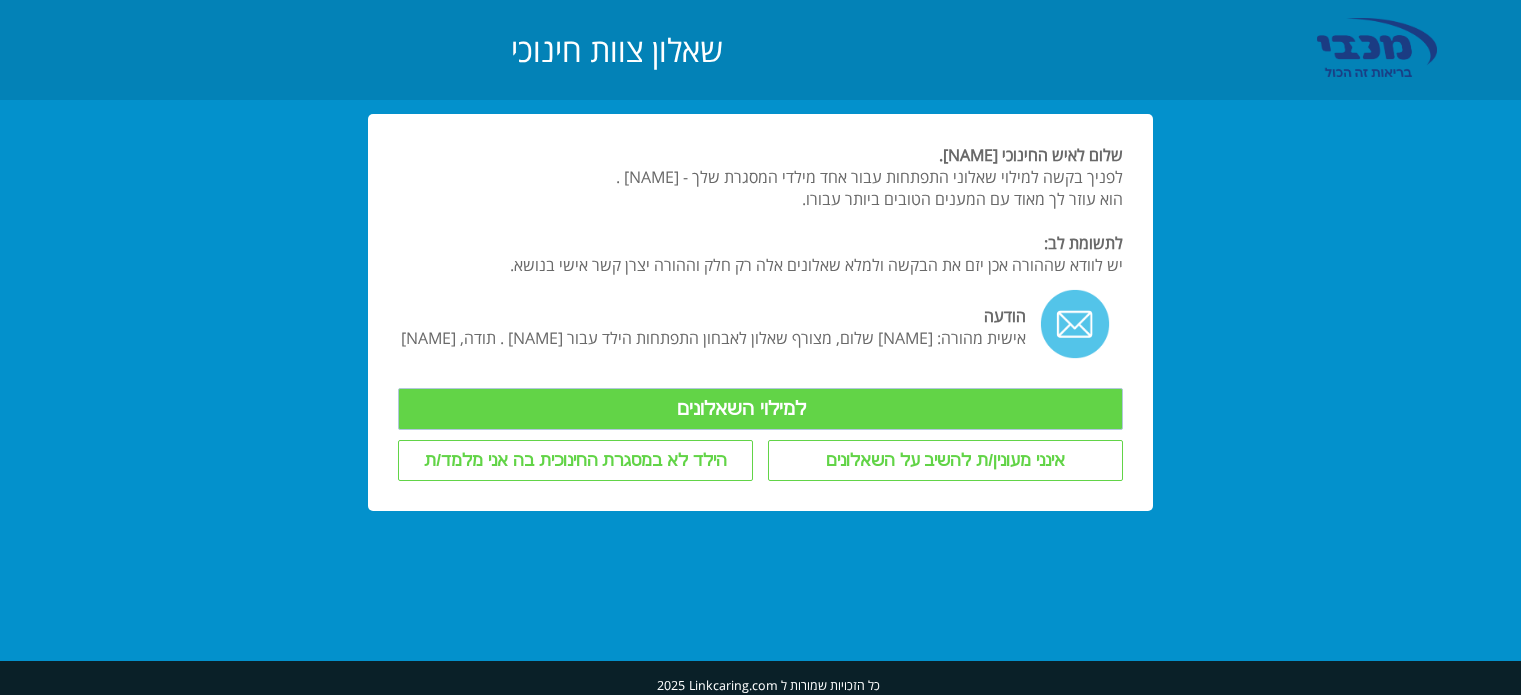 scroll, scrollTop: 0, scrollLeft: 0, axis: both 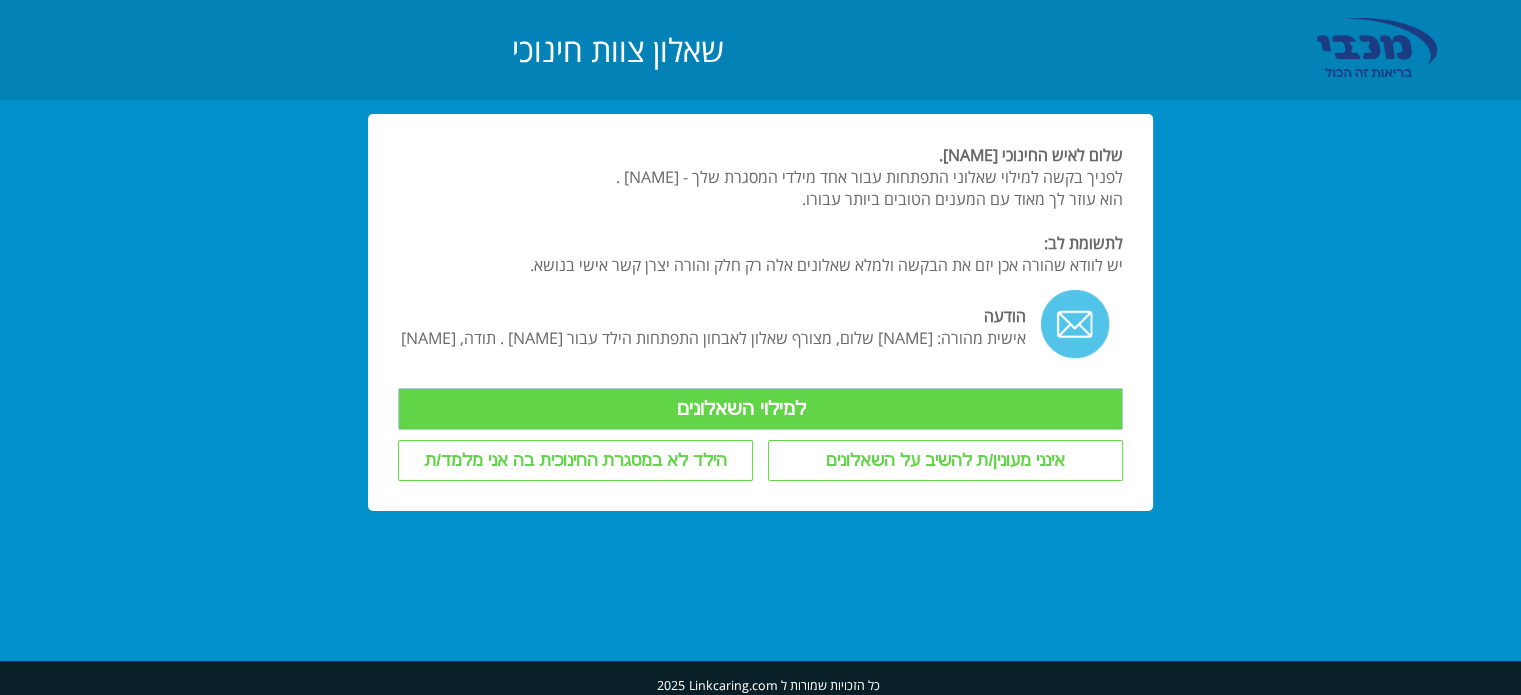 click on "למילוי השאלונים" at bounding box center [760, 409] 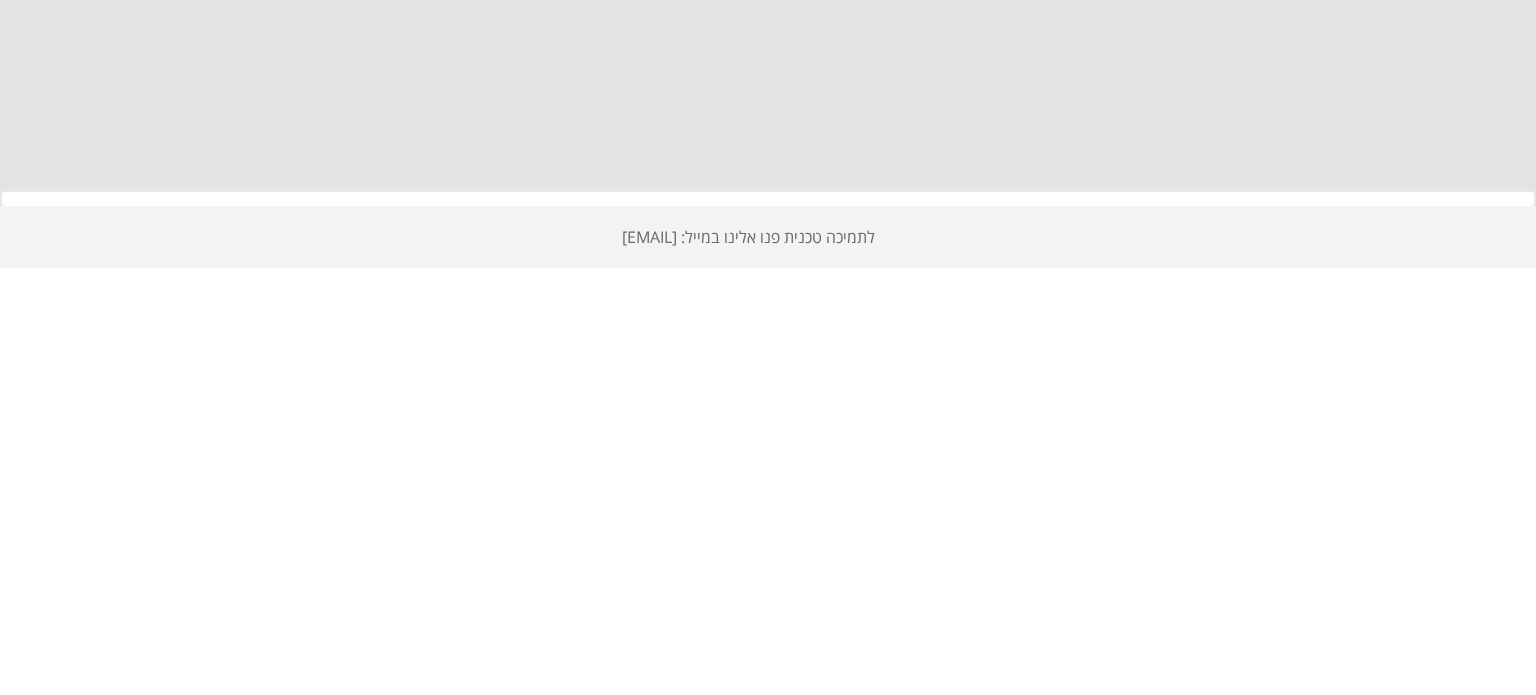 scroll, scrollTop: 0, scrollLeft: 0, axis: both 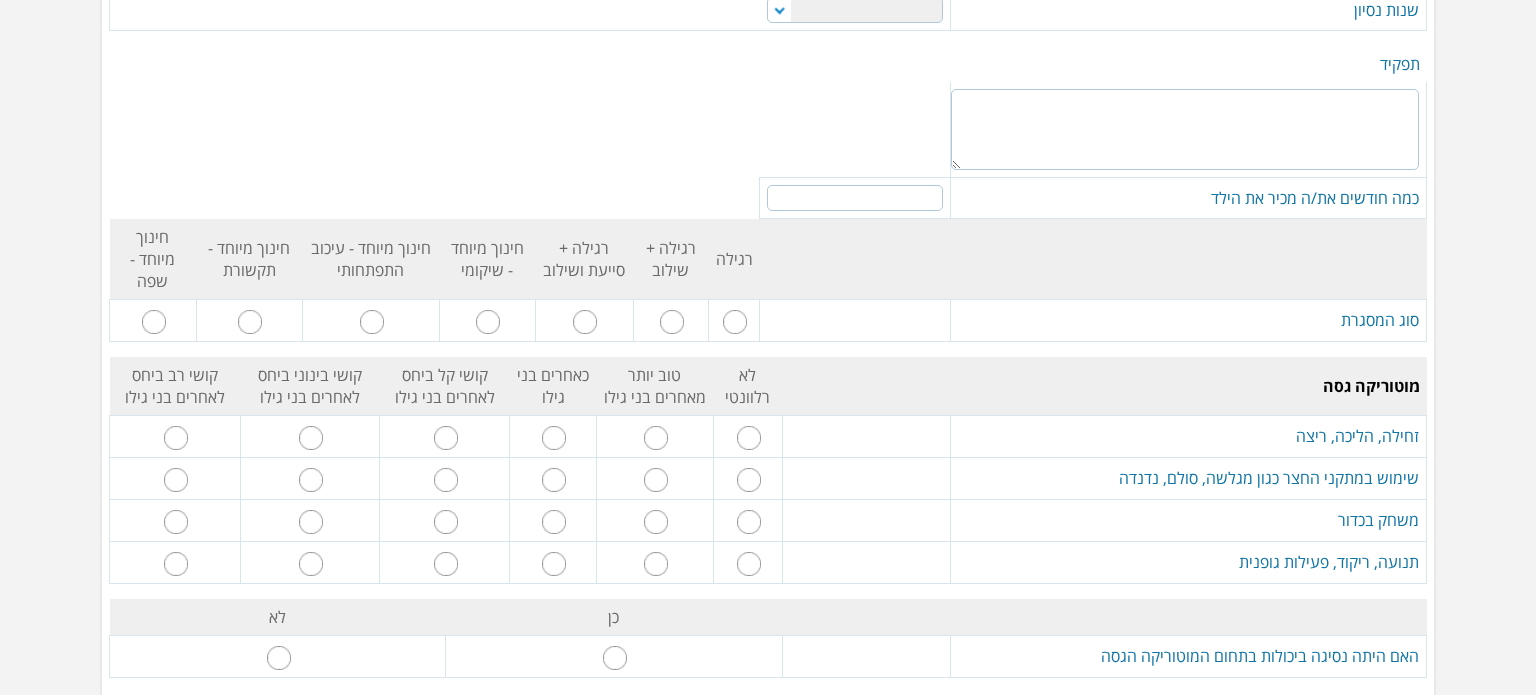 click at bounding box center (735, 322) 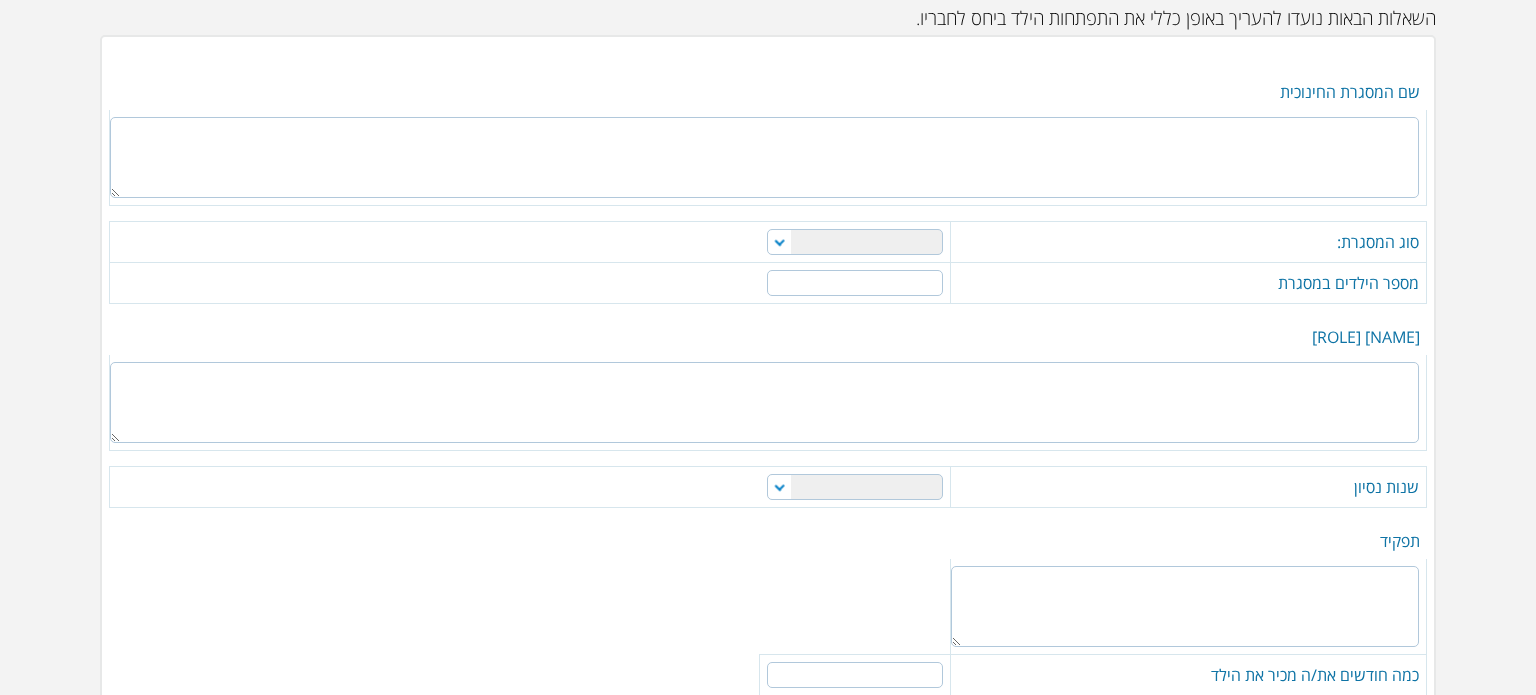 scroll, scrollTop: 200, scrollLeft: 0, axis: vertical 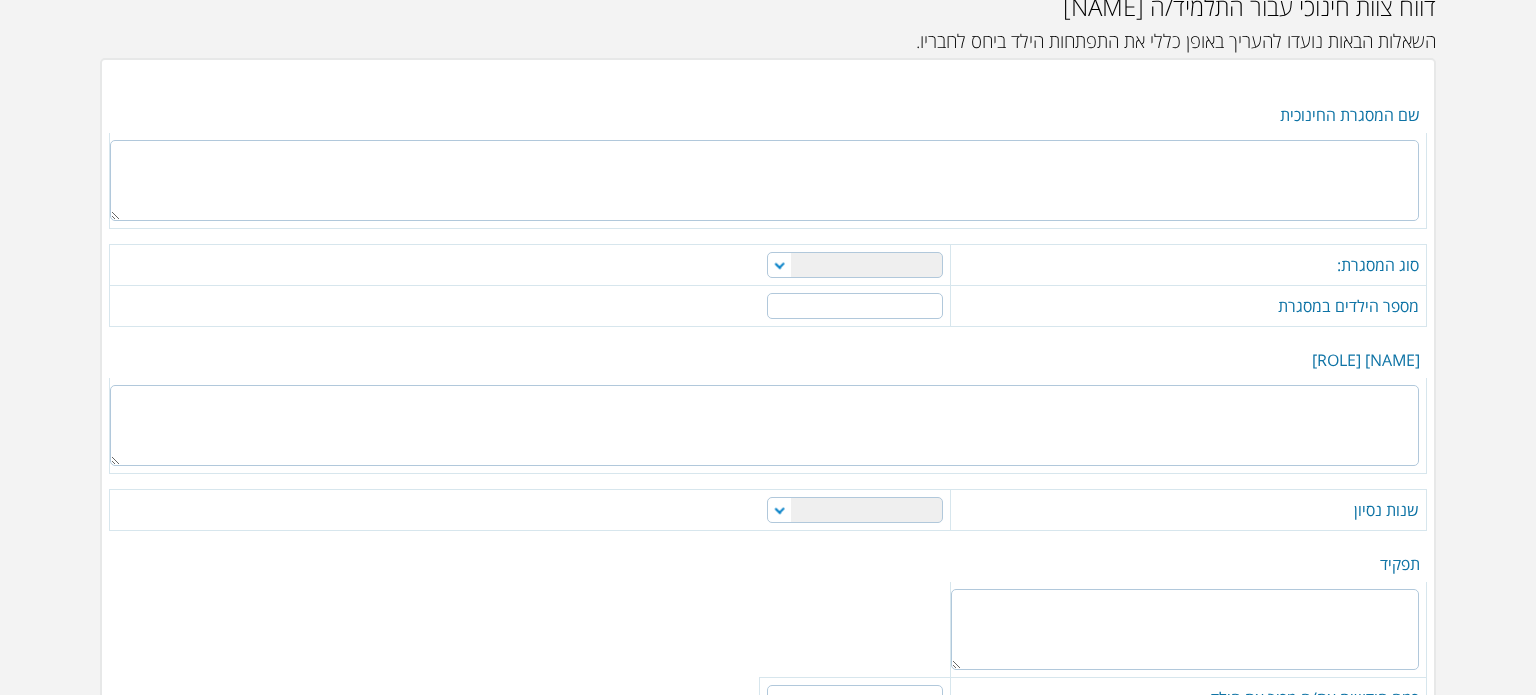 click at bounding box center (764, 180) 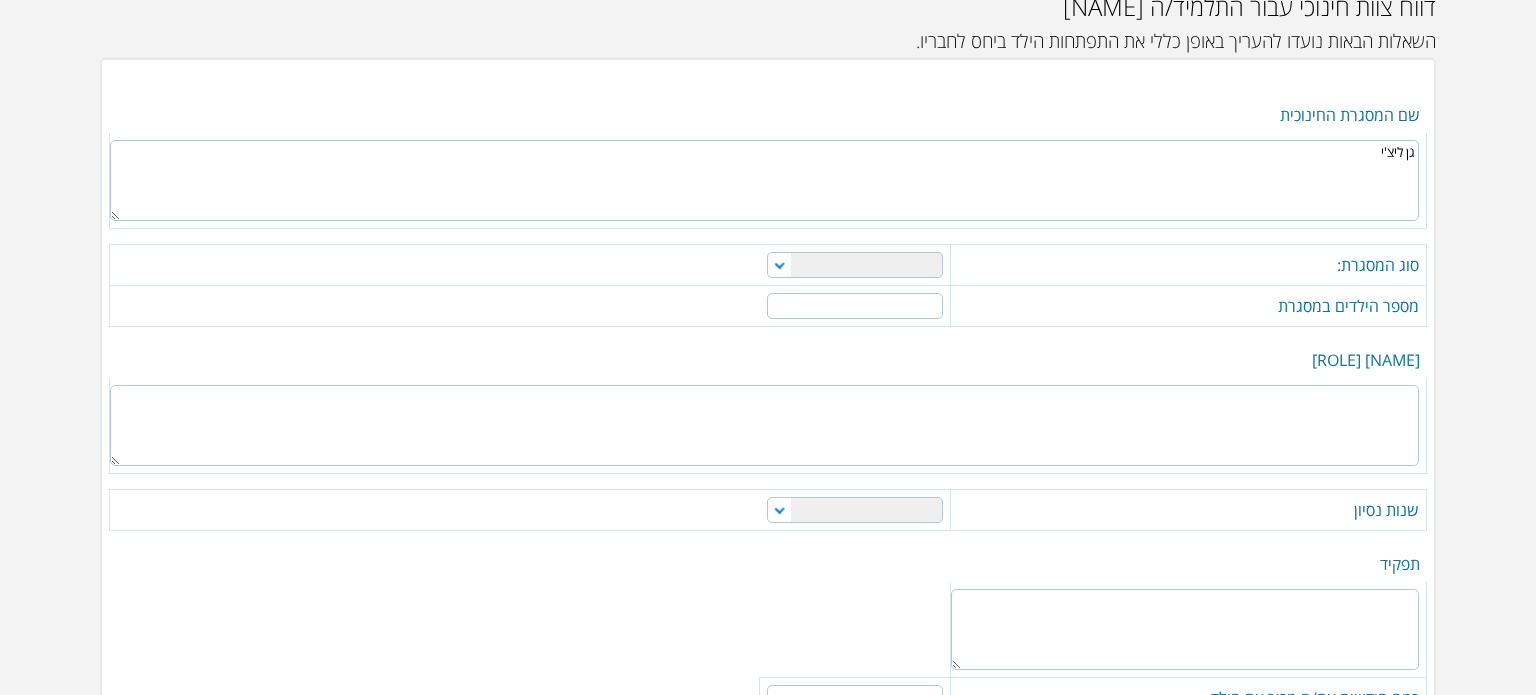 type on "גן ליצ'י" 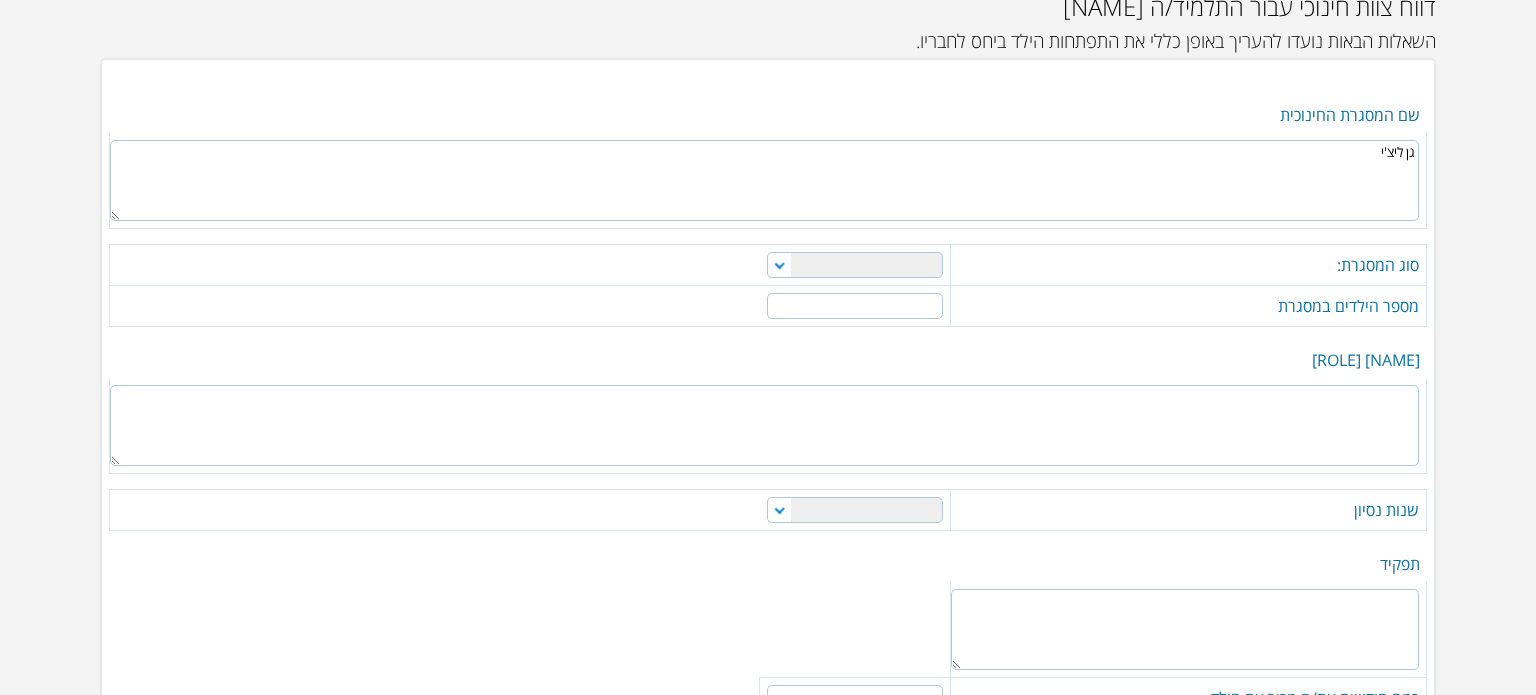 select on "4" 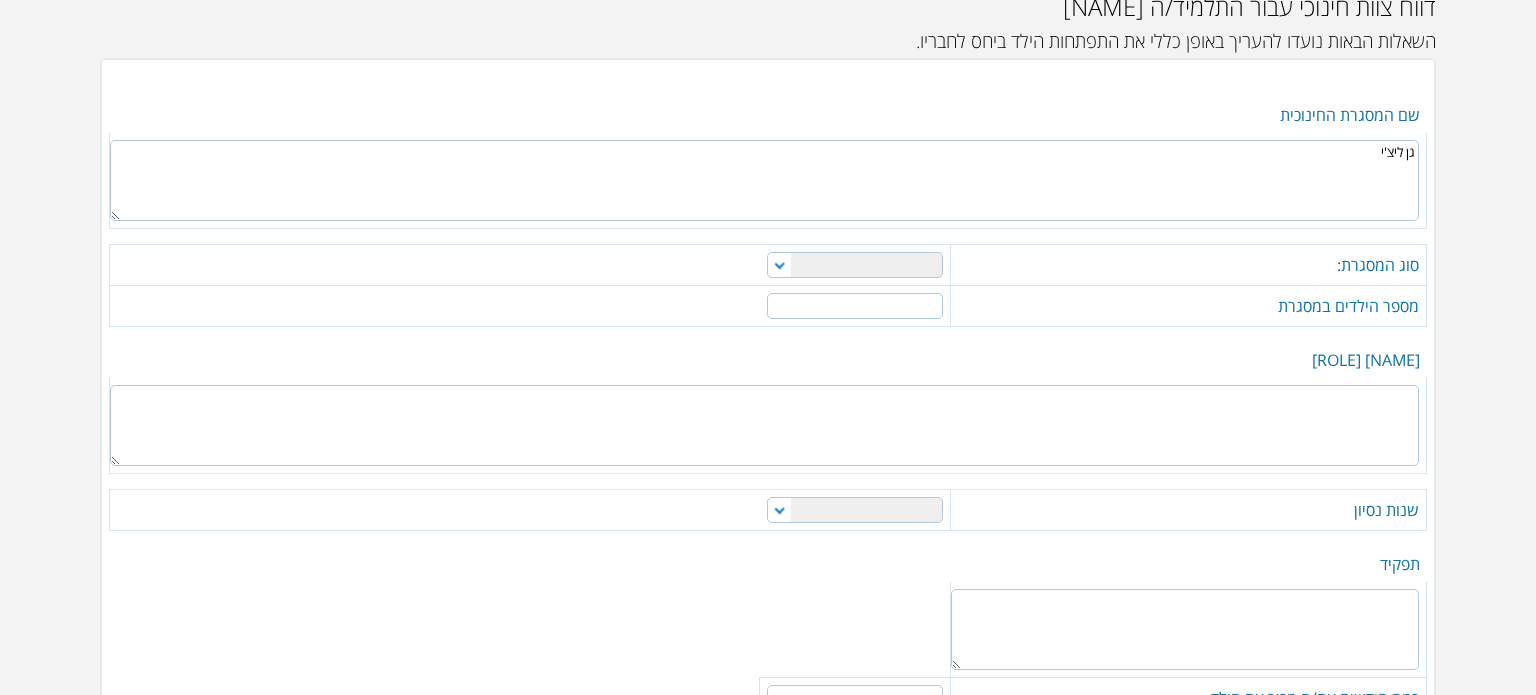 click on "מטפלת משפחתון מעון פרטי מעון יום מוכר גן ילדים אחר" at bounding box center (855, 265) 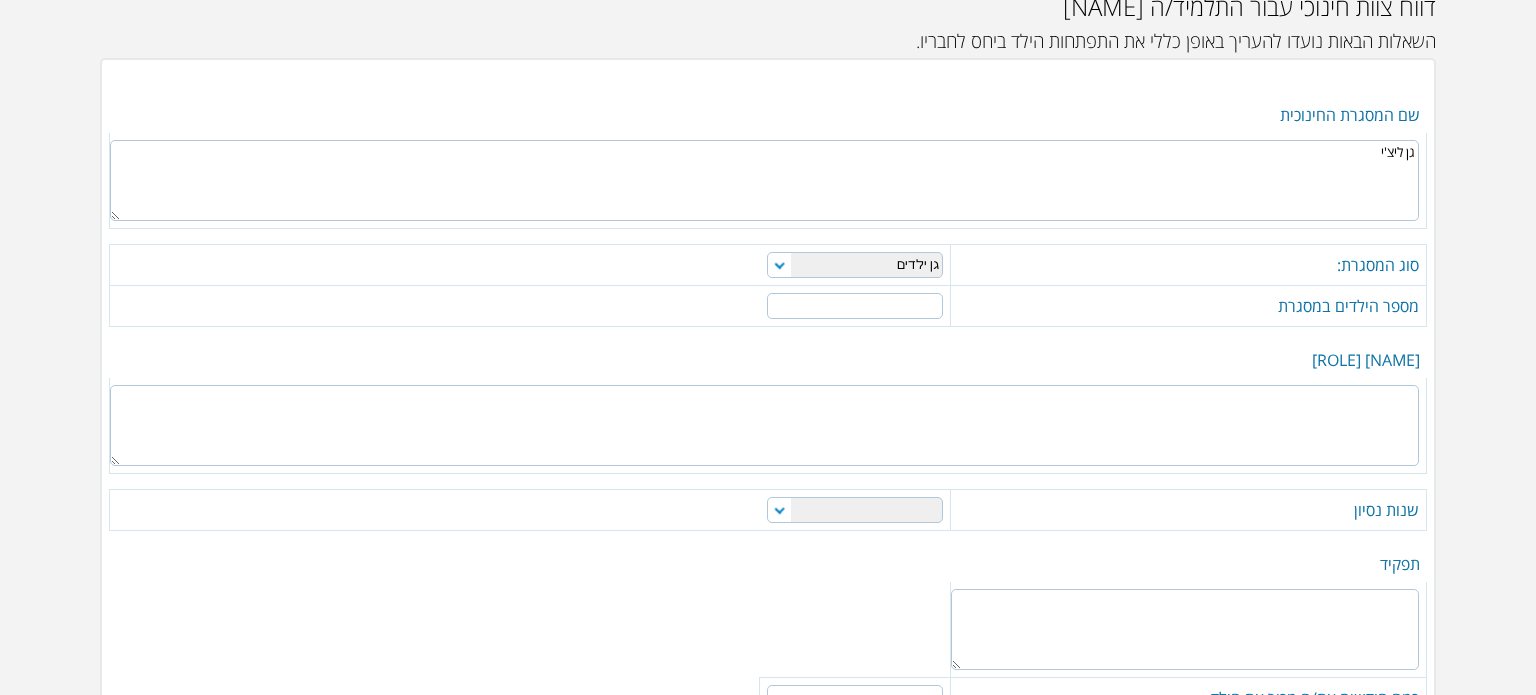 click at bounding box center [855, 306] 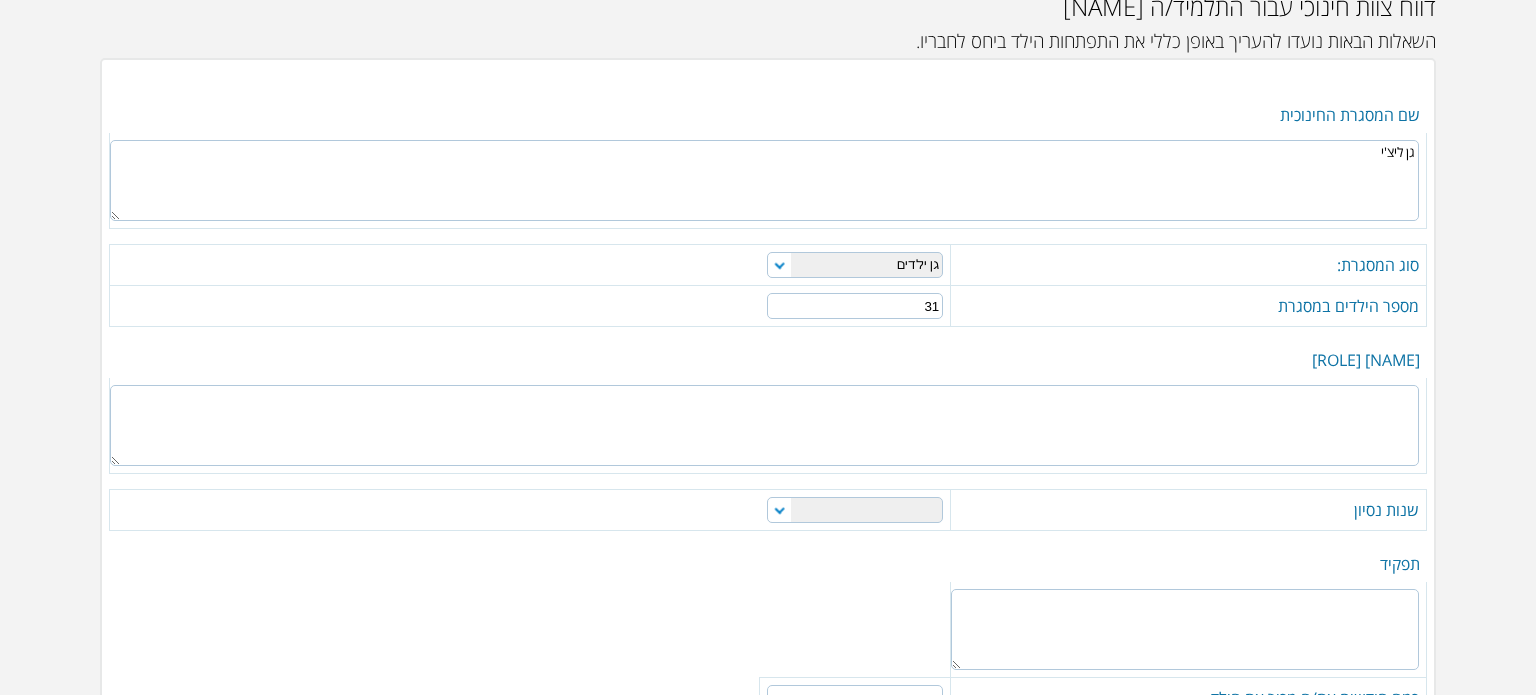 type on "31" 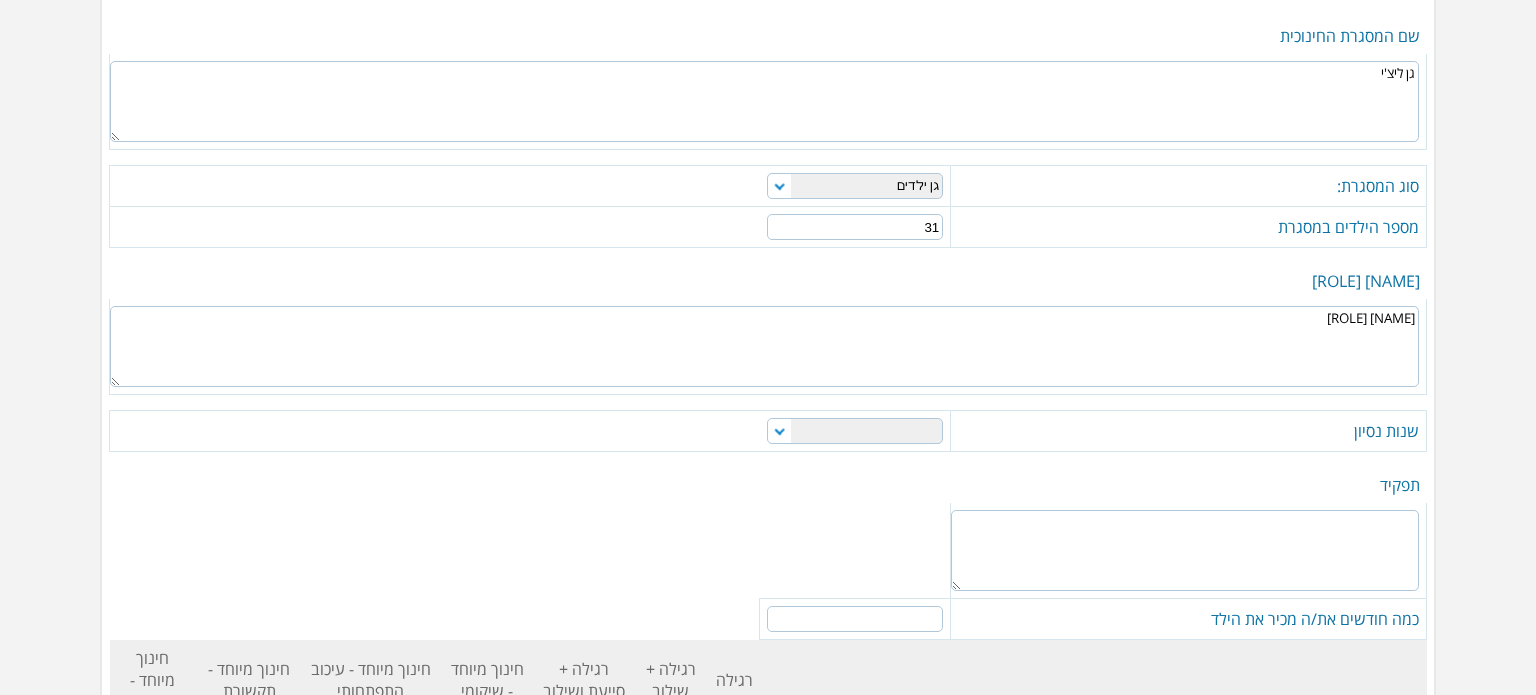 scroll, scrollTop: 300, scrollLeft: 0, axis: vertical 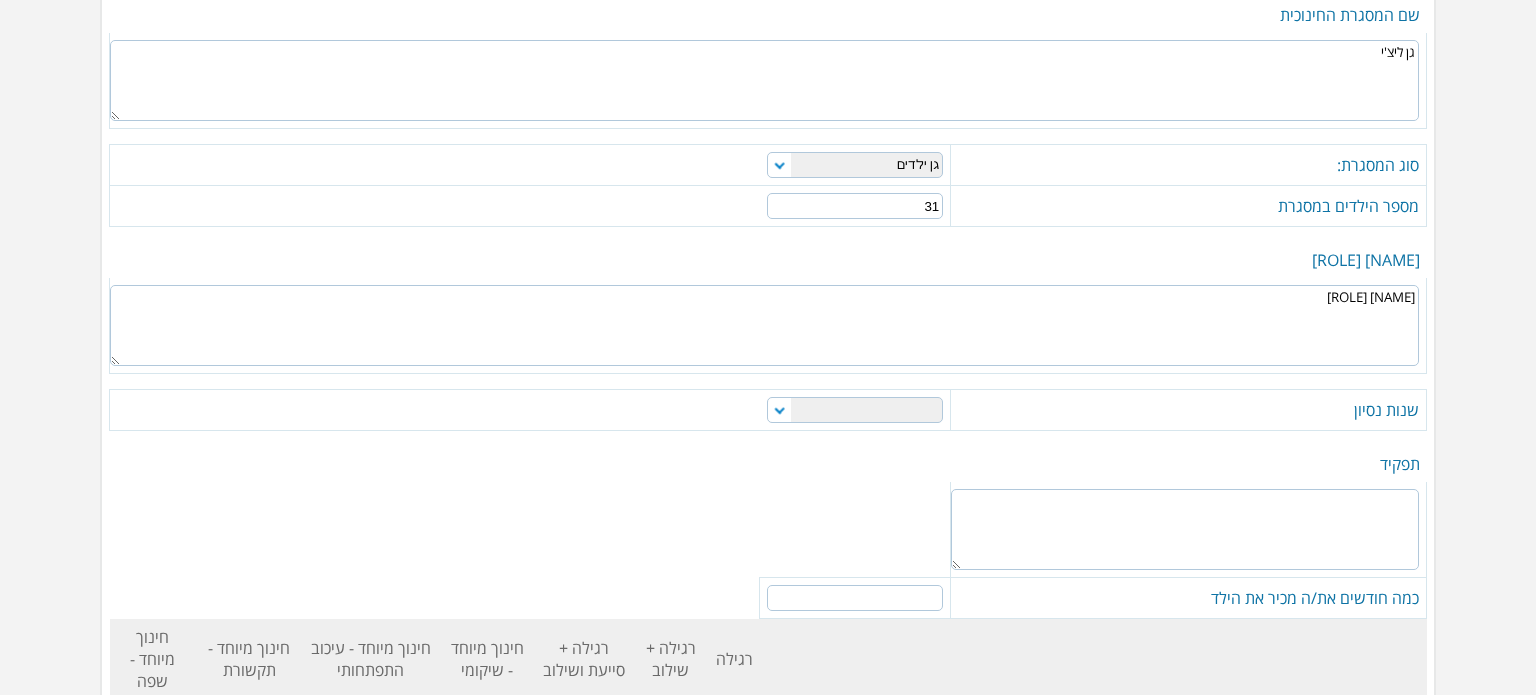 type on "[NAME] [LAST]" 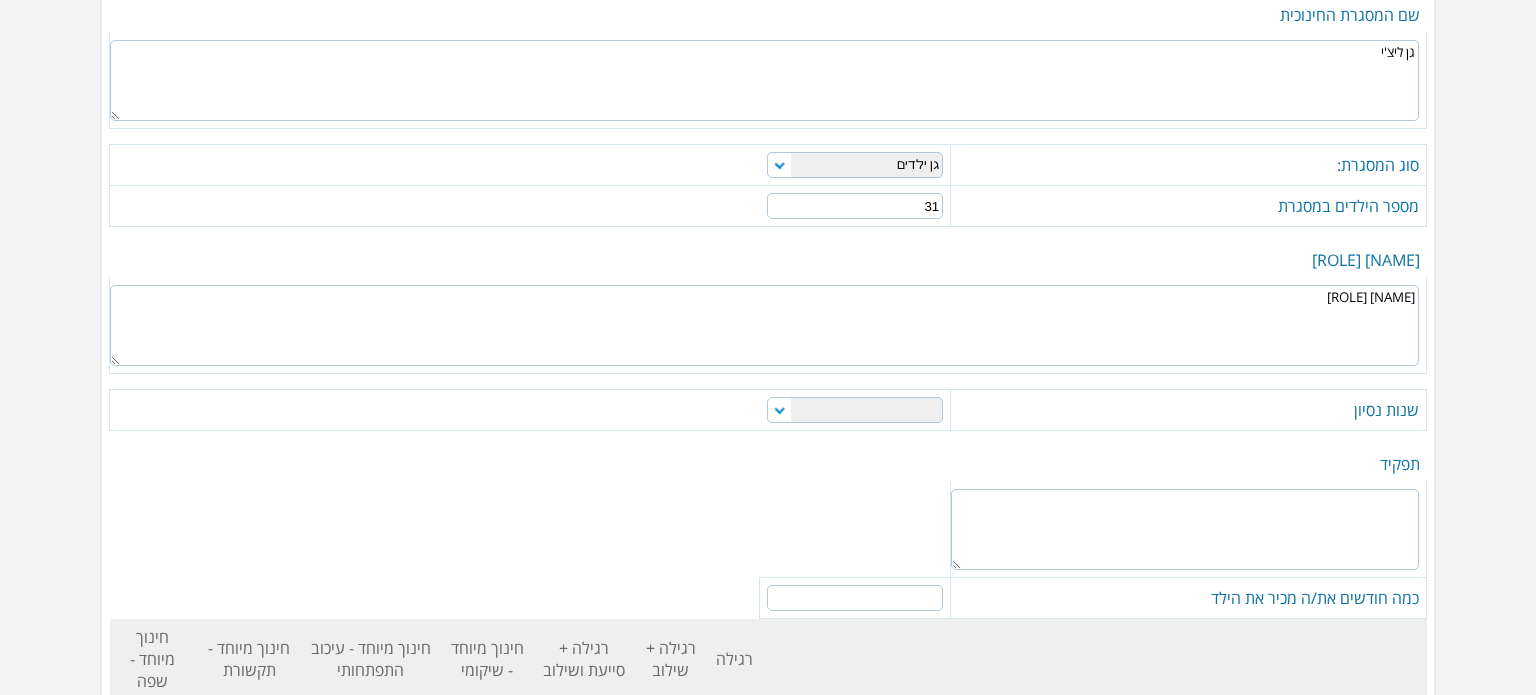 select on "4" 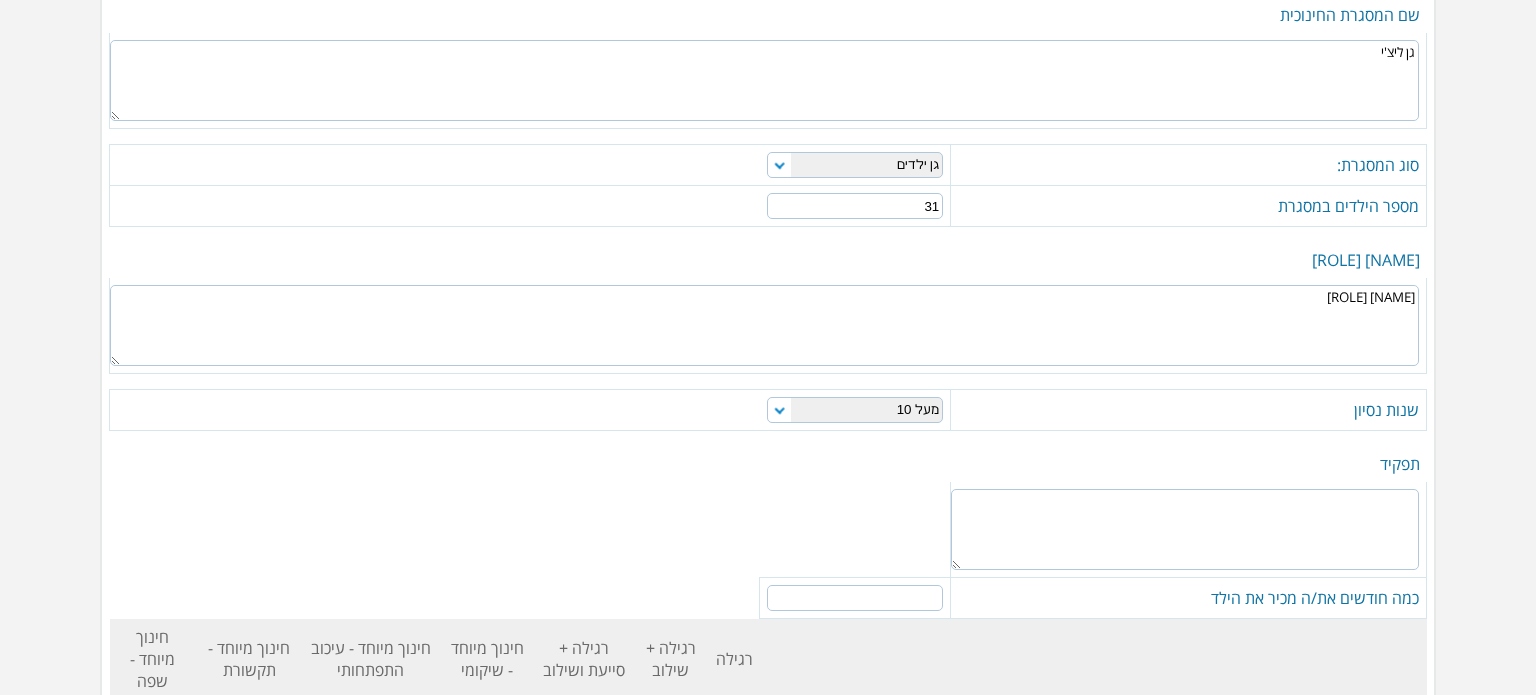 click on "0-1 1-3 3-5 5-10 מעל 10" at bounding box center [855, 410] 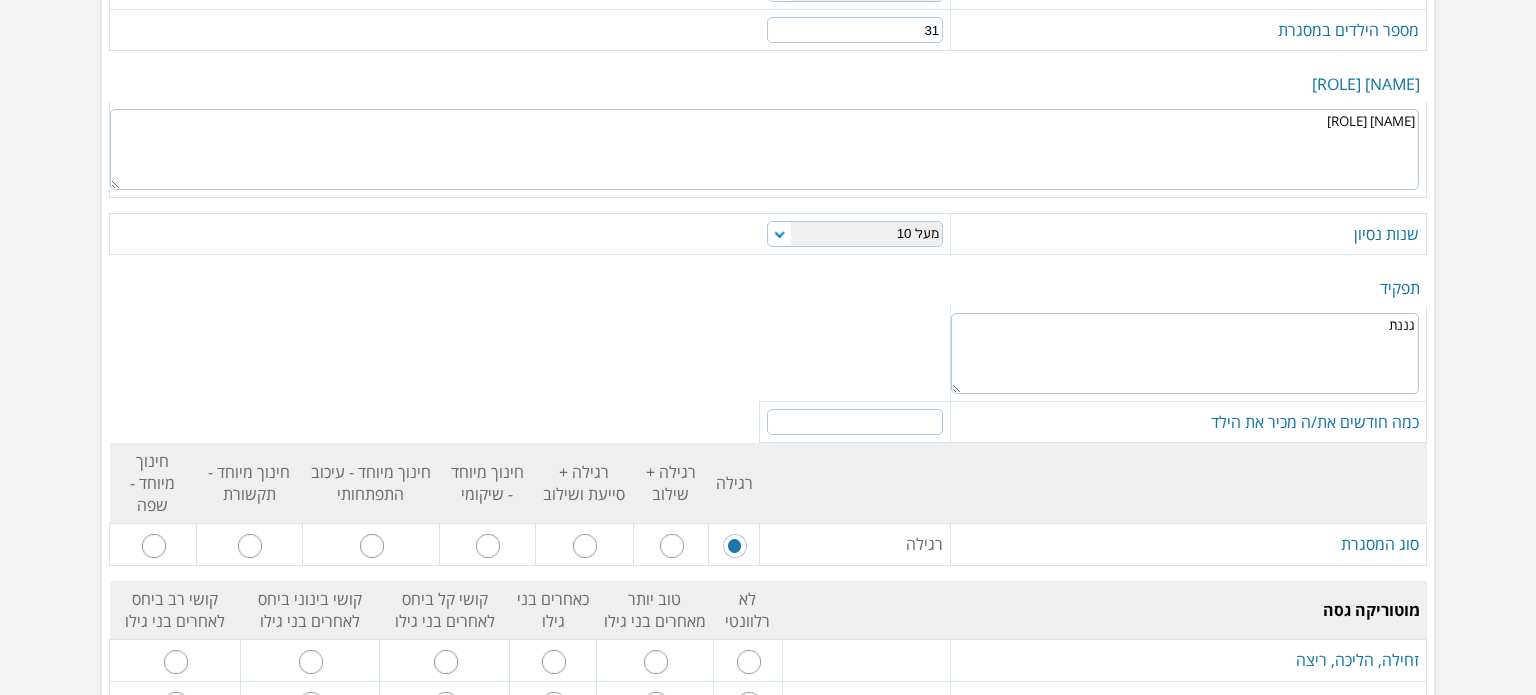 scroll, scrollTop: 600, scrollLeft: 0, axis: vertical 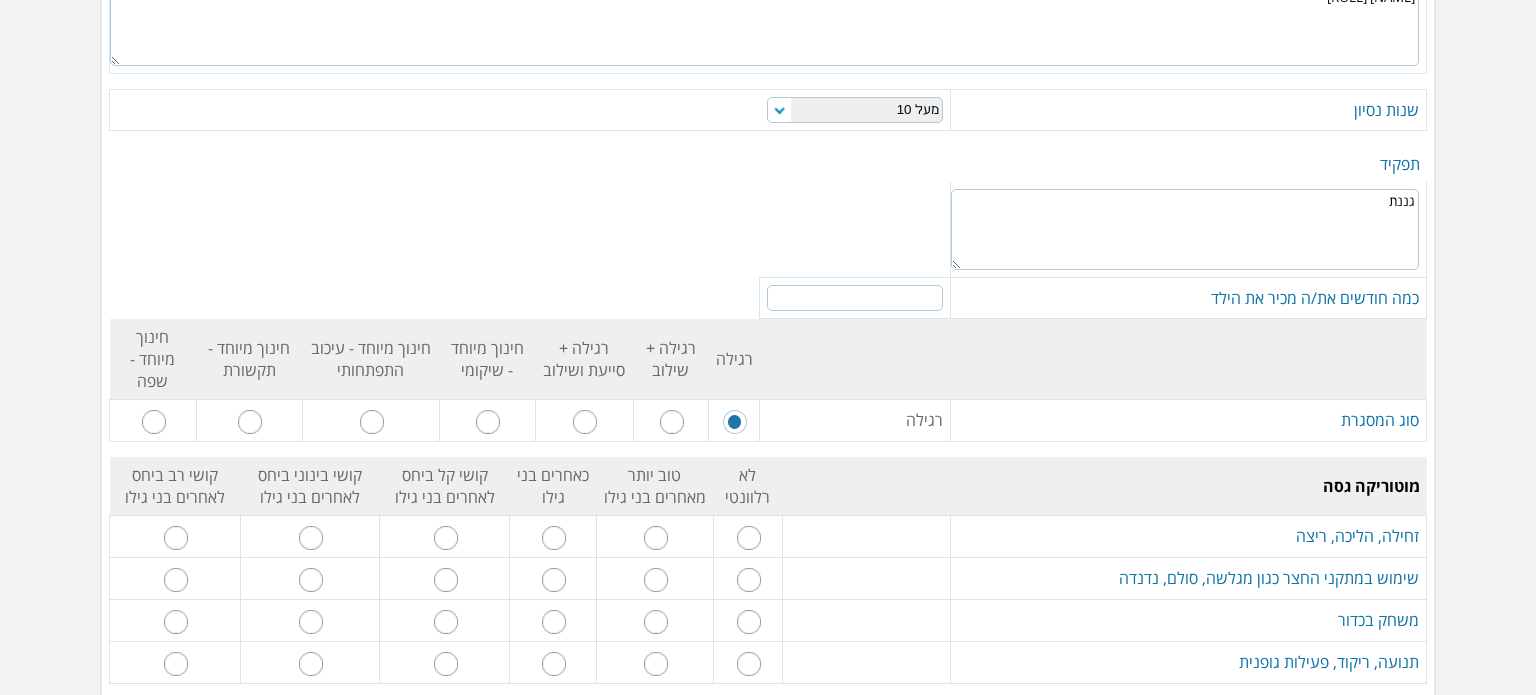 type on "גננת" 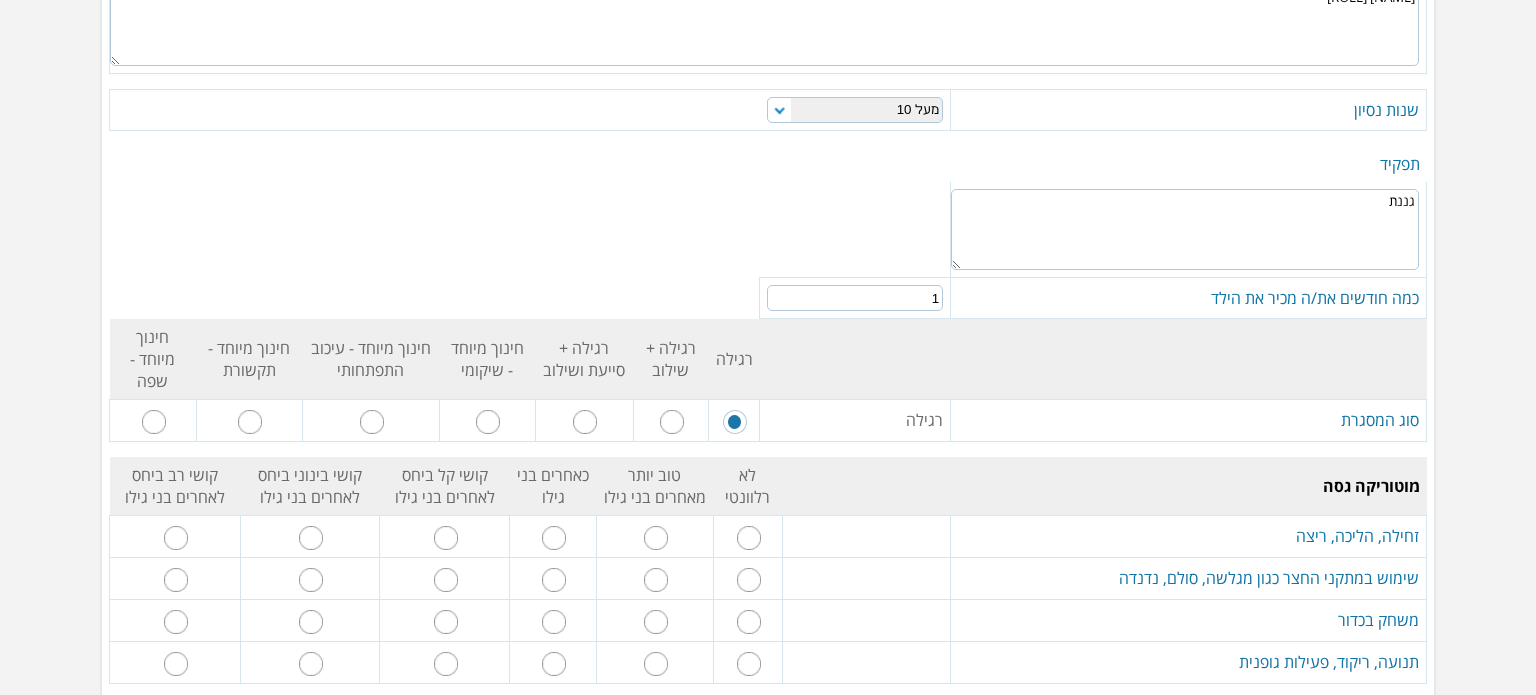 click on "1" at bounding box center (855, 298) 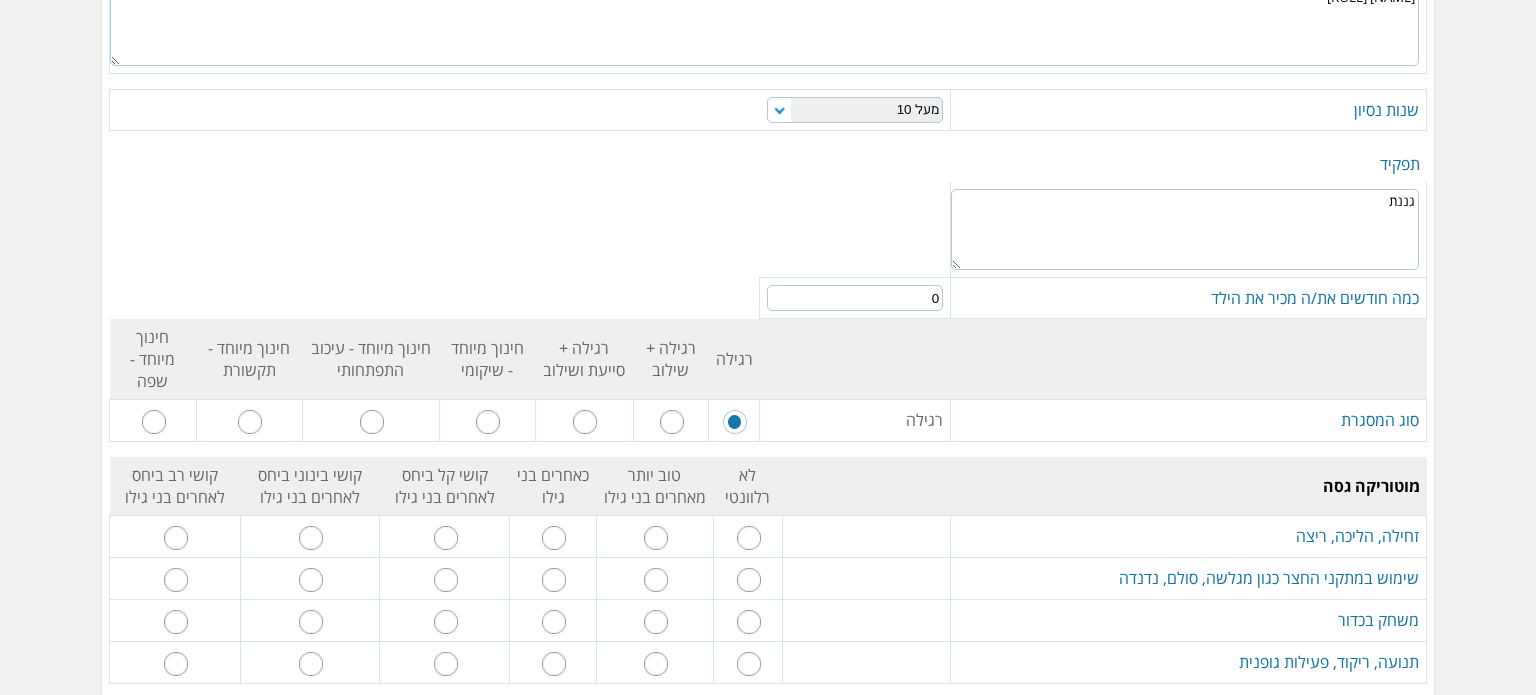 click on "0" at bounding box center (855, 298) 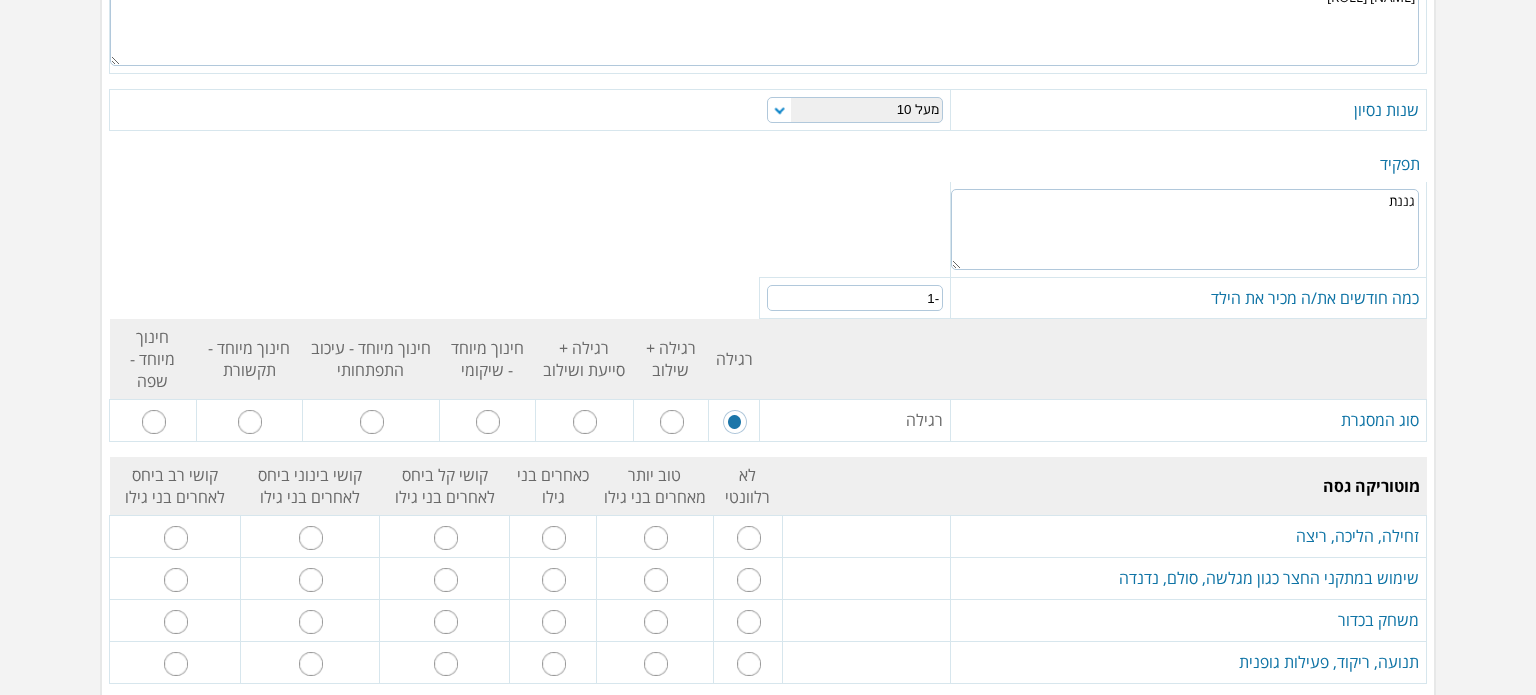 click on "-1" at bounding box center (855, 298) 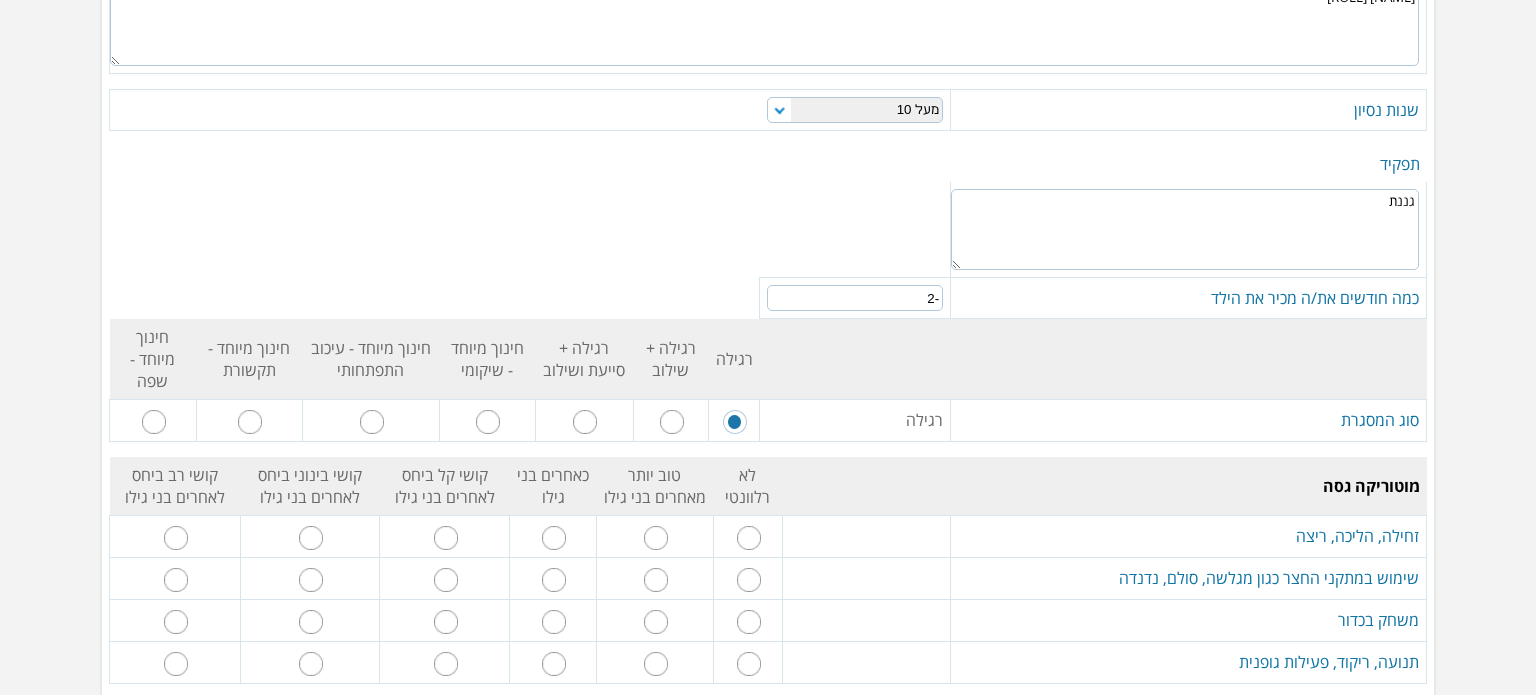 click on "-2" at bounding box center (855, 298) 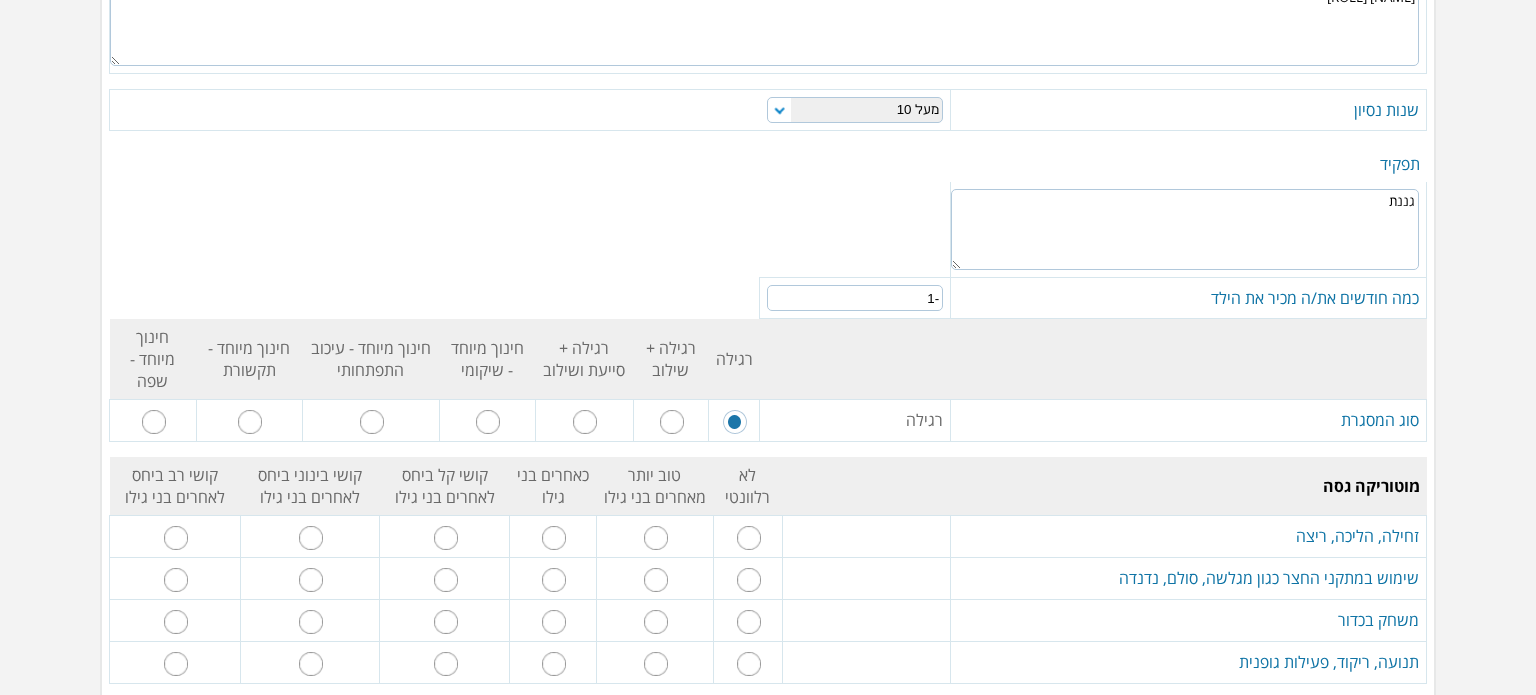 click on "-1" at bounding box center (855, 298) 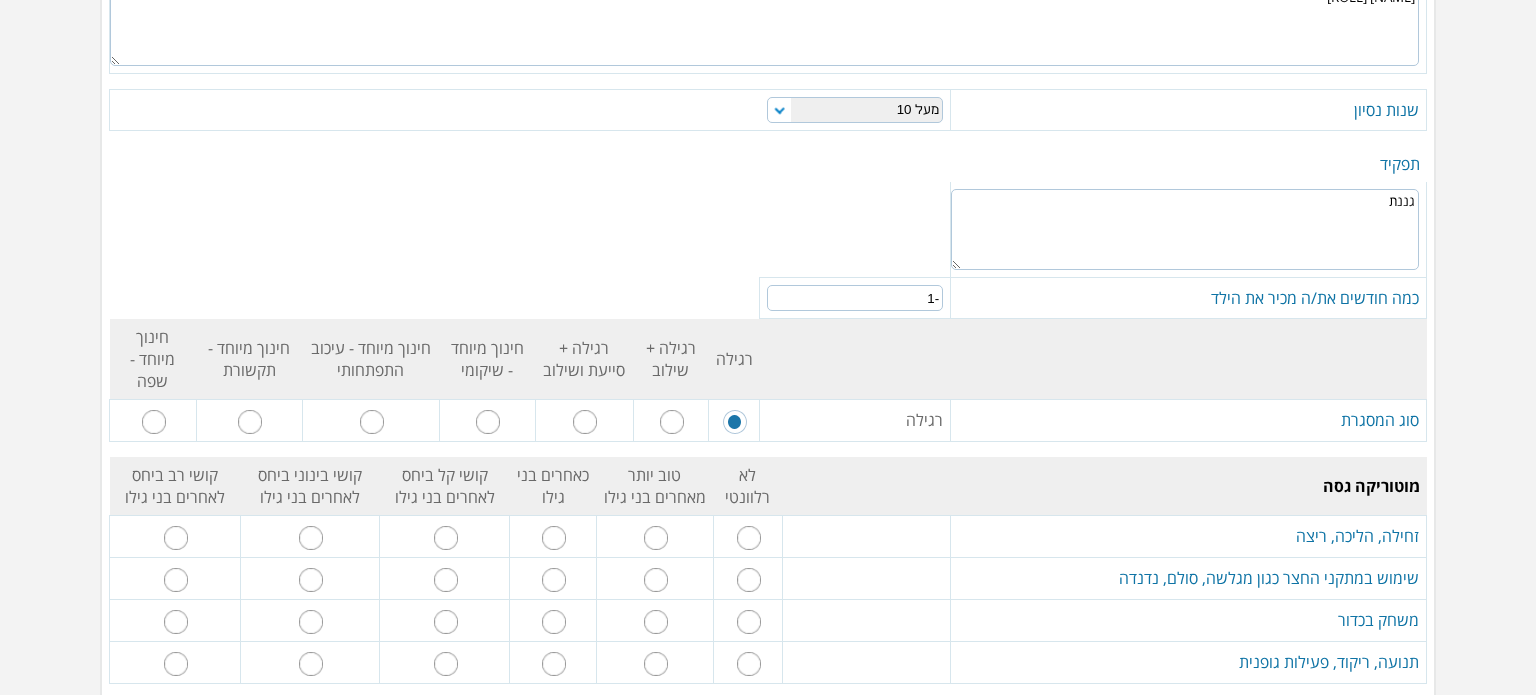 drag, startPoint x: 903, startPoint y: 291, endPoint x: 939, endPoint y: 291, distance: 36 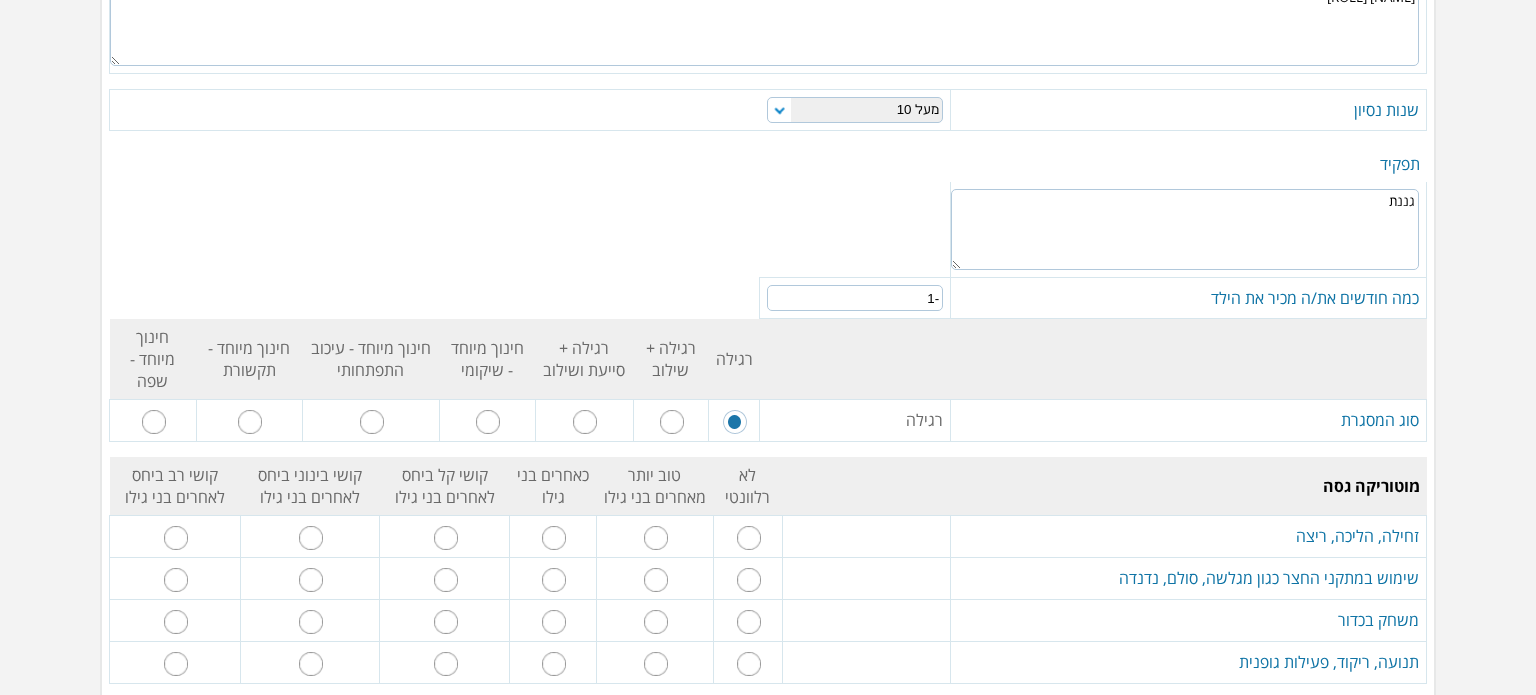 click on "-1" at bounding box center [855, 298] 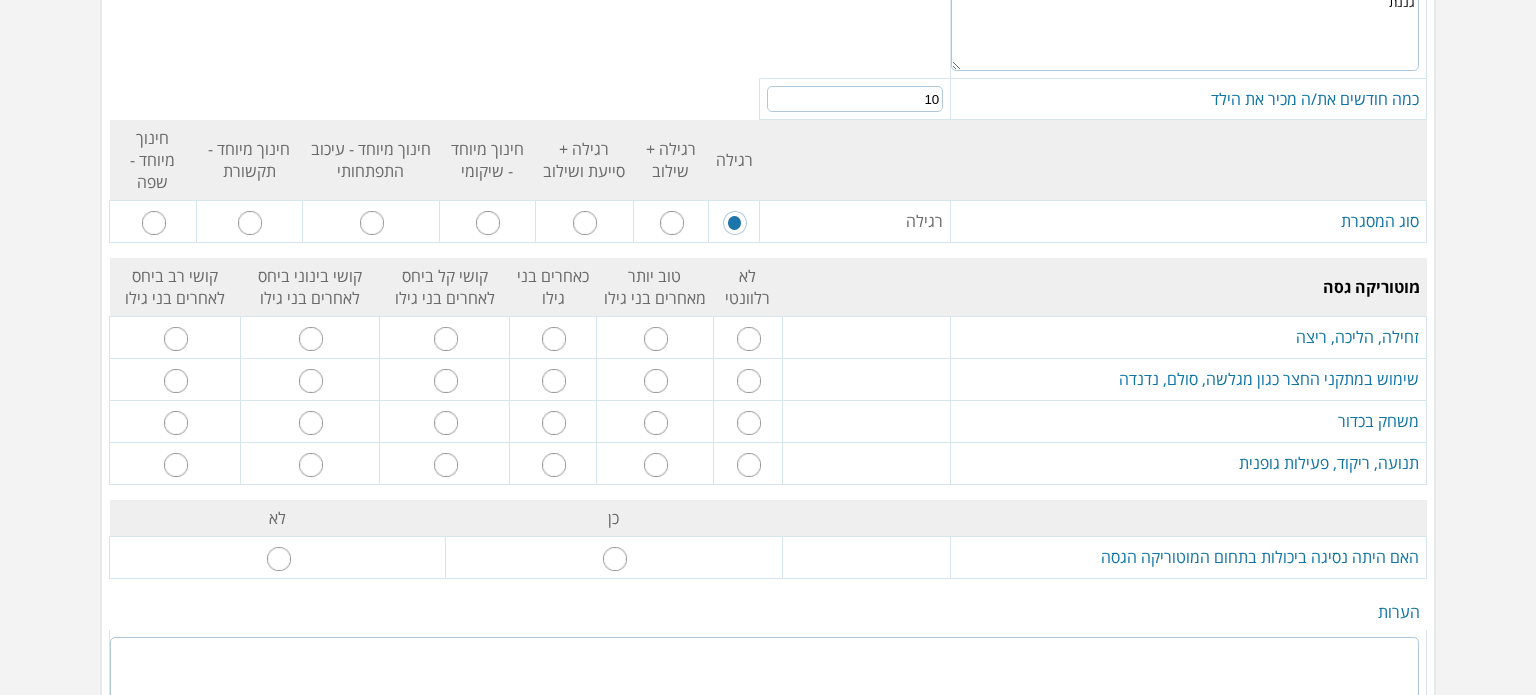 scroll, scrollTop: 800, scrollLeft: 0, axis: vertical 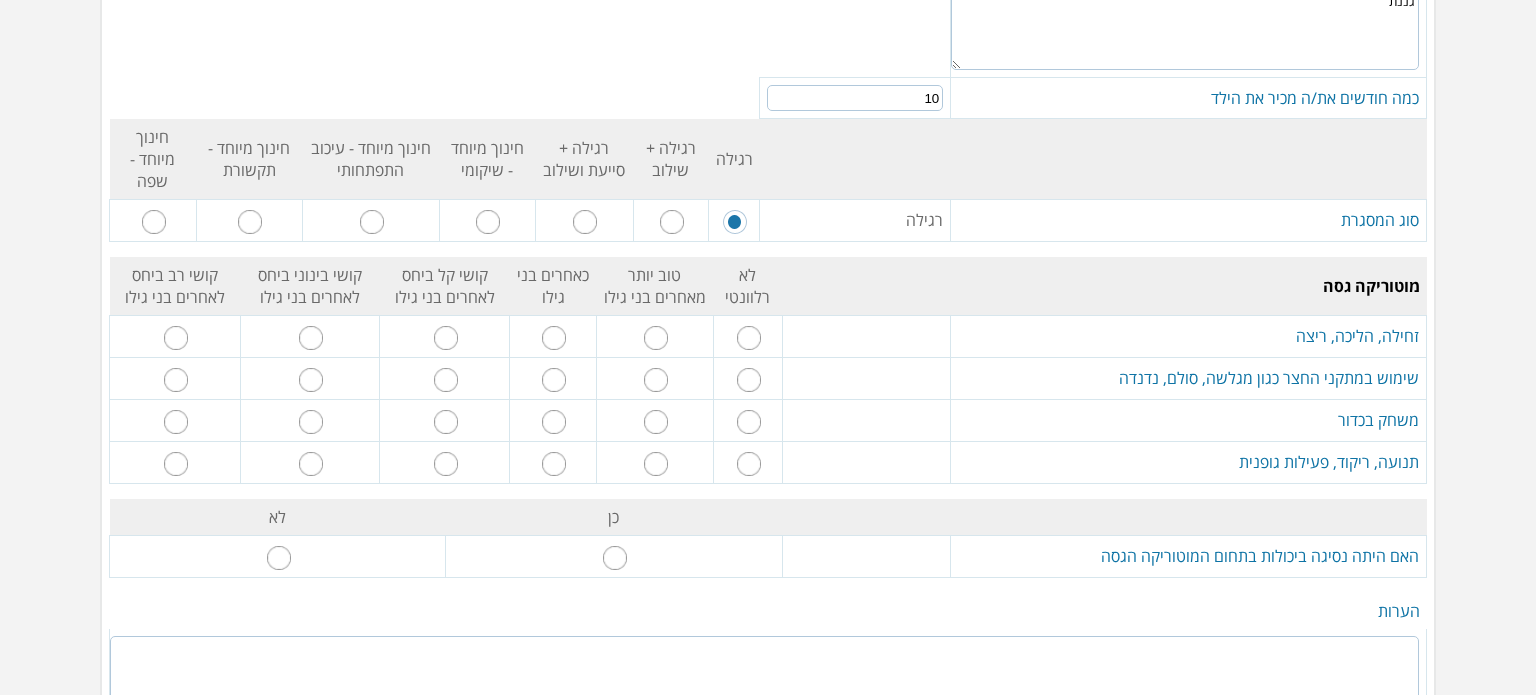type on "10" 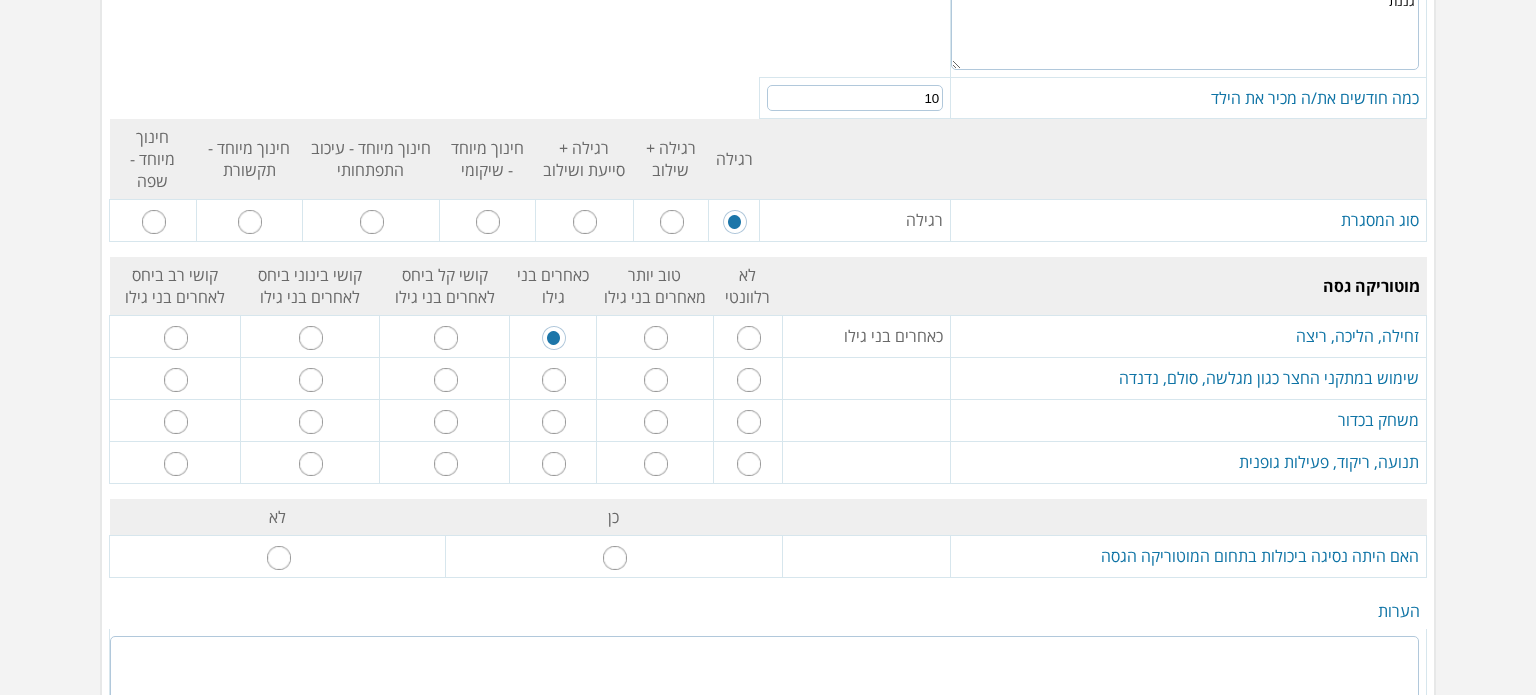 click at bounding box center [554, 380] 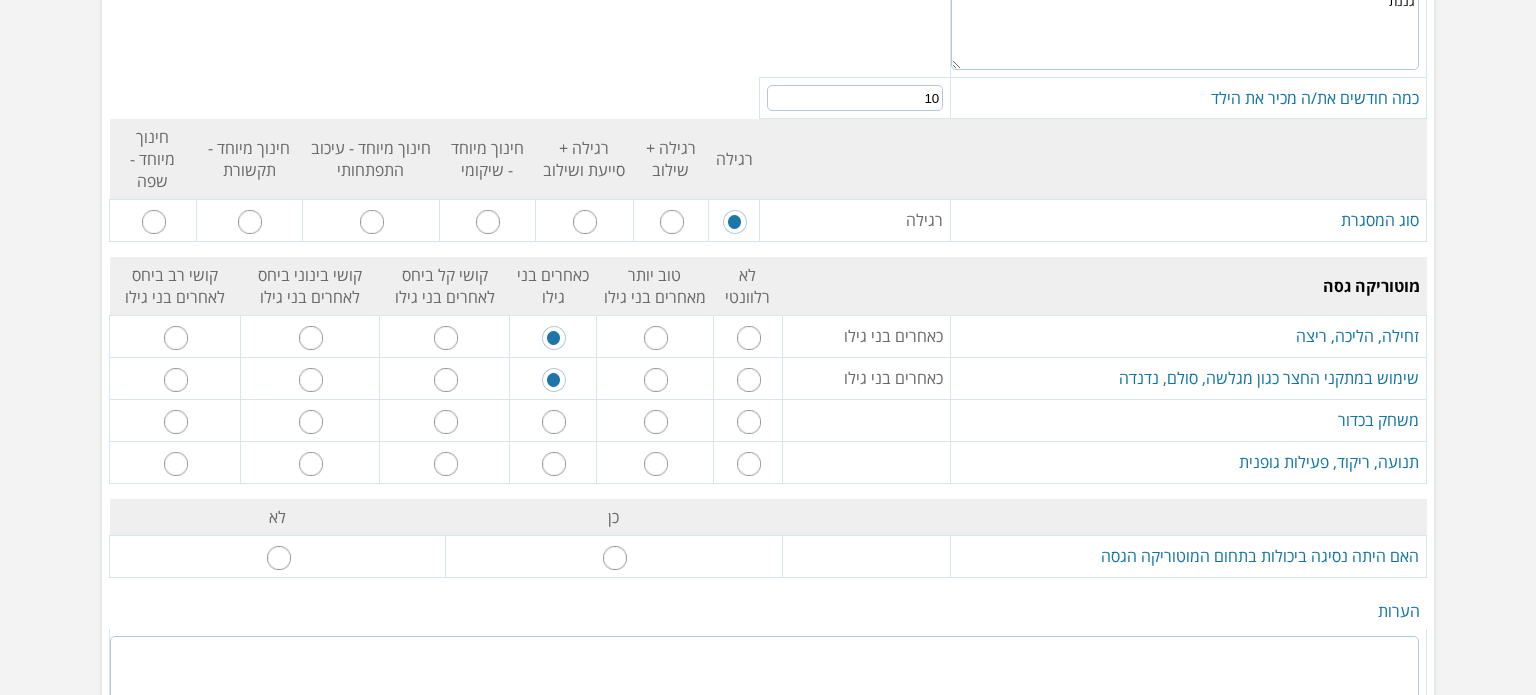 click at bounding box center [554, 422] 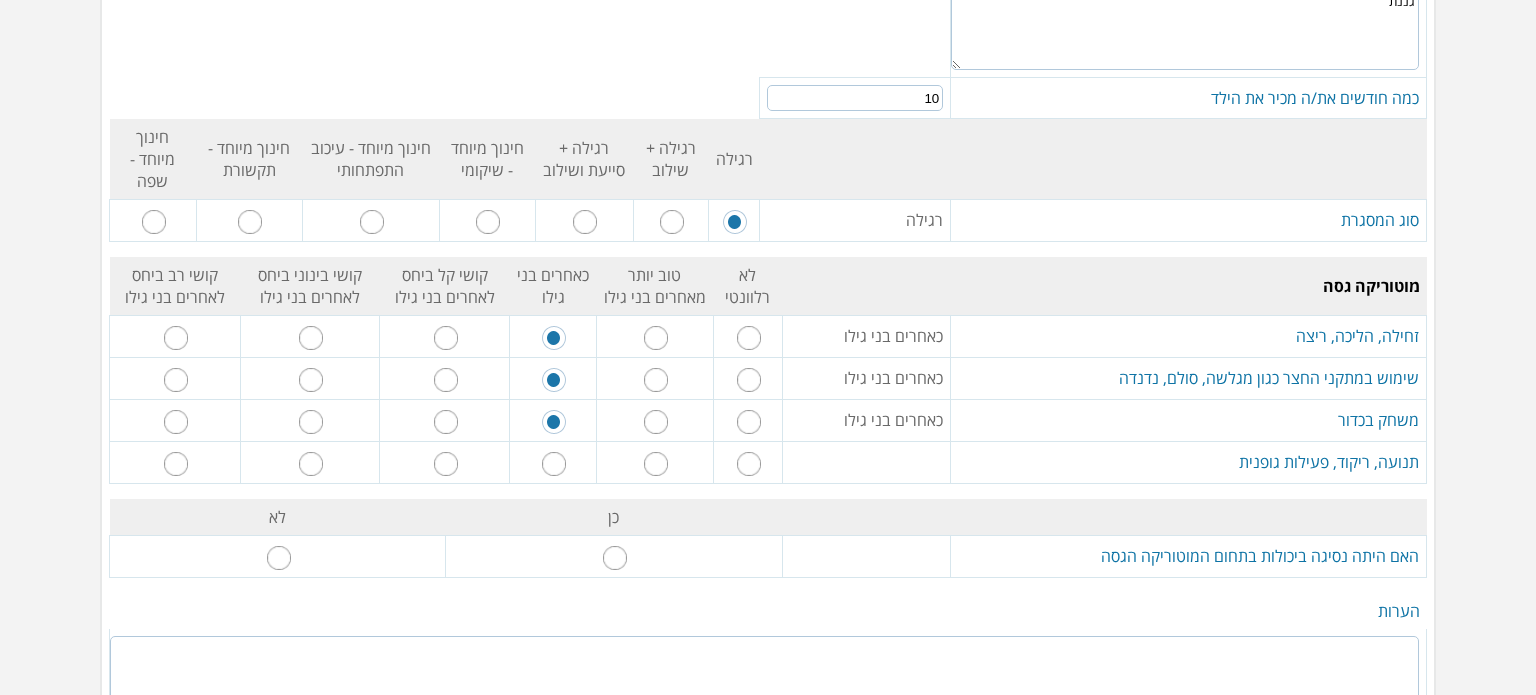 click at bounding box center (554, 464) 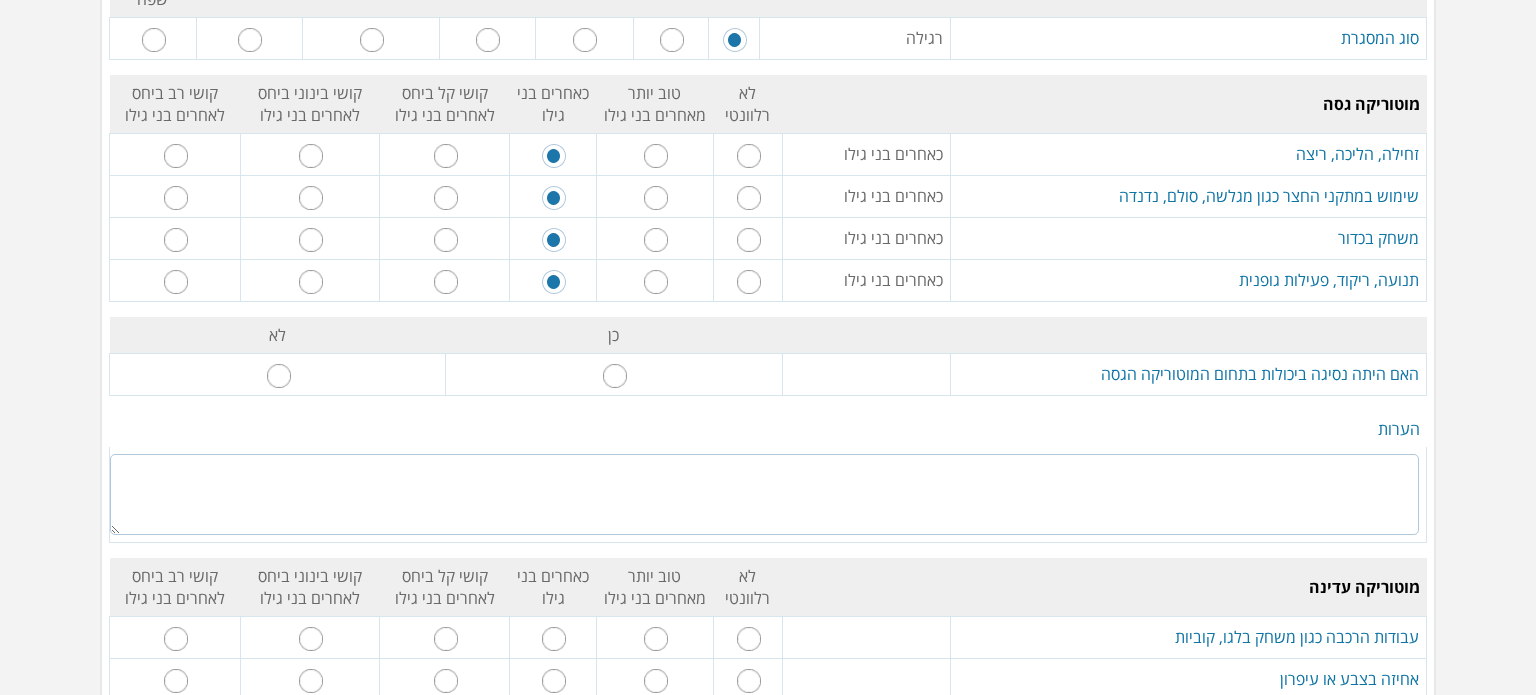 scroll, scrollTop: 1000, scrollLeft: 0, axis: vertical 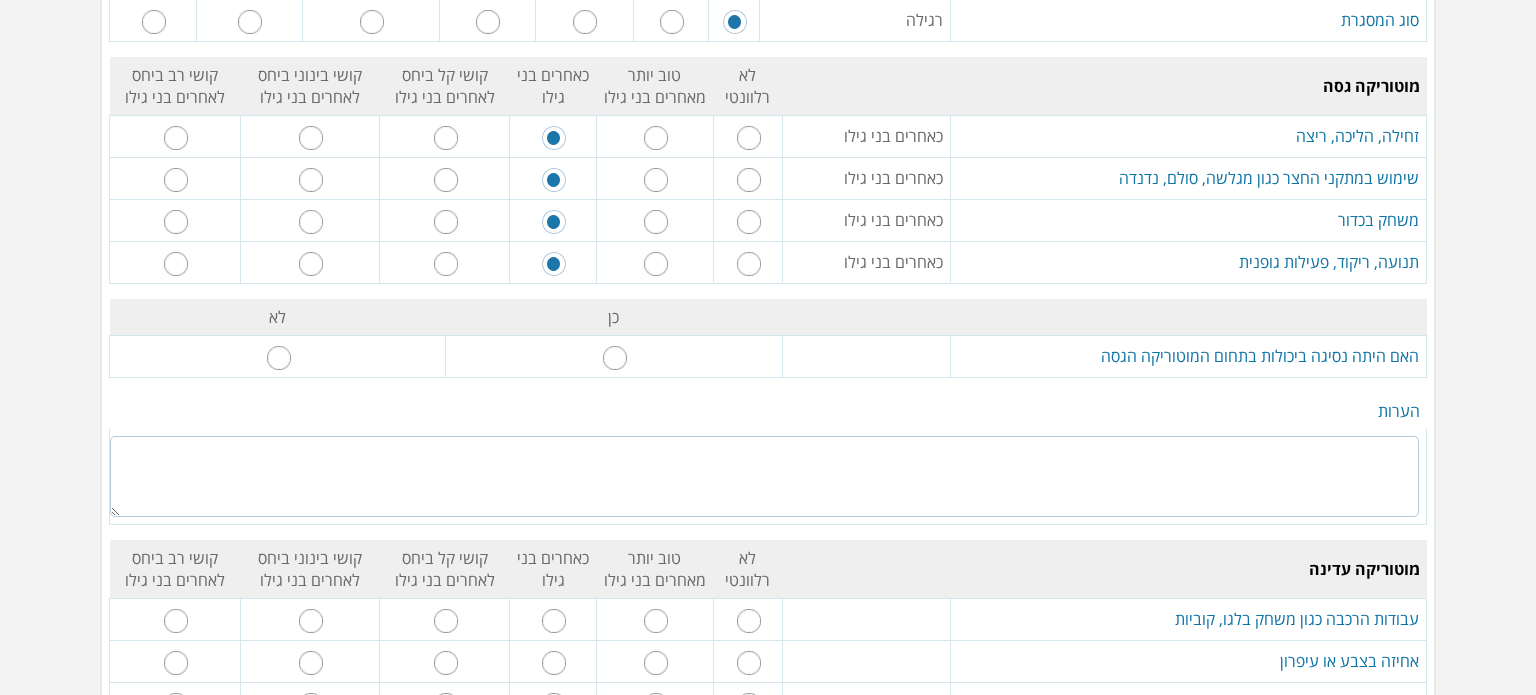 click at bounding box center (764, 476) 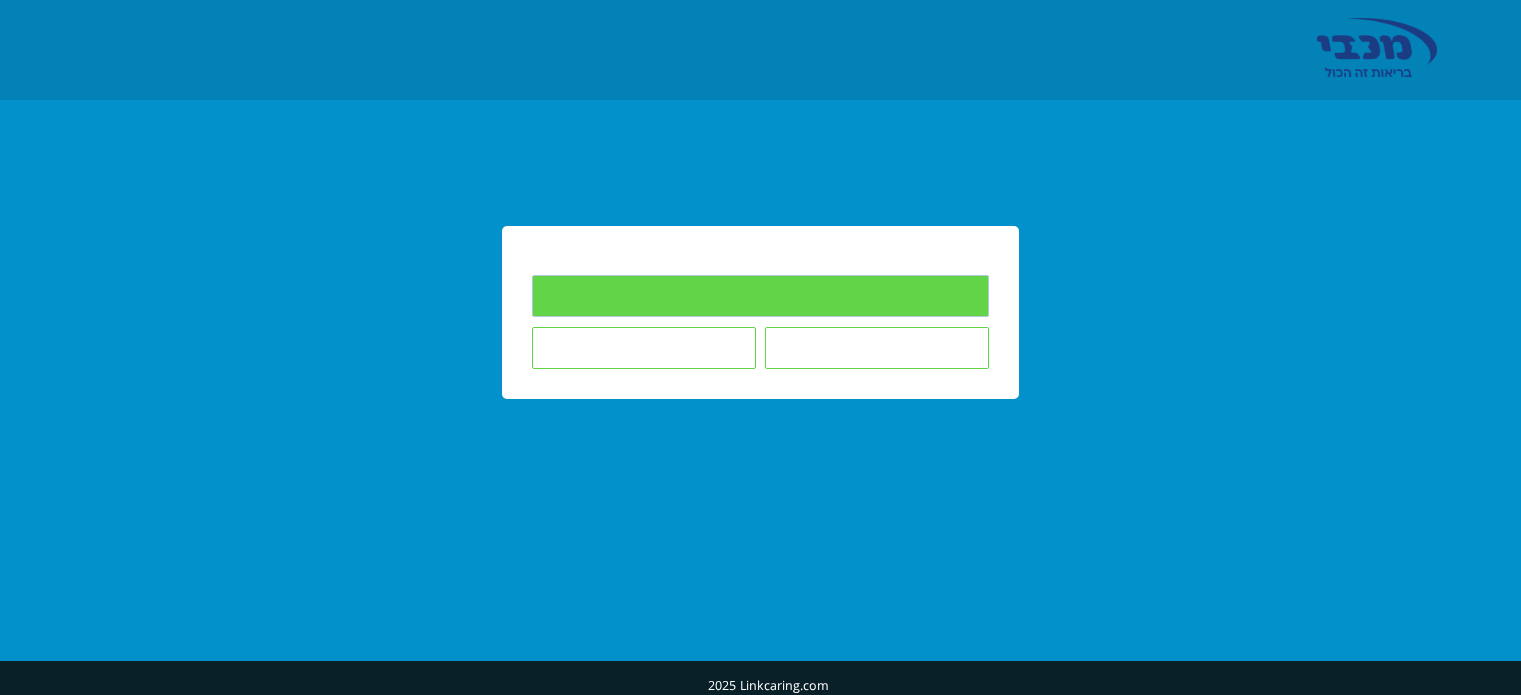 scroll, scrollTop: 0, scrollLeft: 0, axis: both 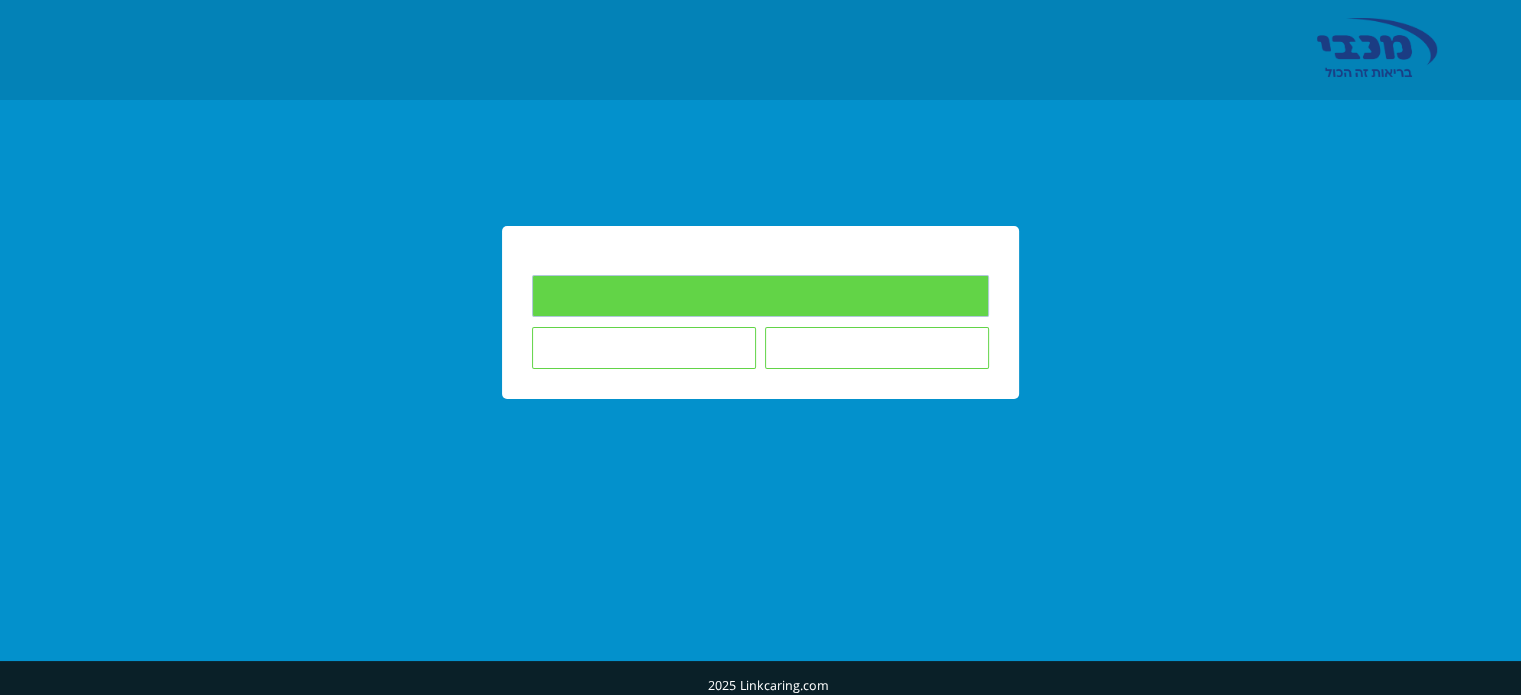 type on "למילוי השאלונים" 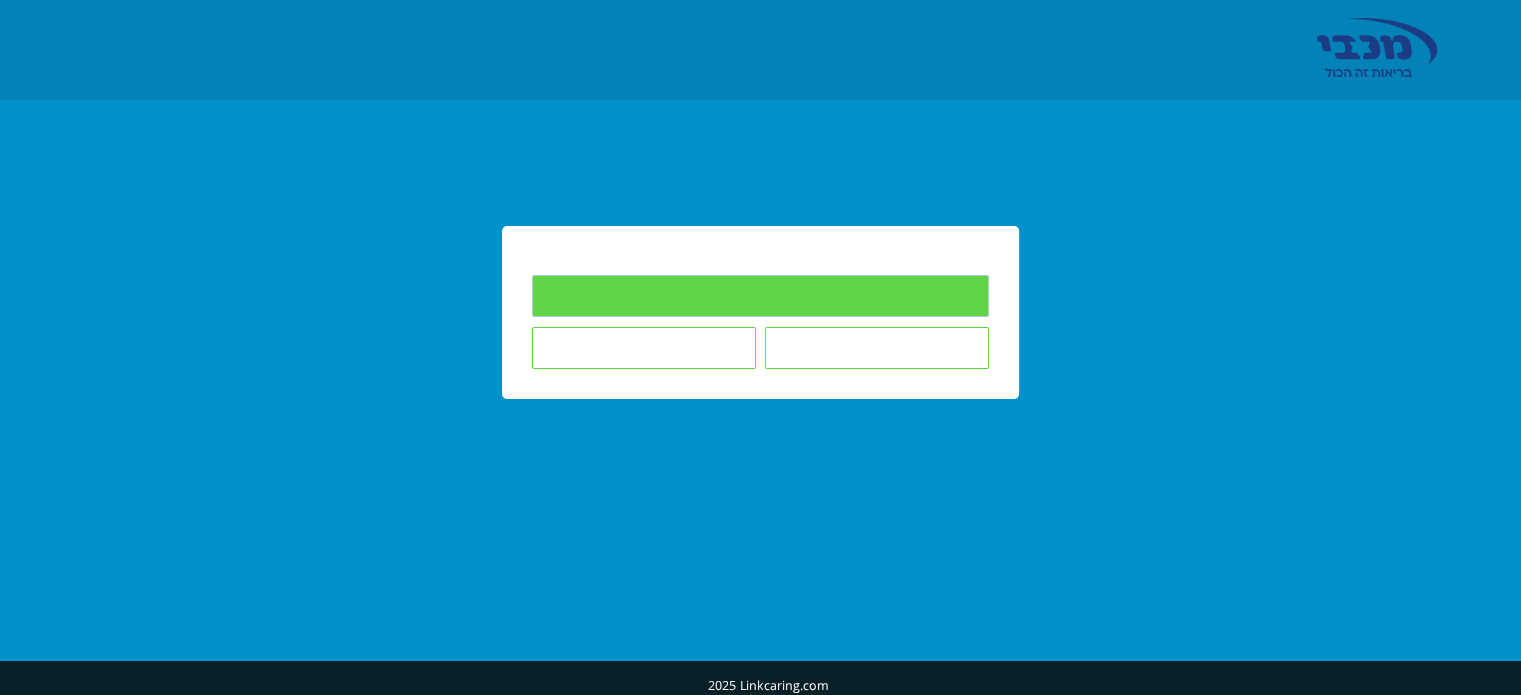 type on "אינני מעונין/ת להשיב על השאלונים" 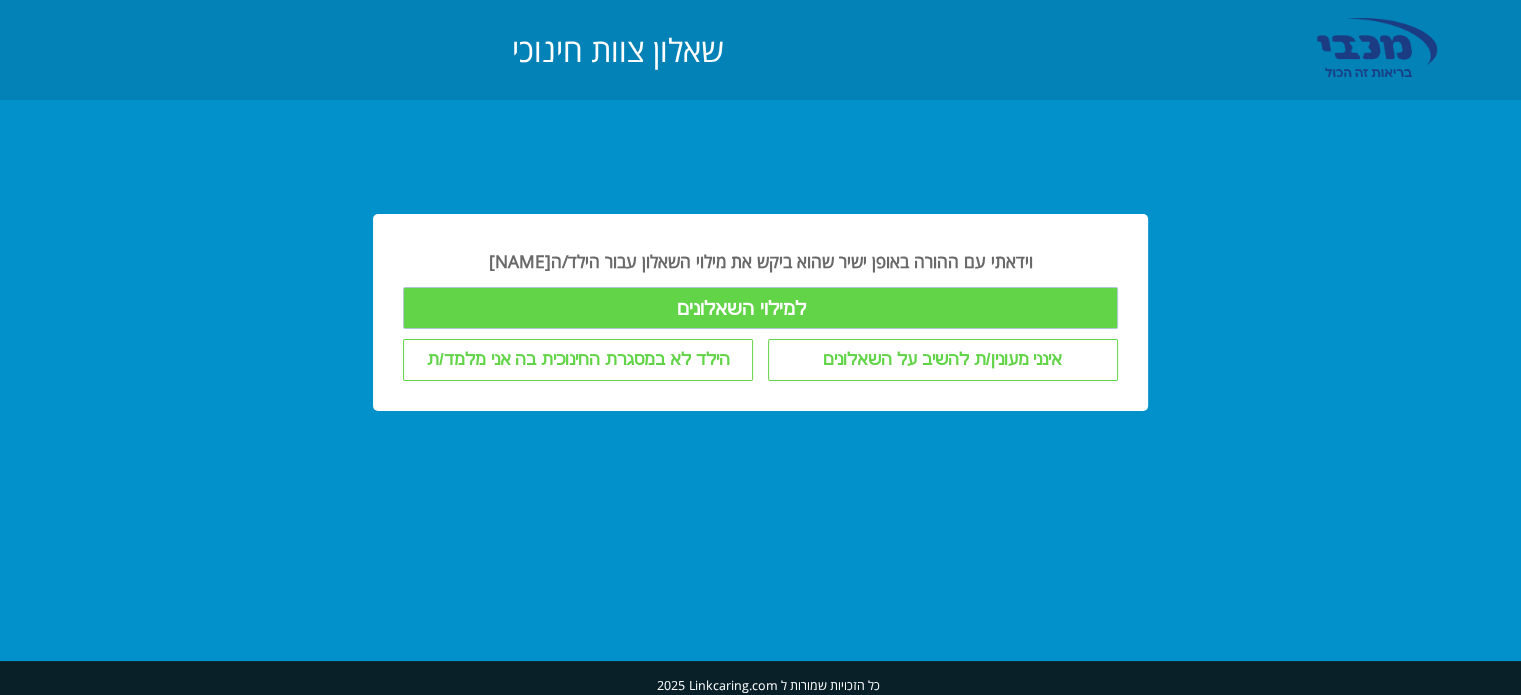 drag, startPoint x: 0, startPoint y: 0, endPoint x: 716, endPoint y: 317, distance: 783.03577 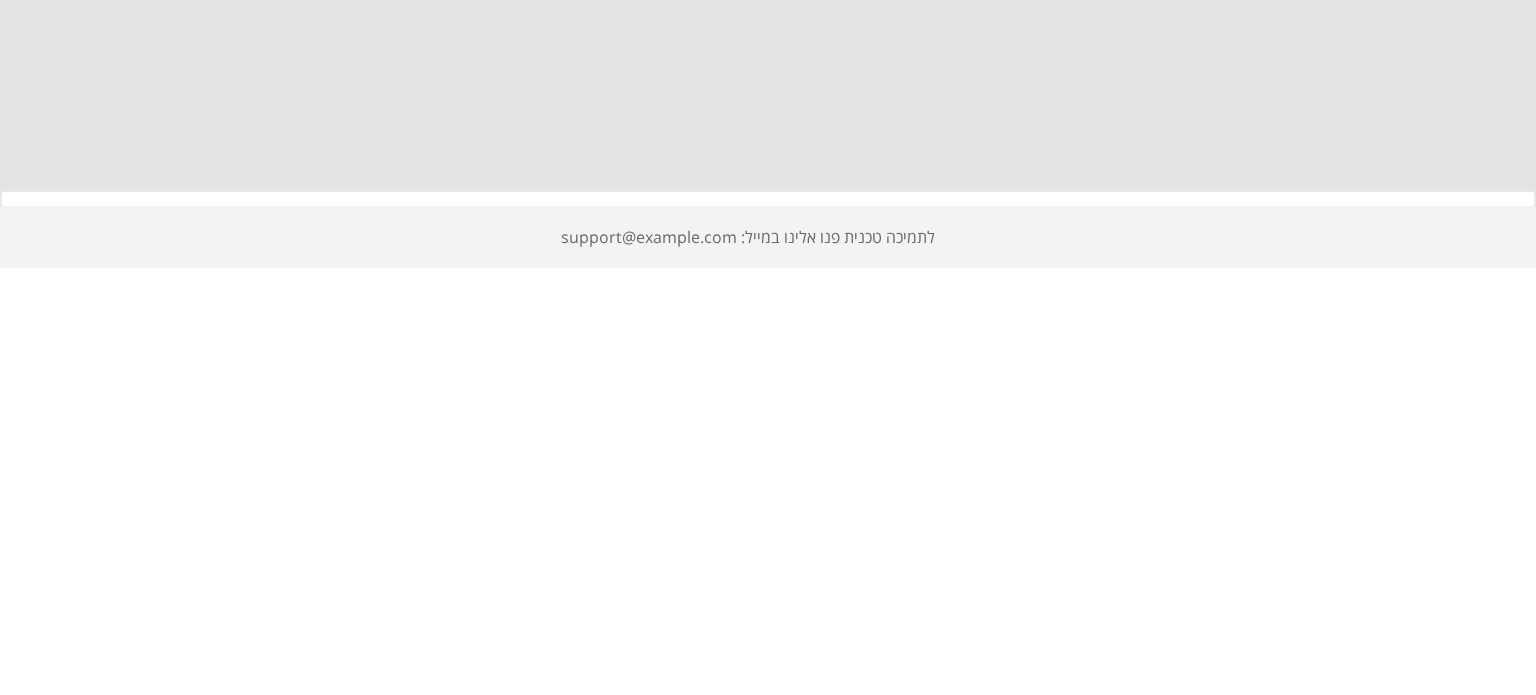 scroll, scrollTop: 0, scrollLeft: 0, axis: both 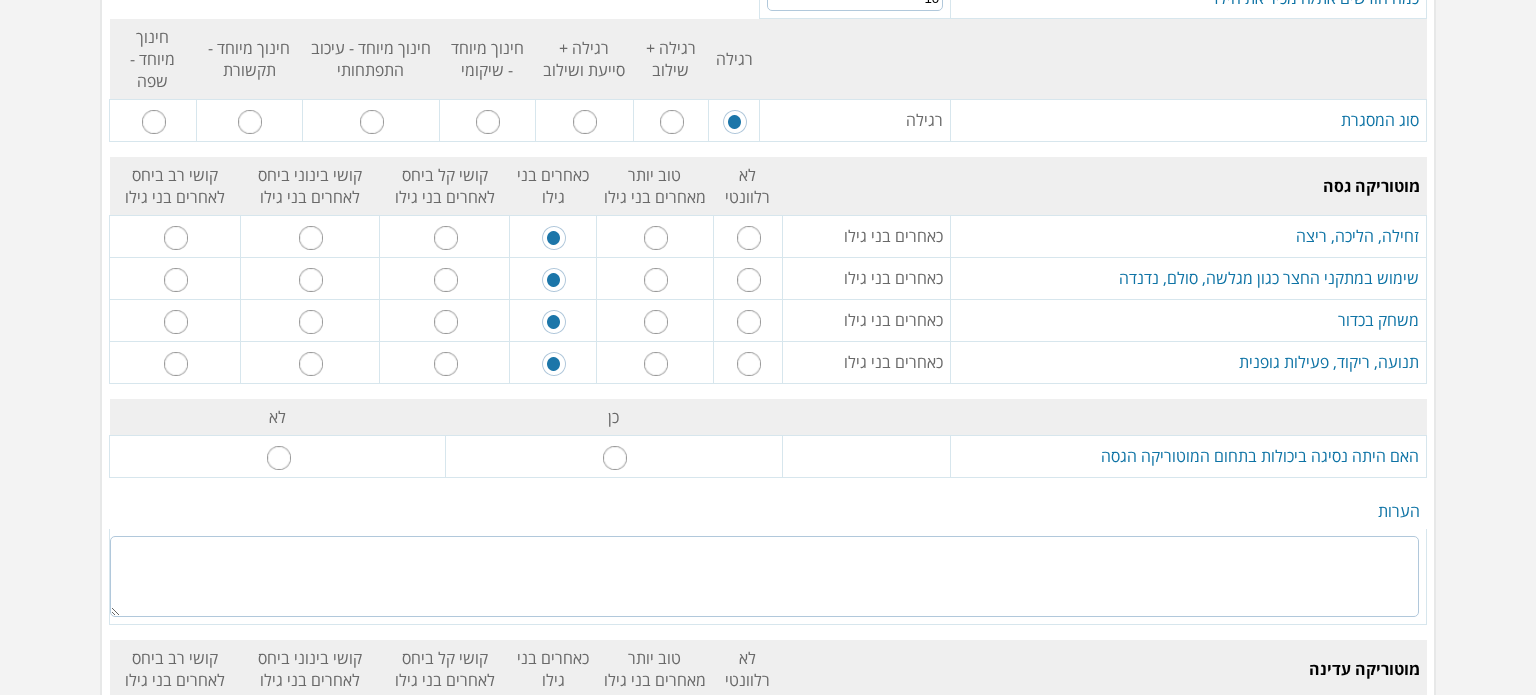 click at bounding box center [279, 458] 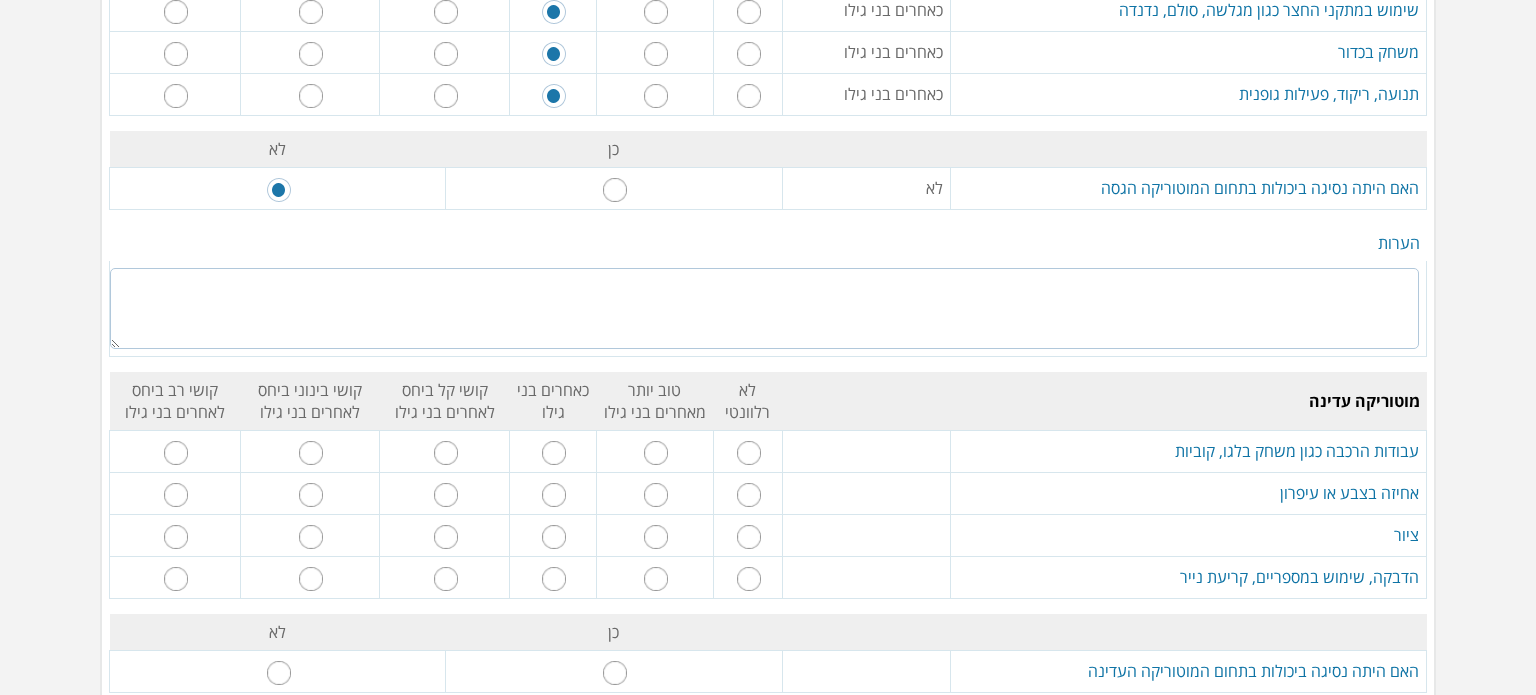 scroll, scrollTop: 1200, scrollLeft: 0, axis: vertical 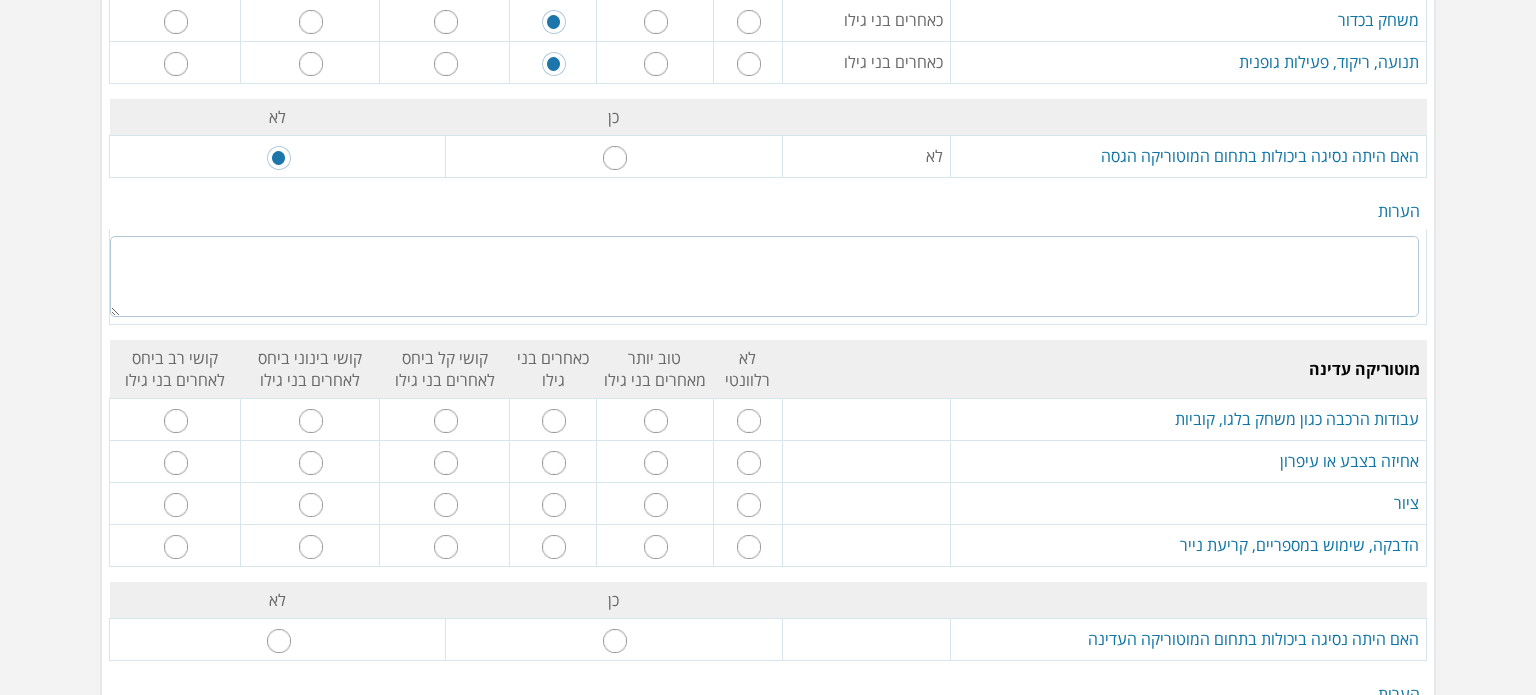 click at bounding box center (553, 419) 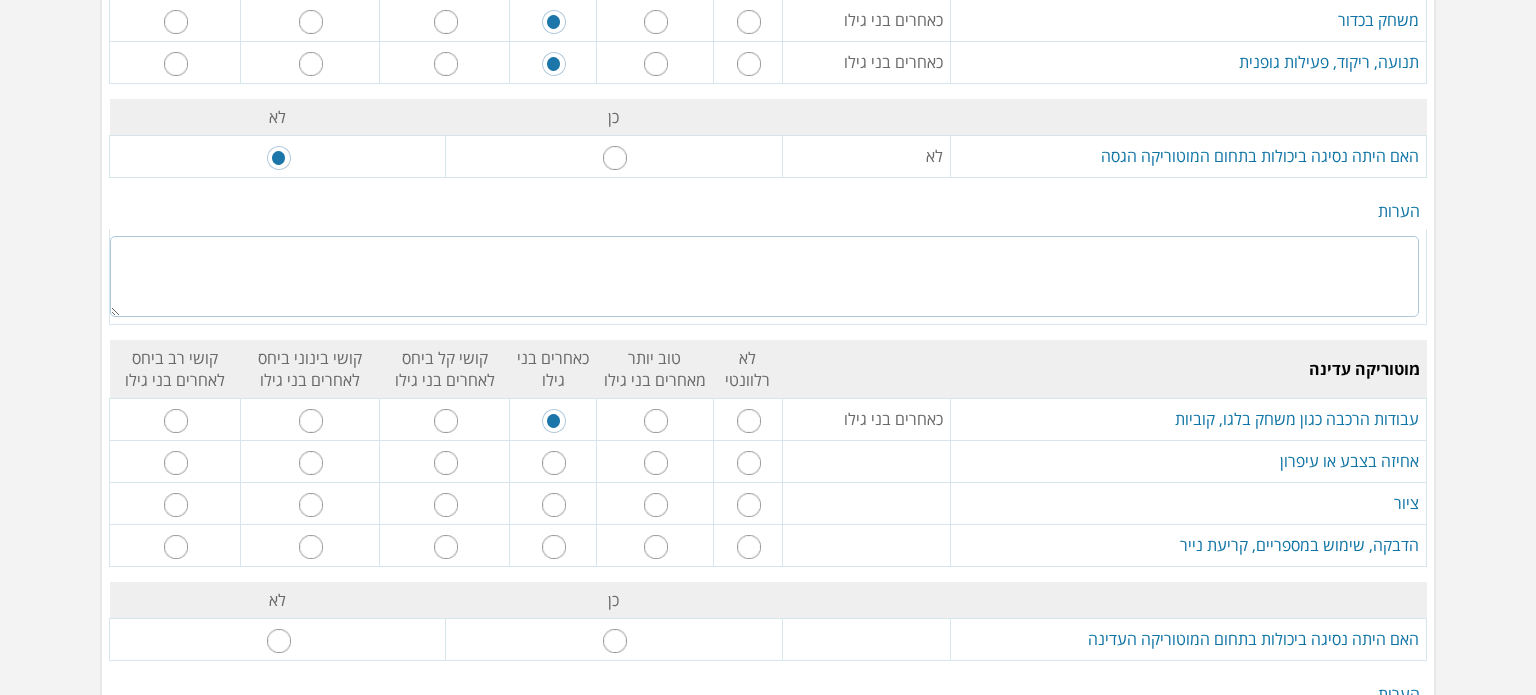 click at bounding box center (554, 463) 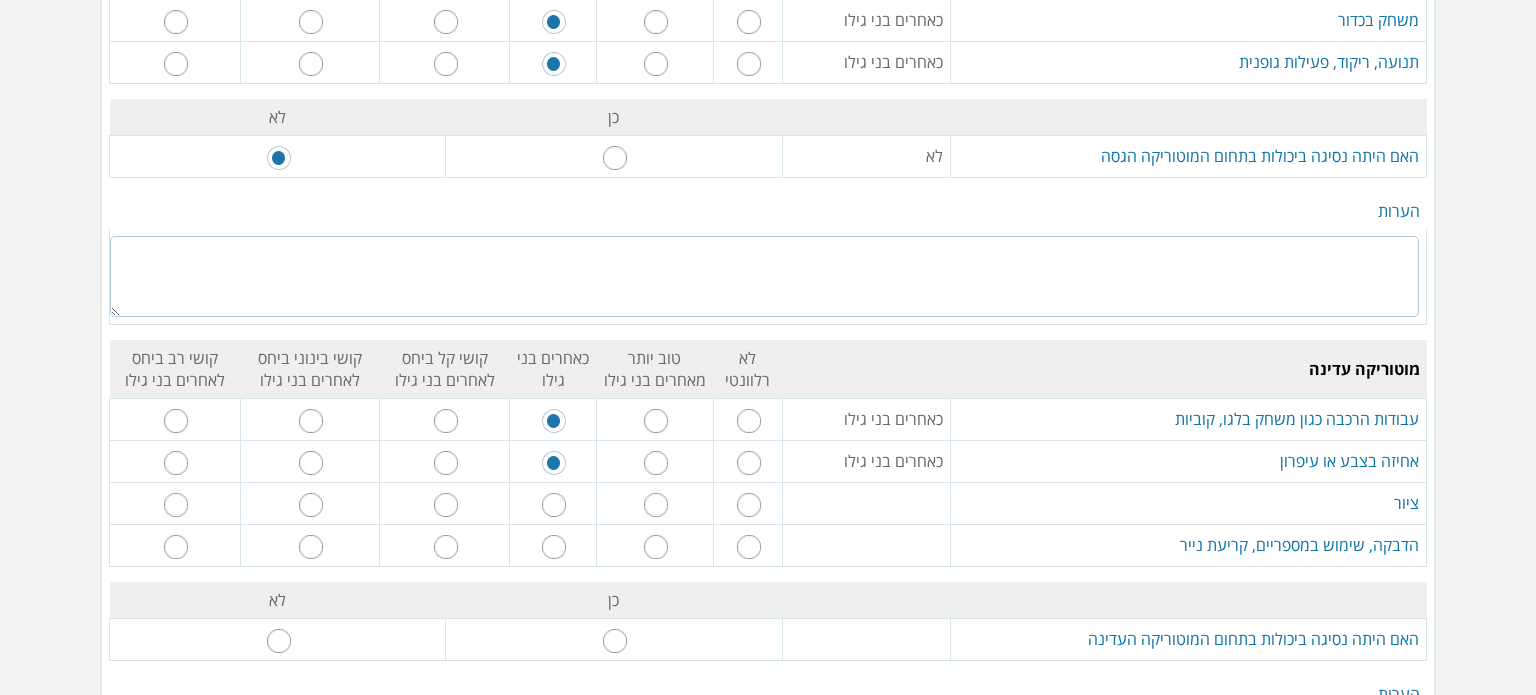 click at bounding box center [554, 505] 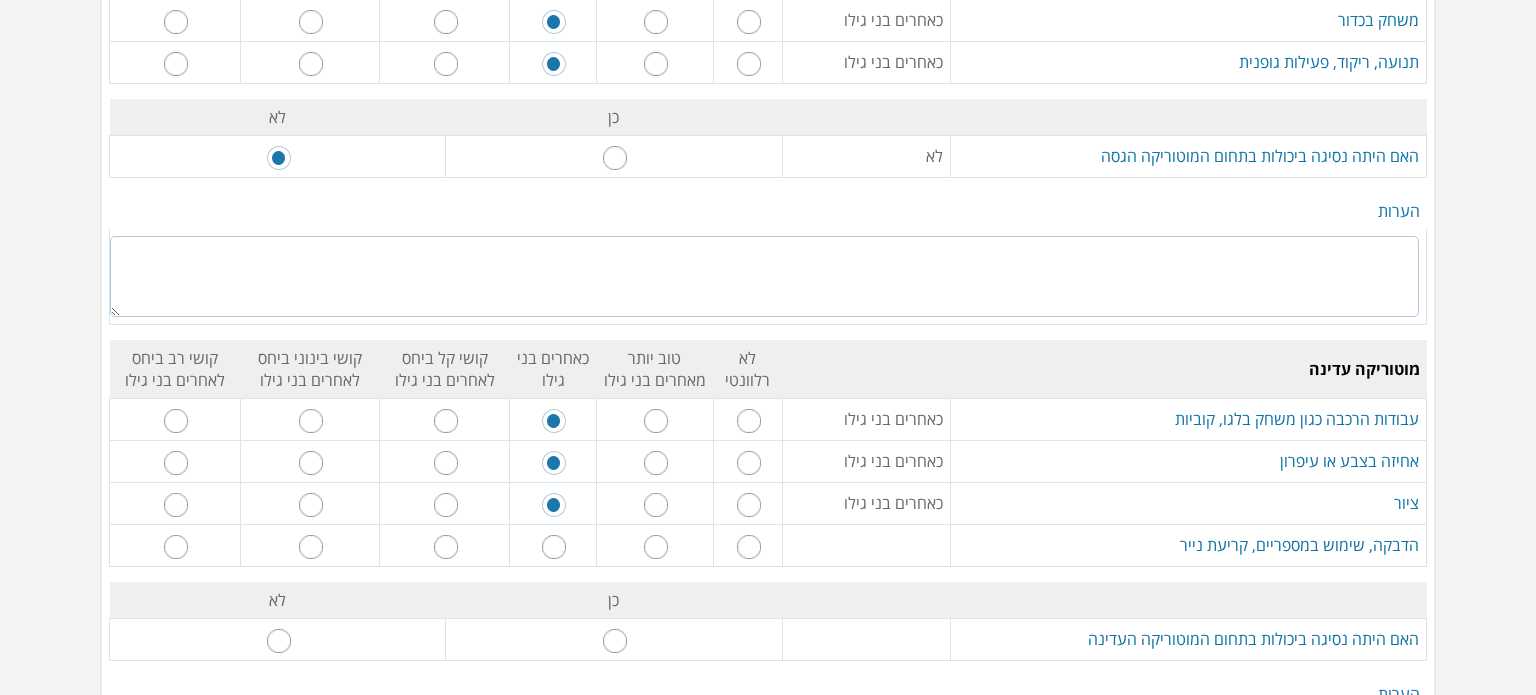 click at bounding box center (554, 547) 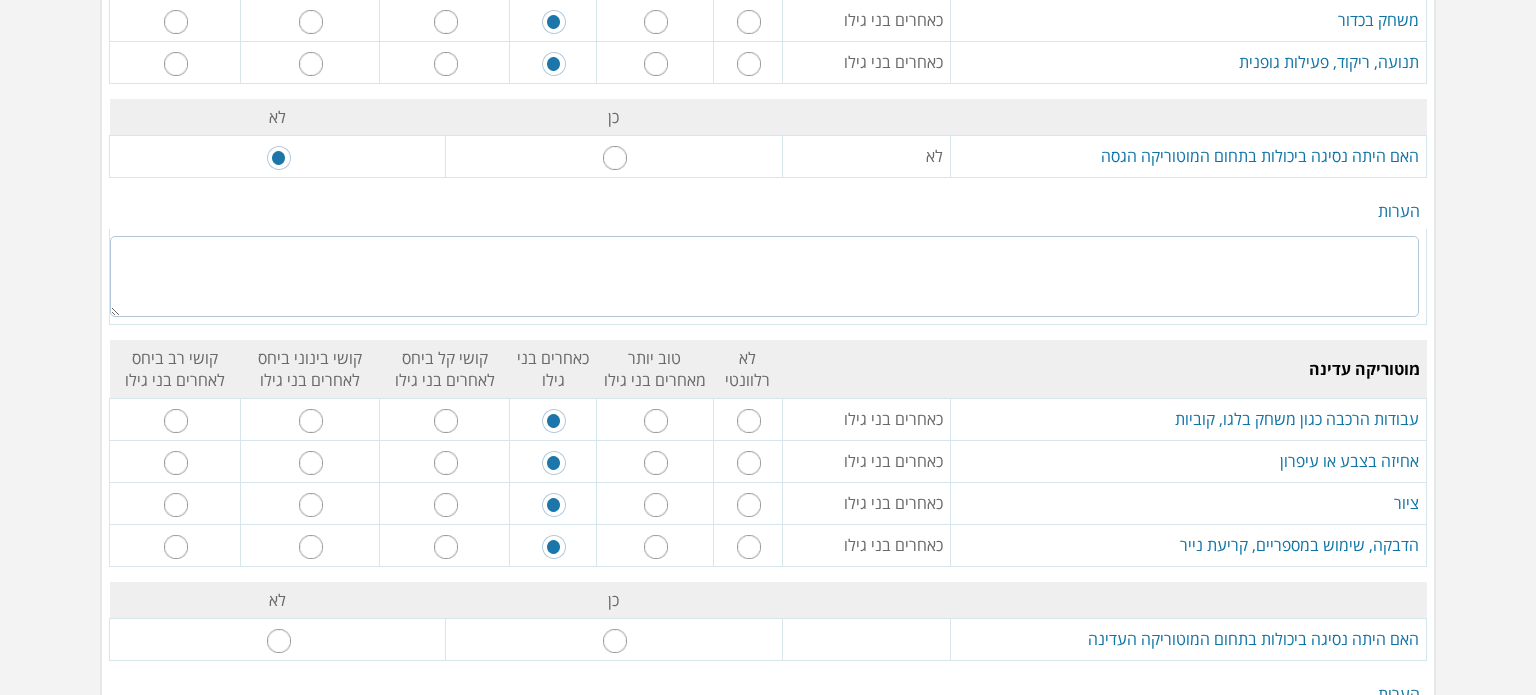 click at bounding box center (279, 641) 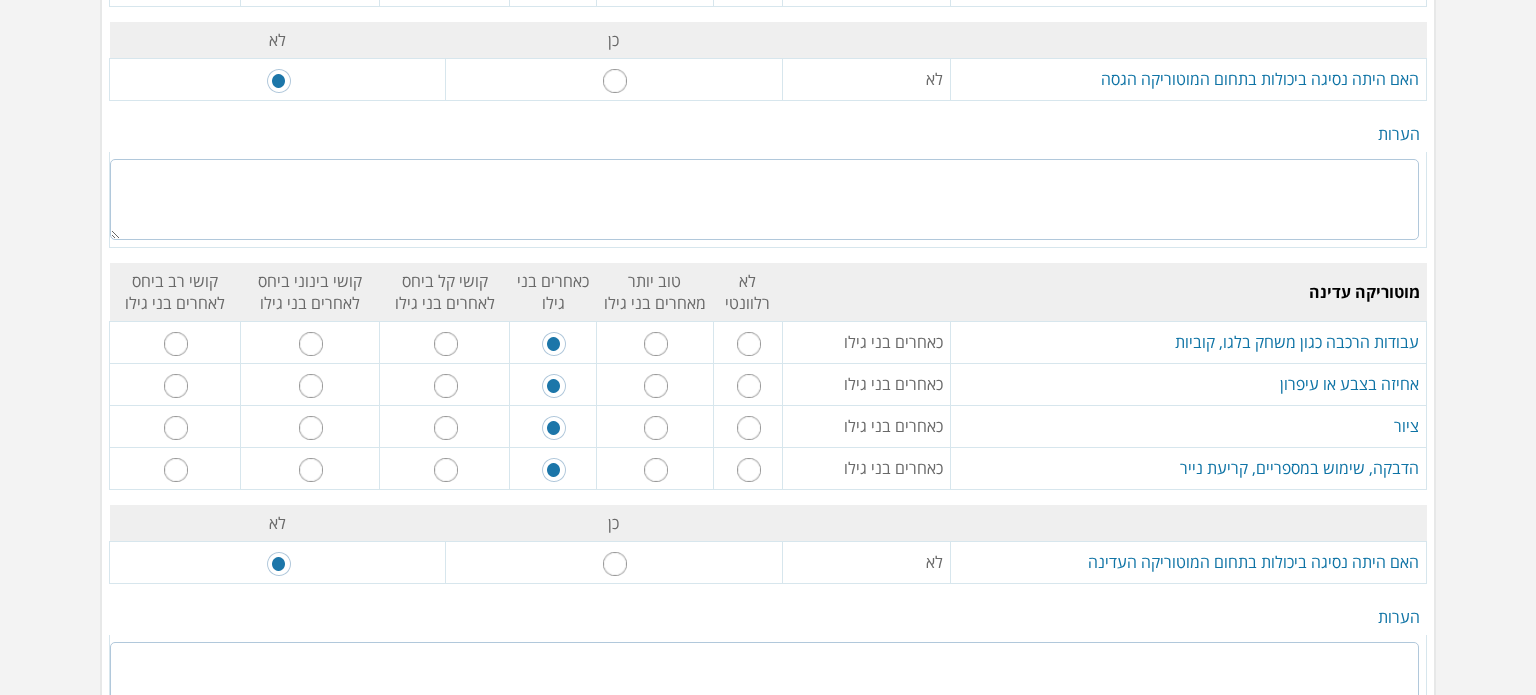 scroll, scrollTop: 1400, scrollLeft: 0, axis: vertical 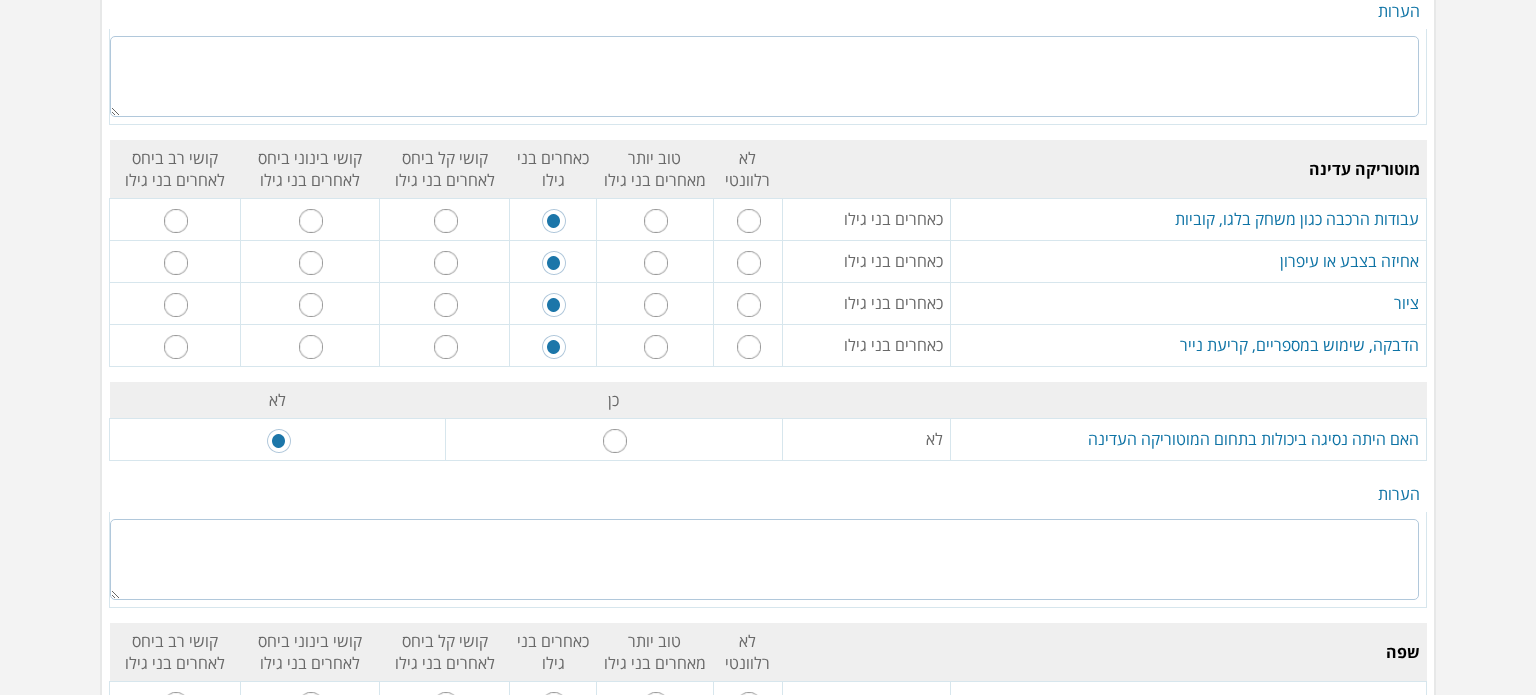 click at bounding box center (764, 559) 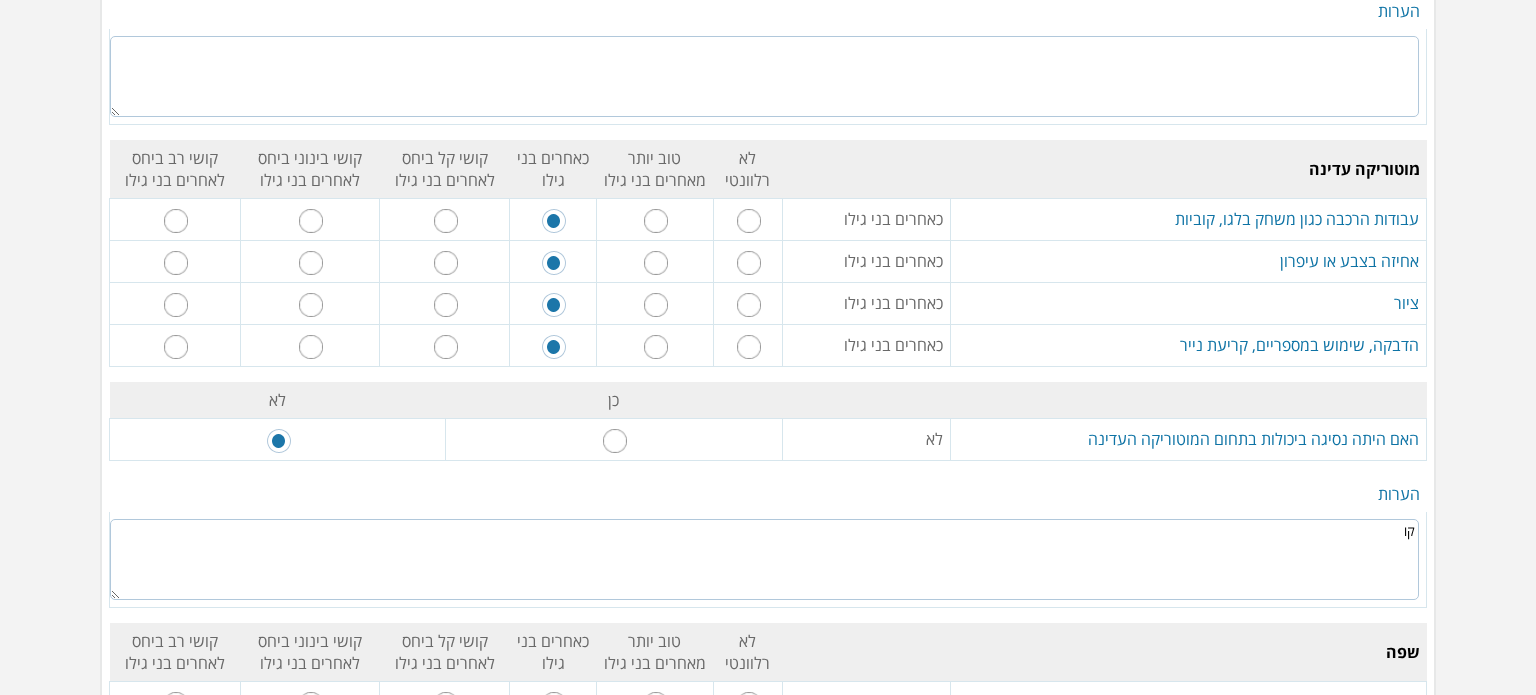 type on "ק" 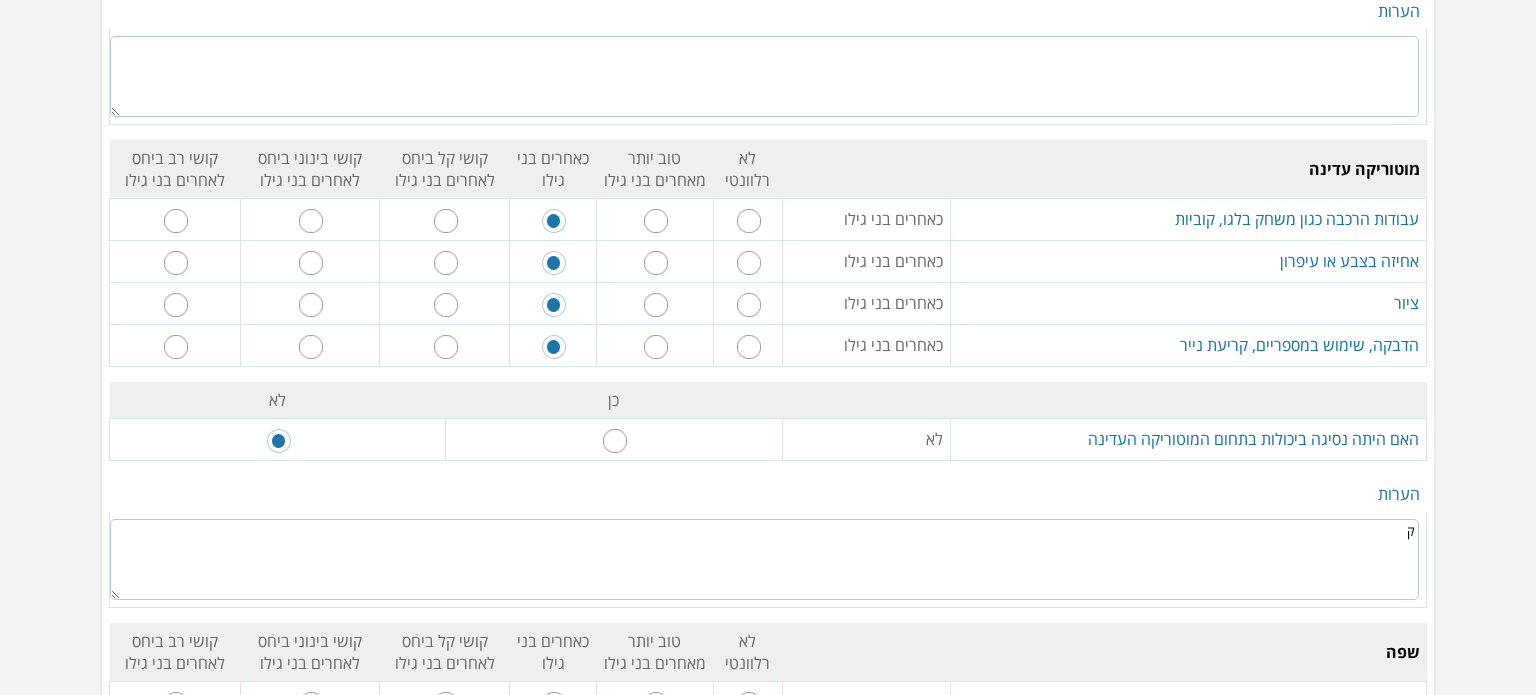type 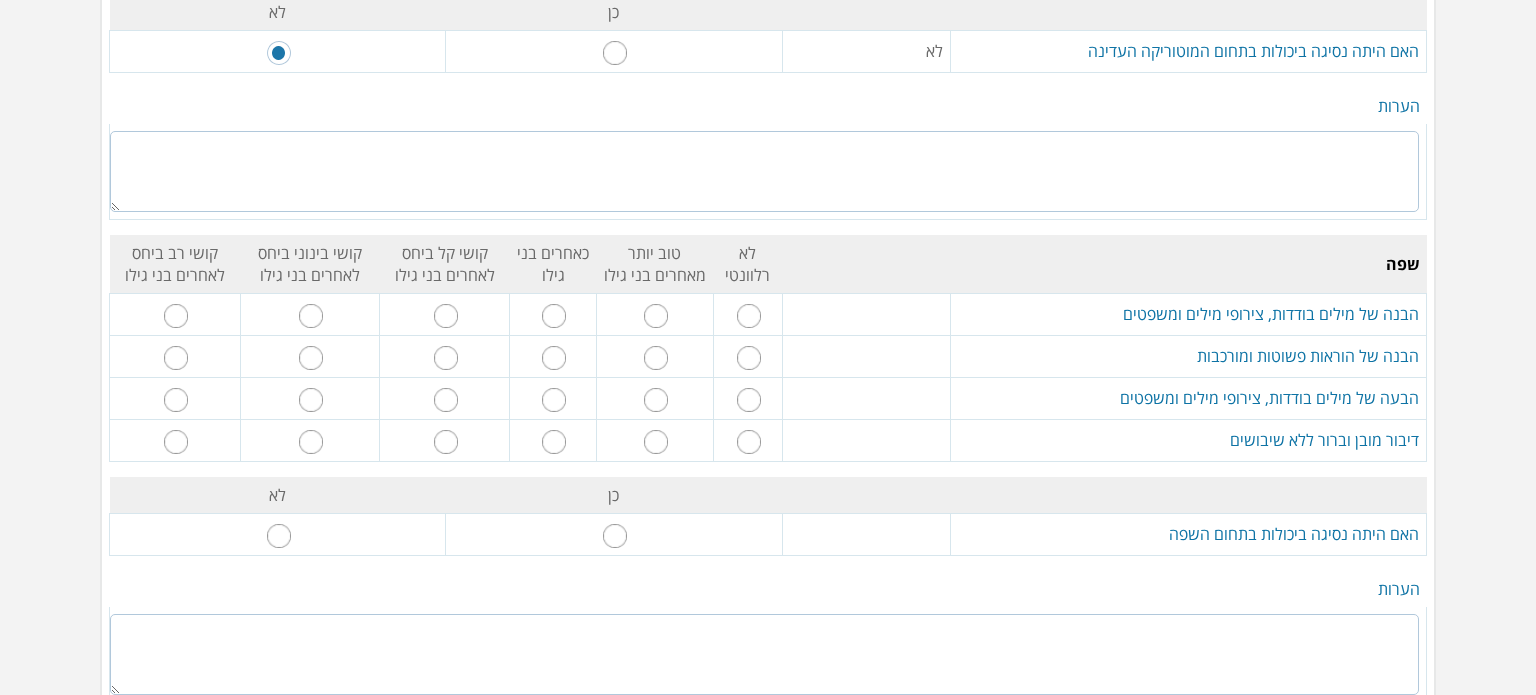 scroll, scrollTop: 1800, scrollLeft: 0, axis: vertical 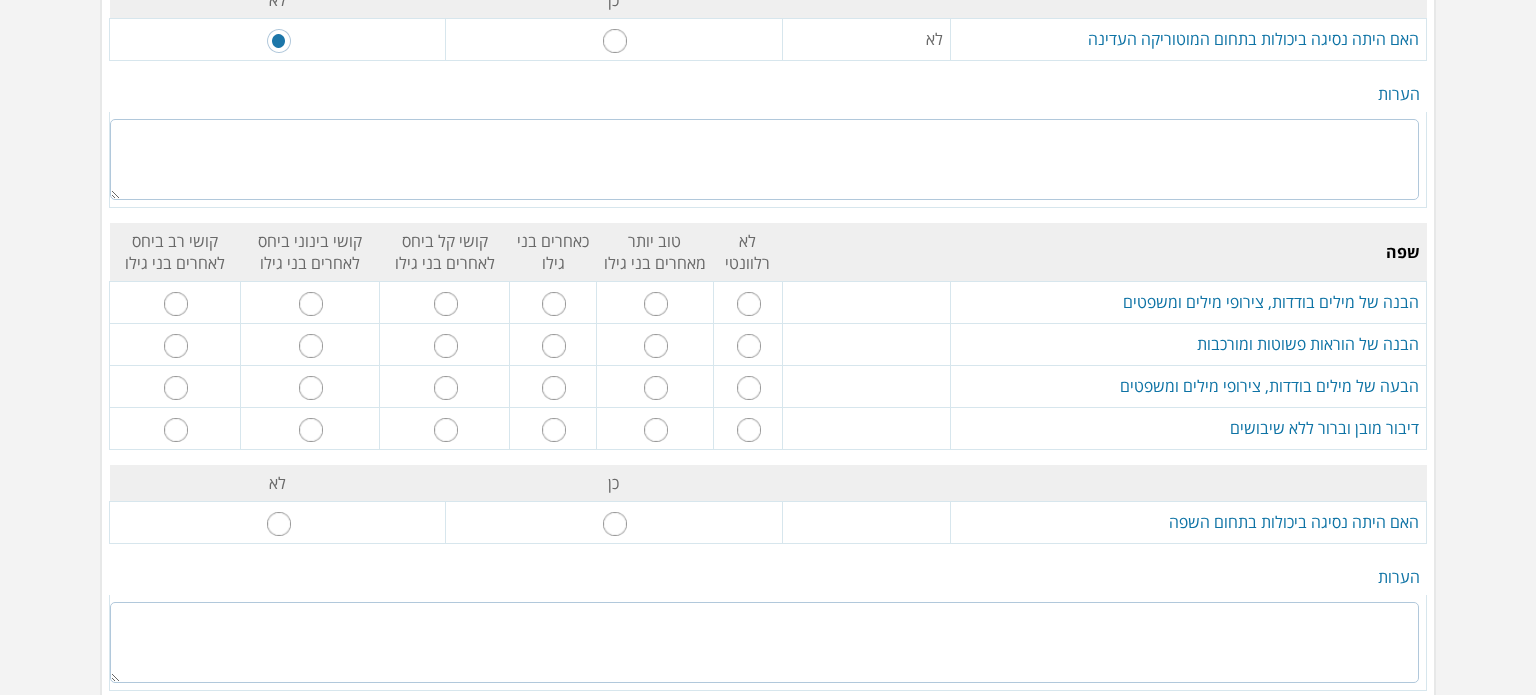 click at bounding box center (554, 304) 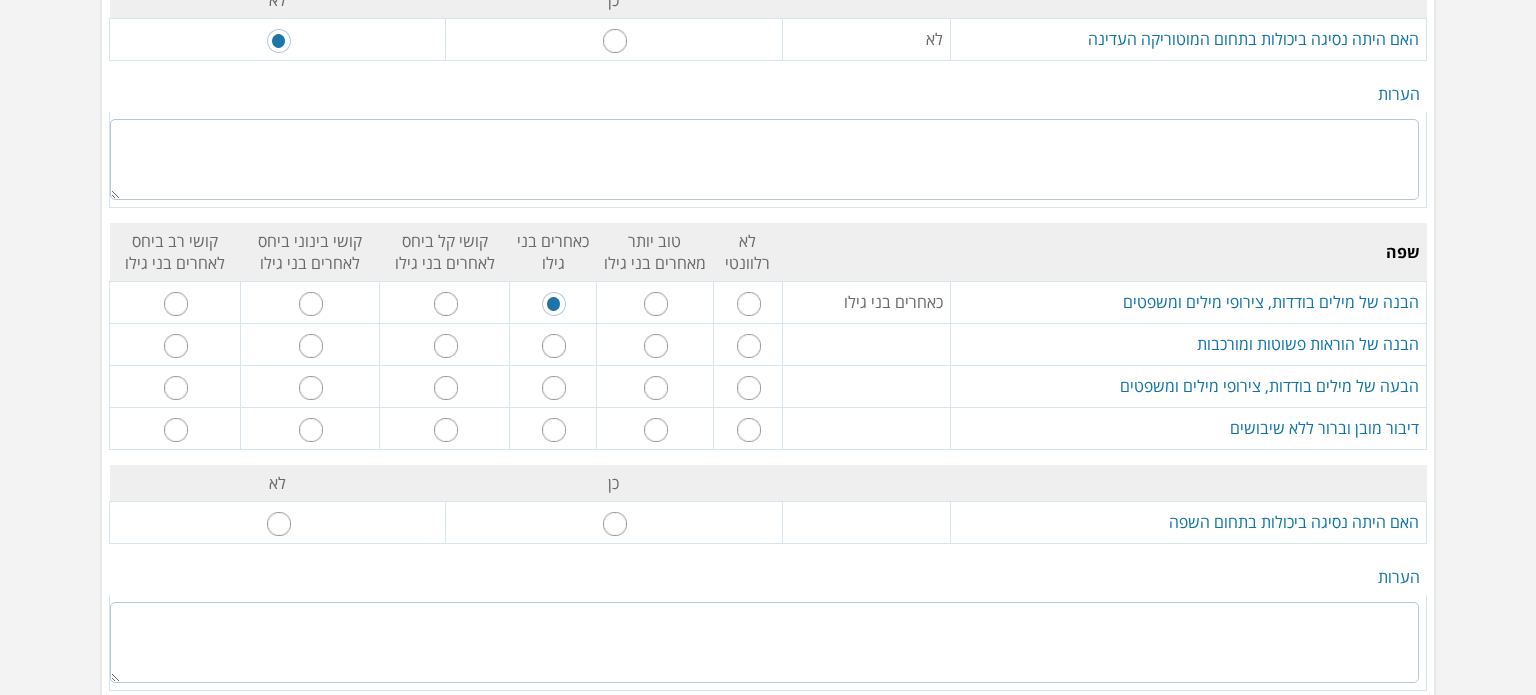 click at bounding box center [554, 346] 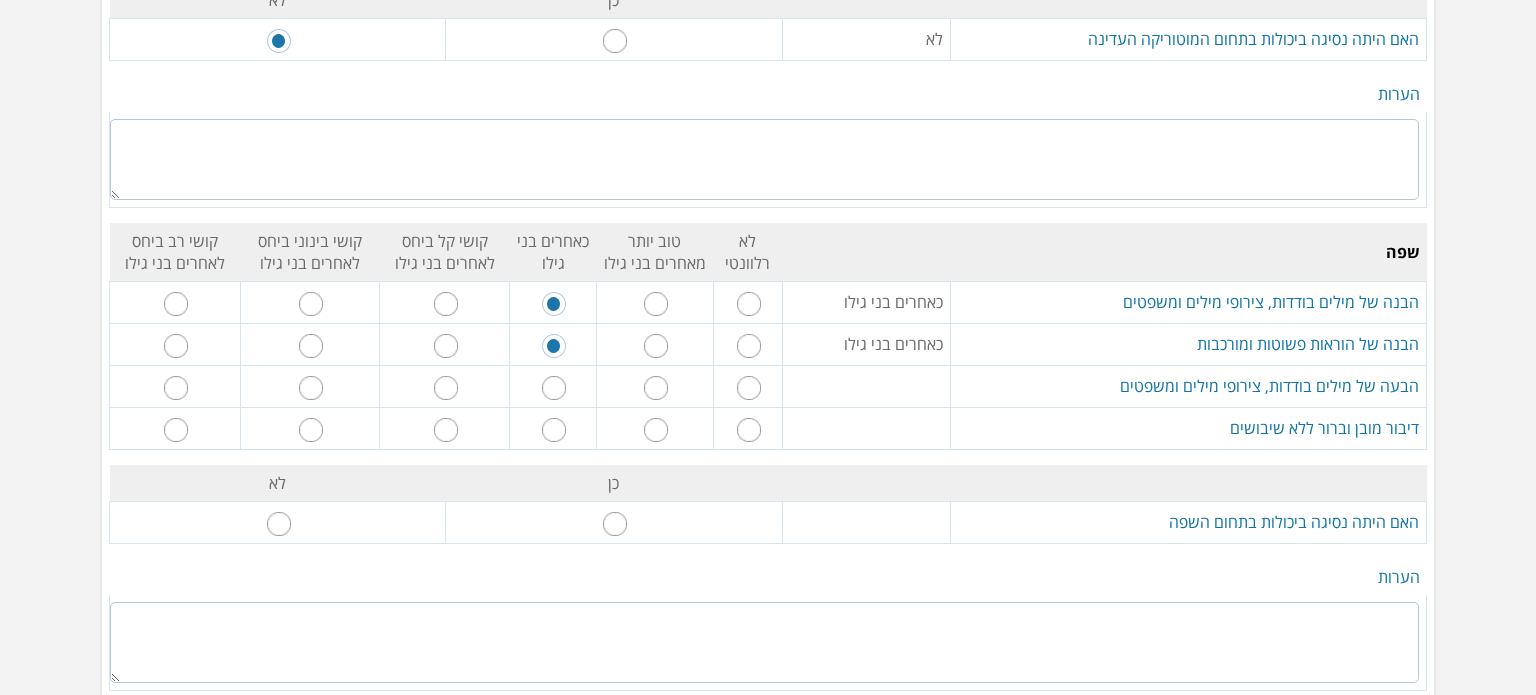 click at bounding box center (554, 388) 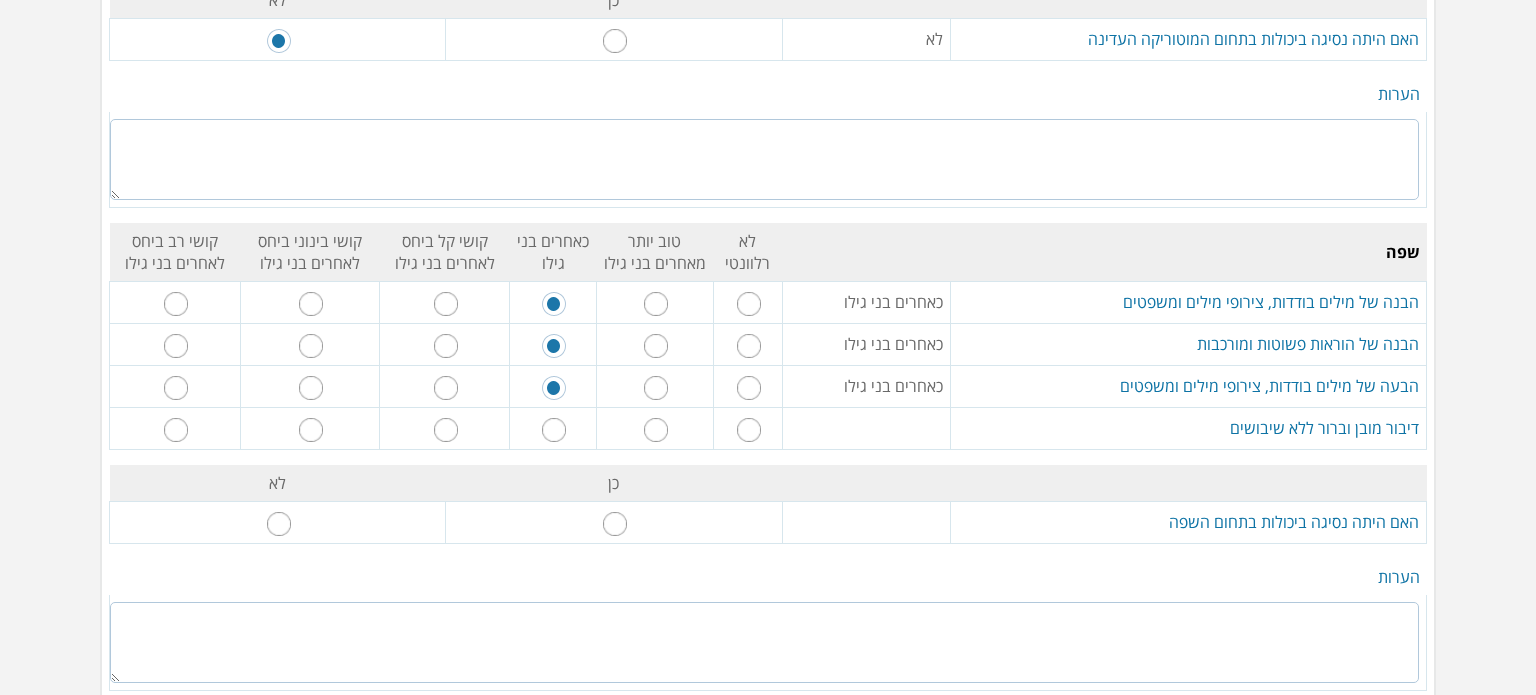 click at bounding box center [554, 430] 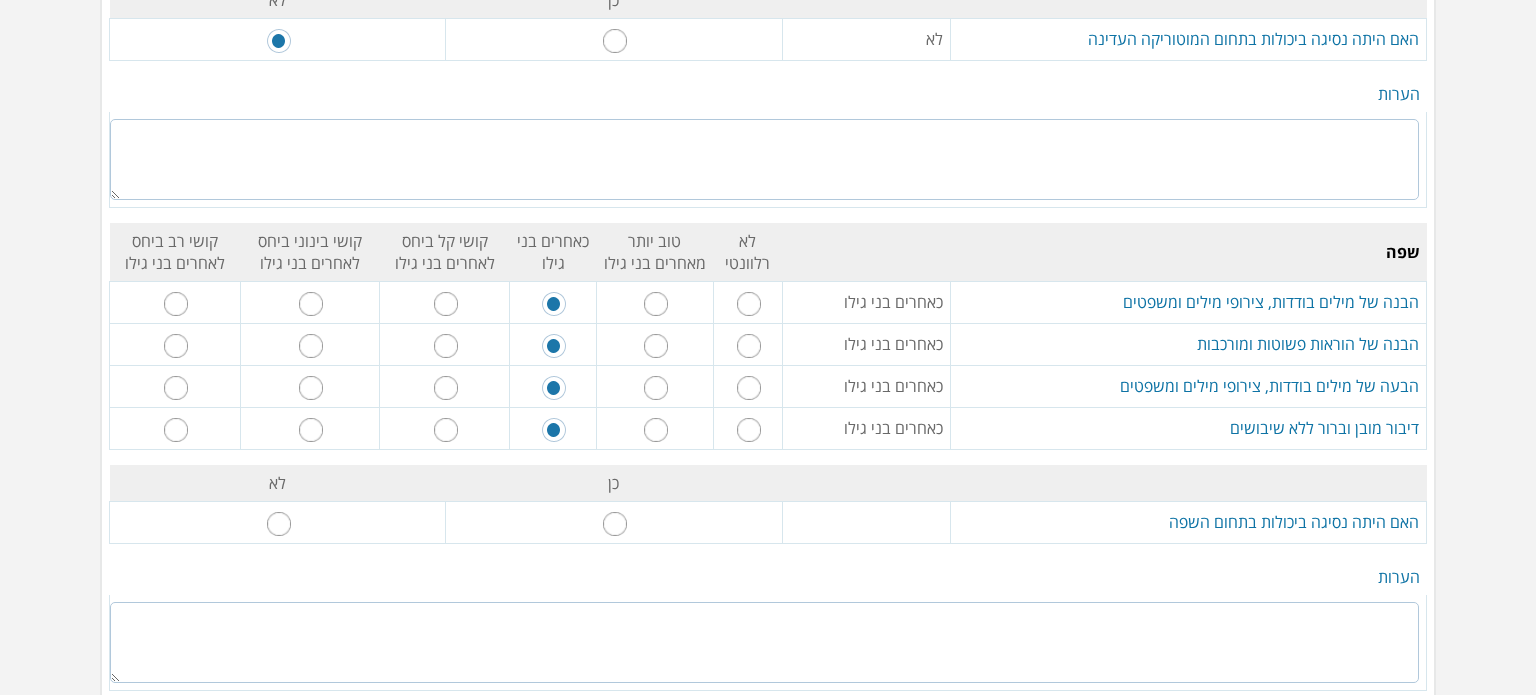click at bounding box center [279, 524] 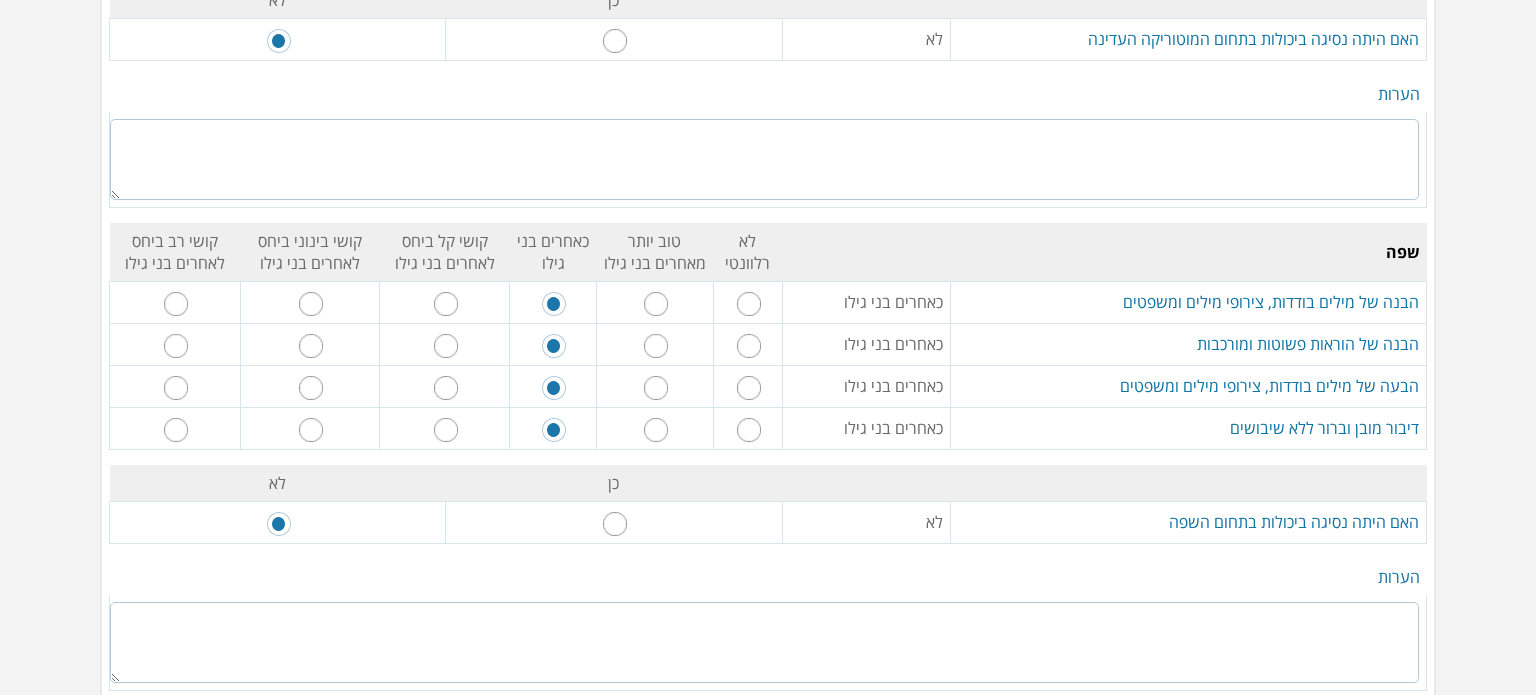 click at bounding box center [764, 642] 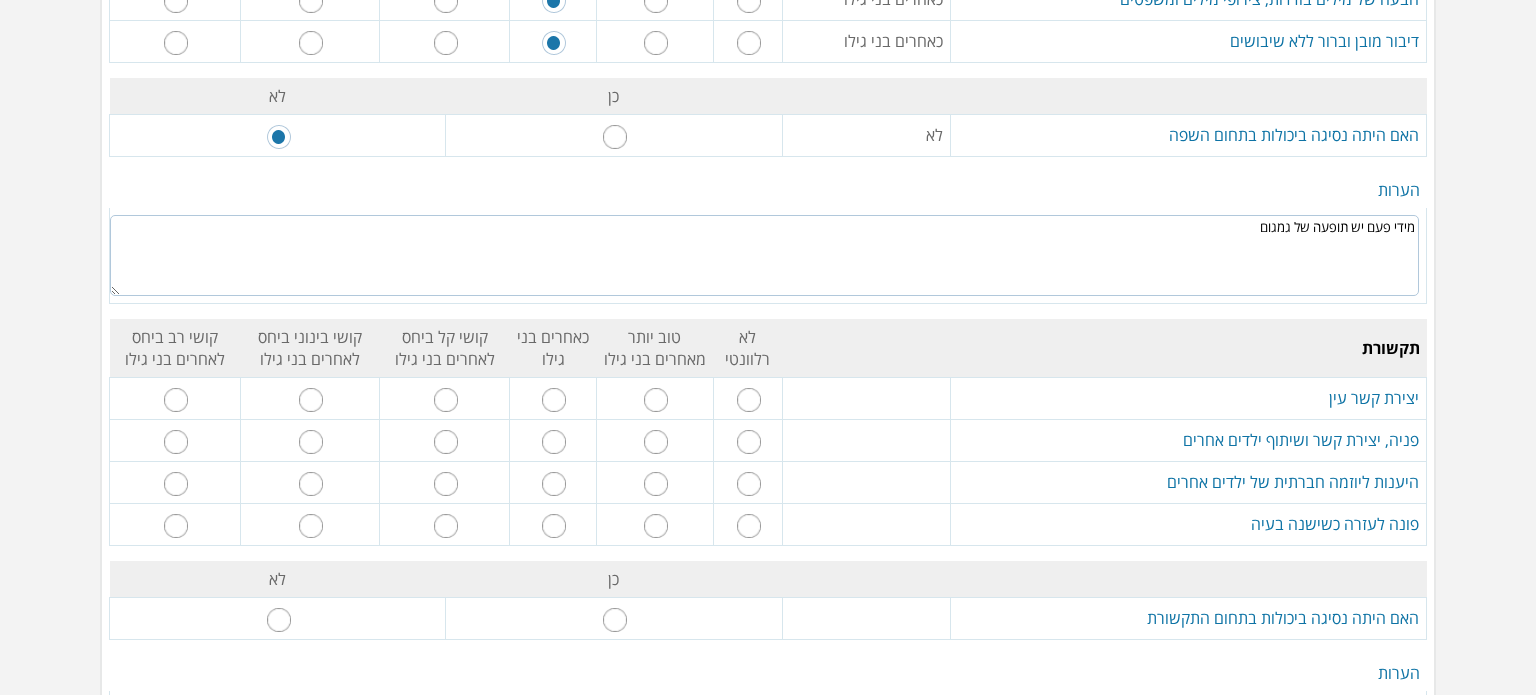 scroll, scrollTop: 2200, scrollLeft: 0, axis: vertical 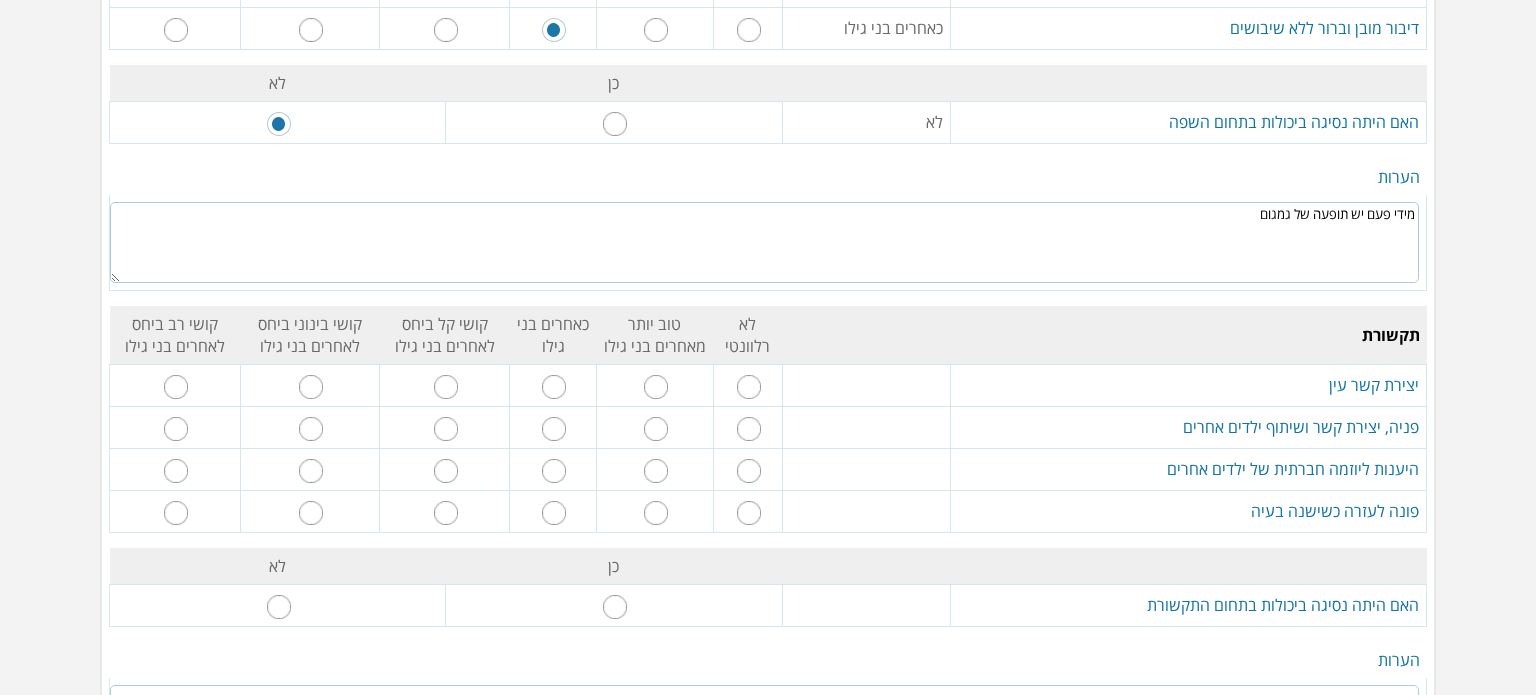 type on "מידי פעם יש תופעה של גמגום" 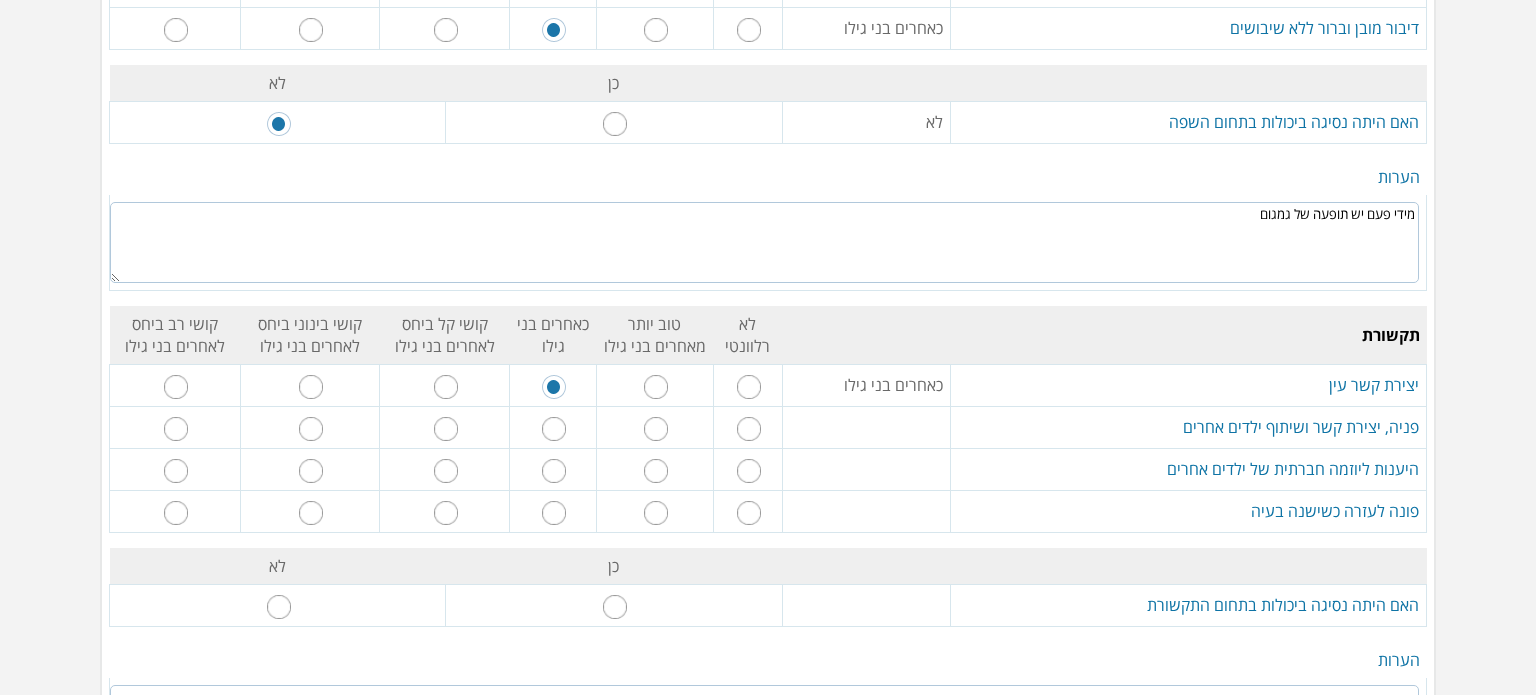 click at bounding box center [554, 429] 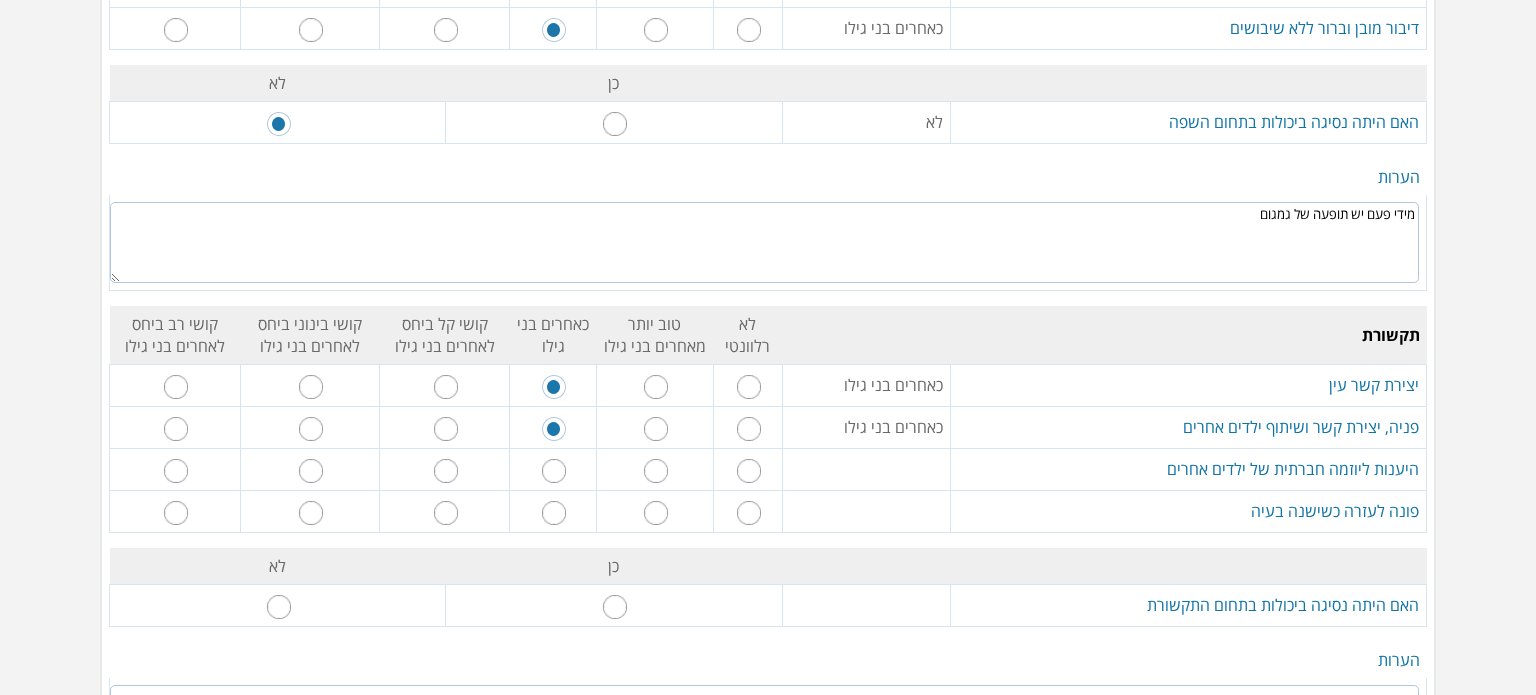 click at bounding box center (554, 471) 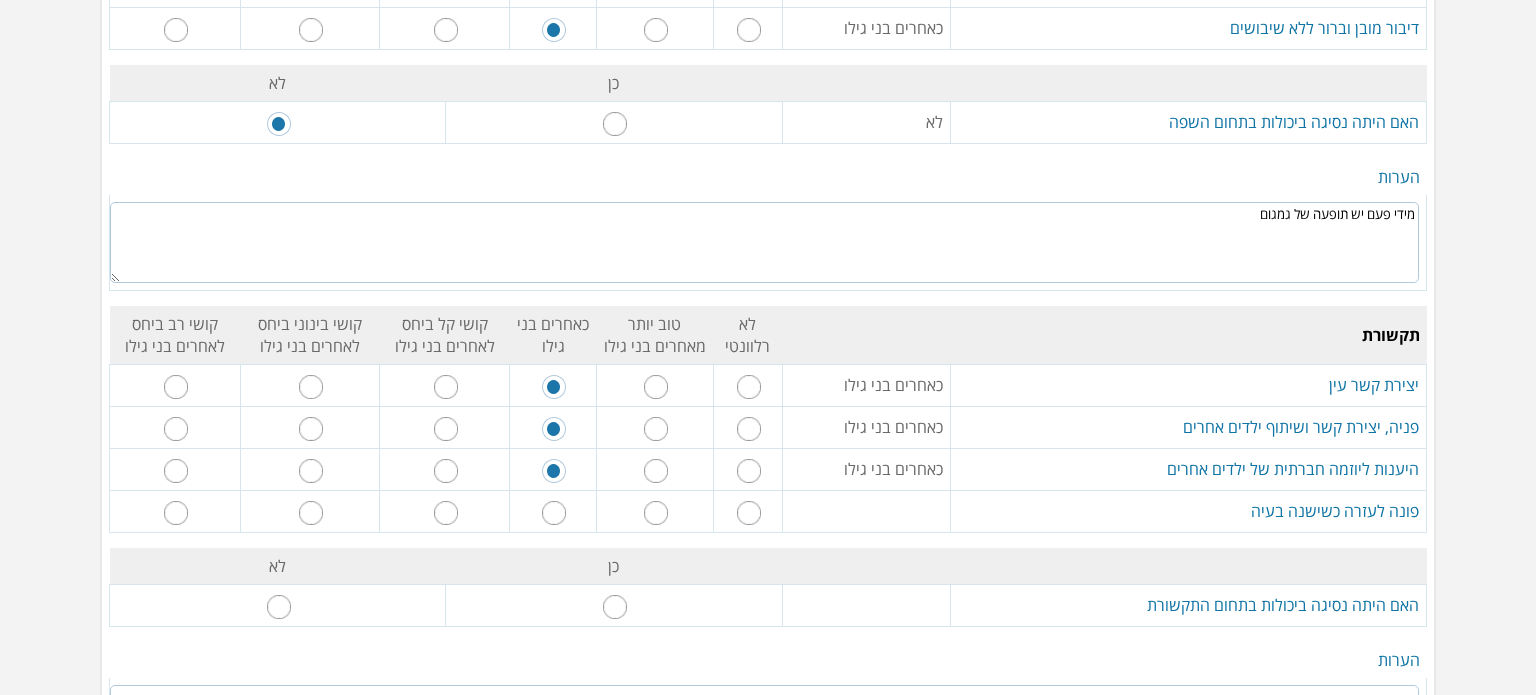 click at bounding box center (554, 513) 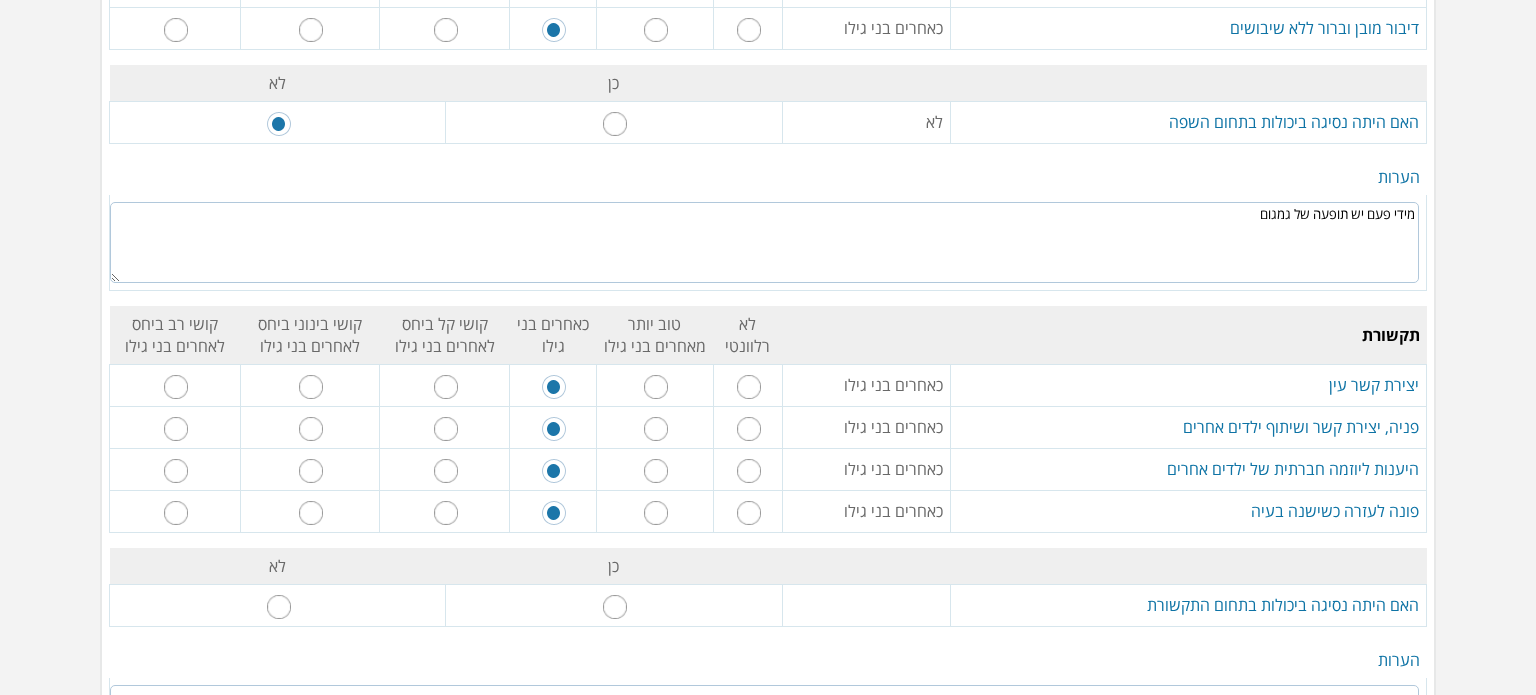 click at bounding box center [279, 607] 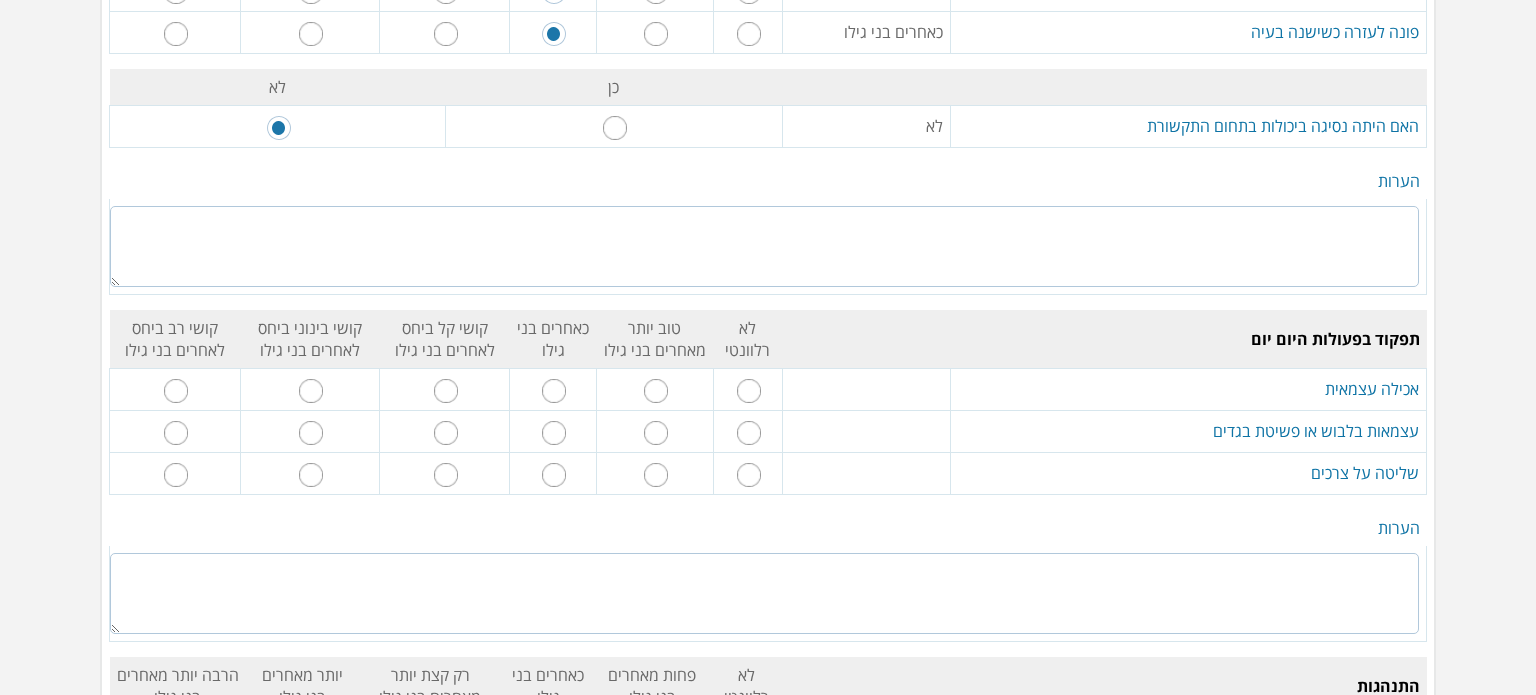 scroll, scrollTop: 2700, scrollLeft: 0, axis: vertical 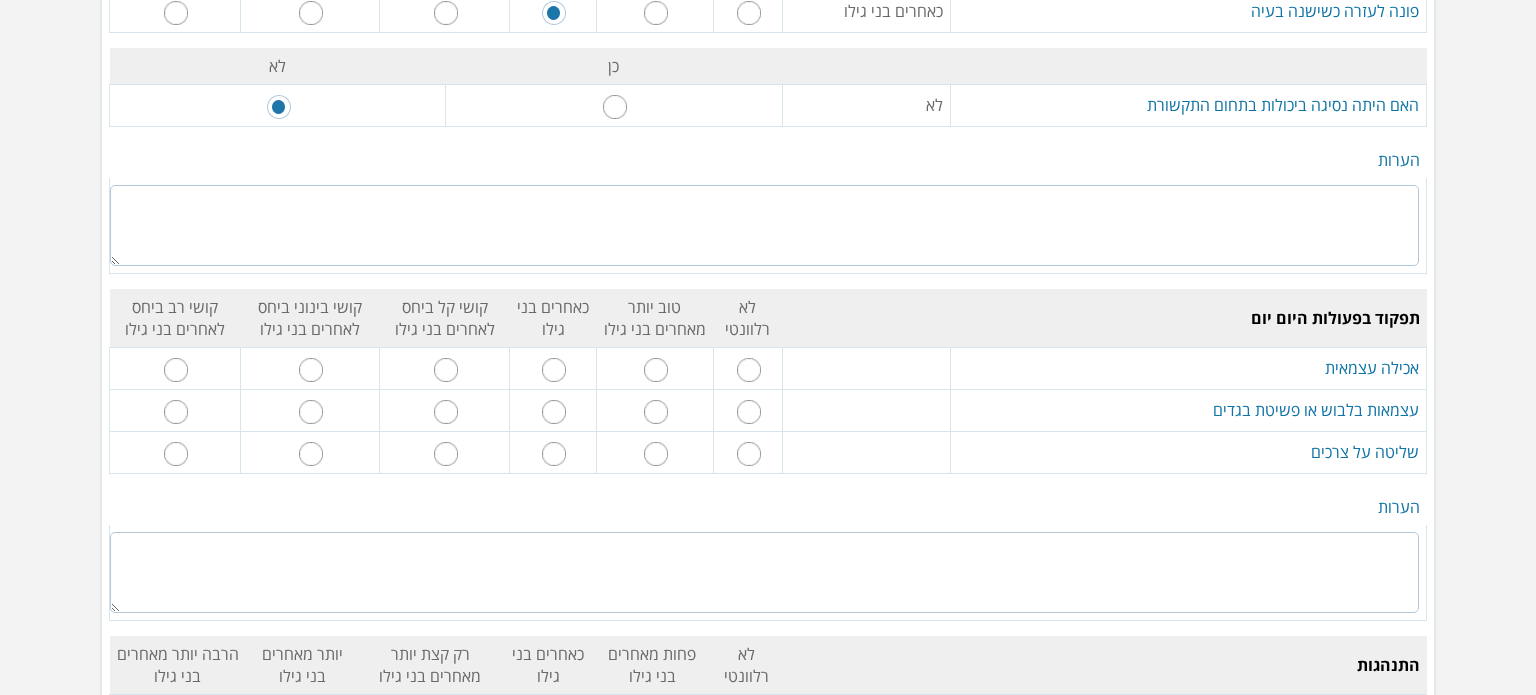 click at bounding box center [554, 370] 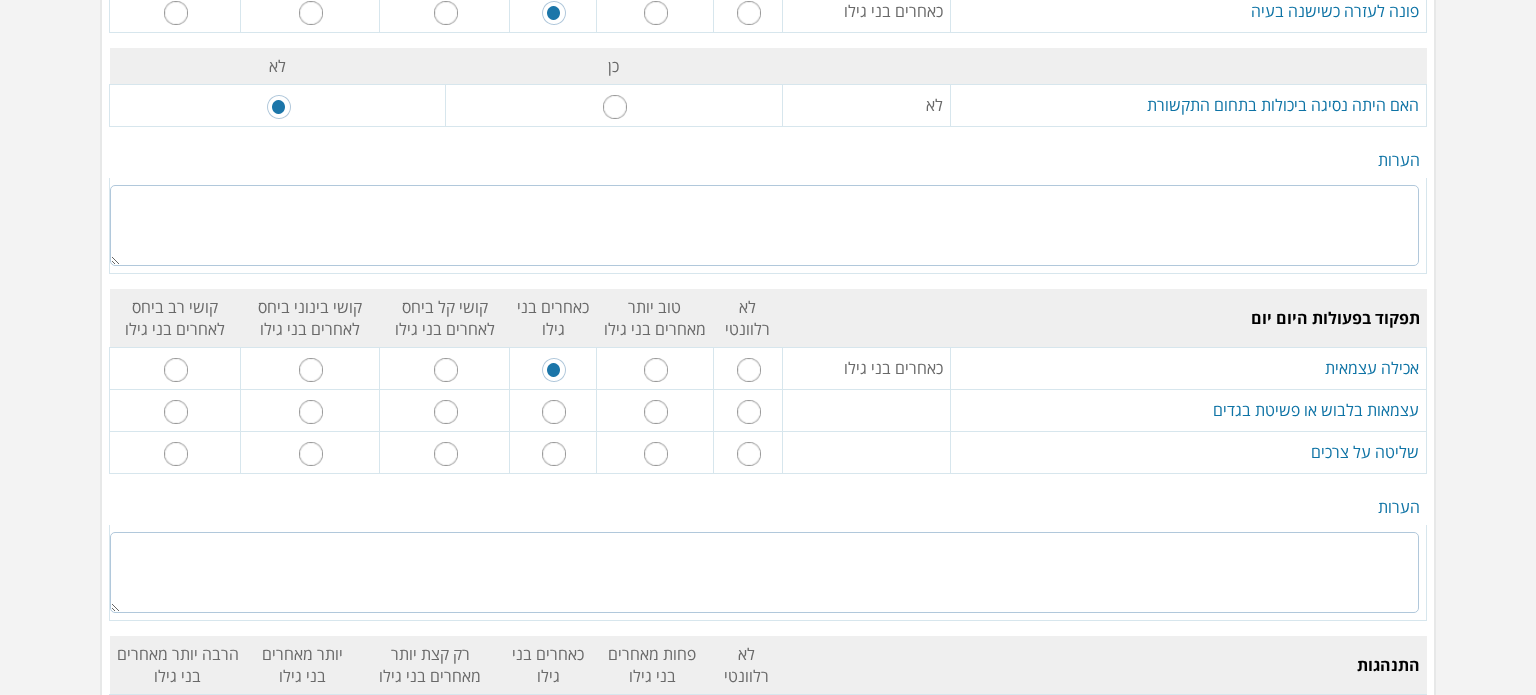 click at bounding box center [554, 412] 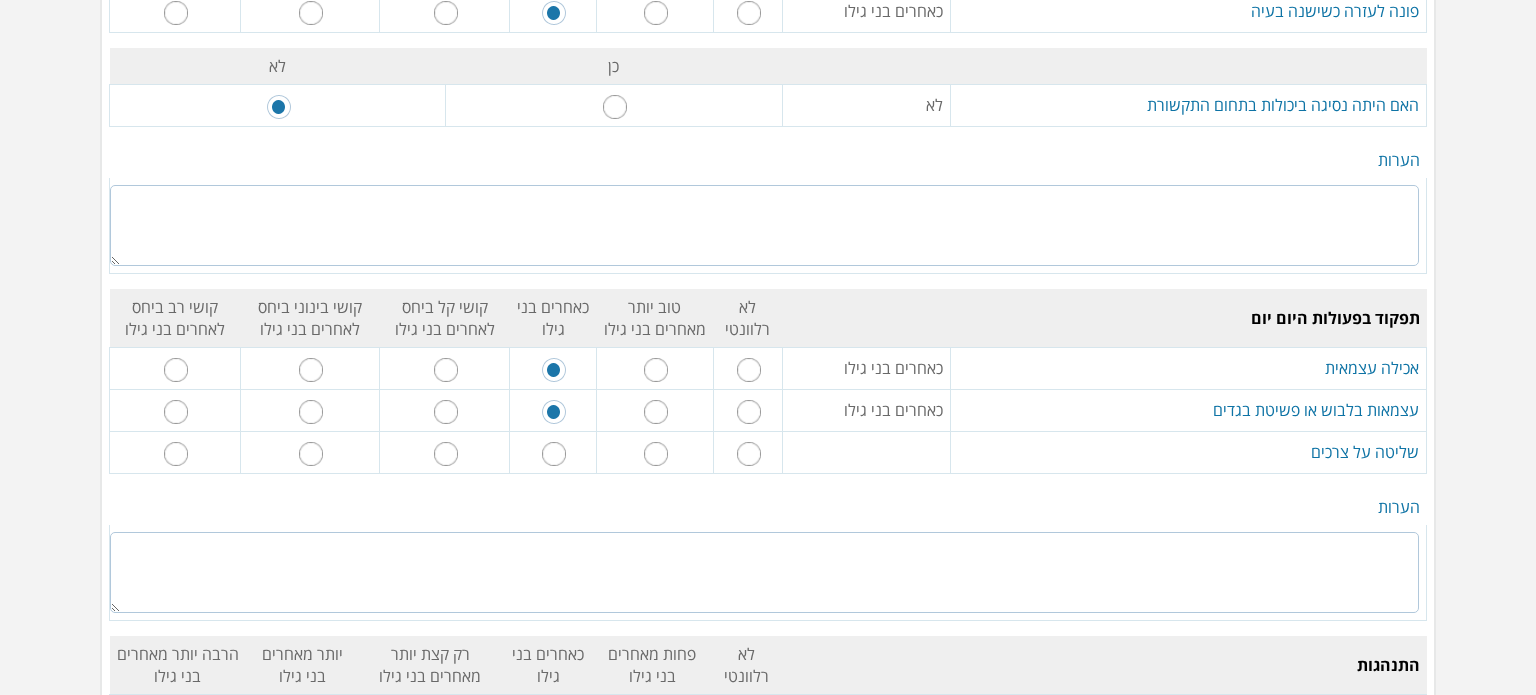 click at bounding box center (554, 454) 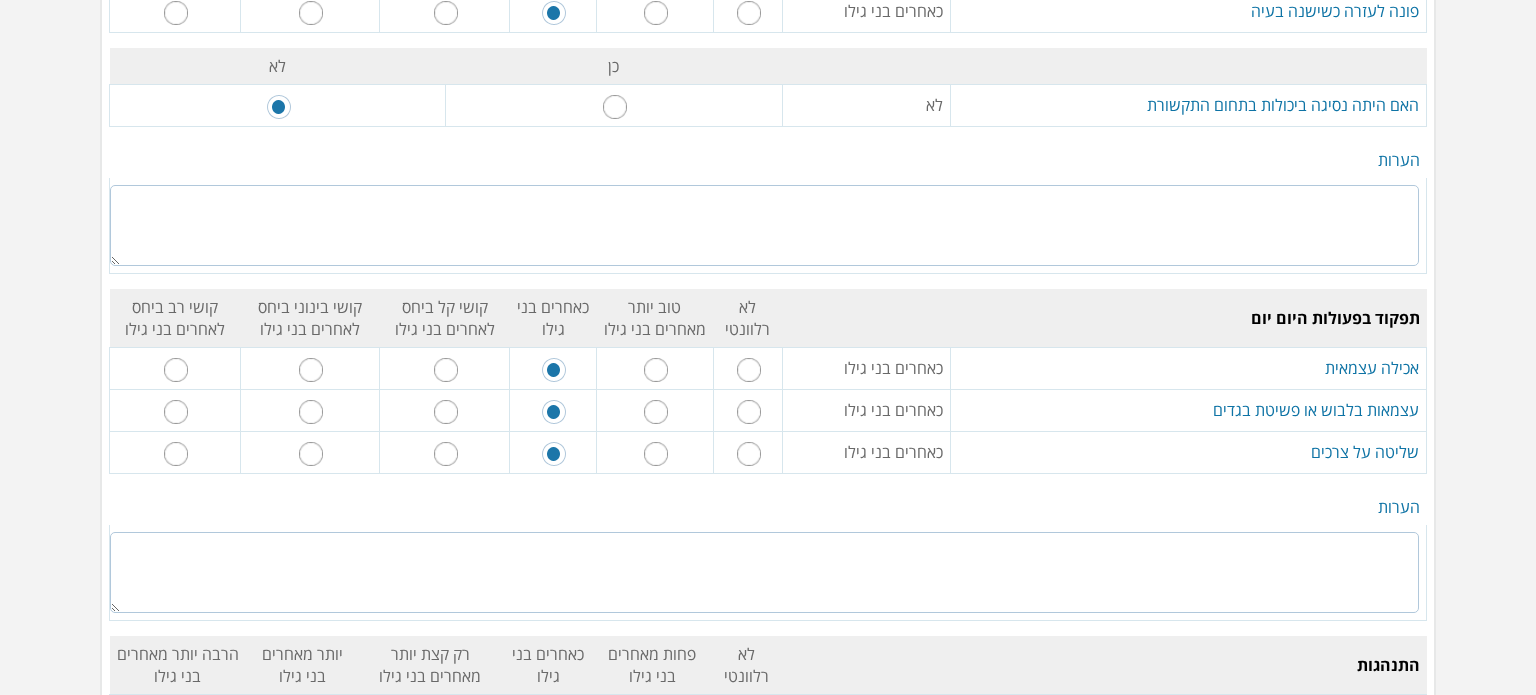 click at bounding box center (446, 454) 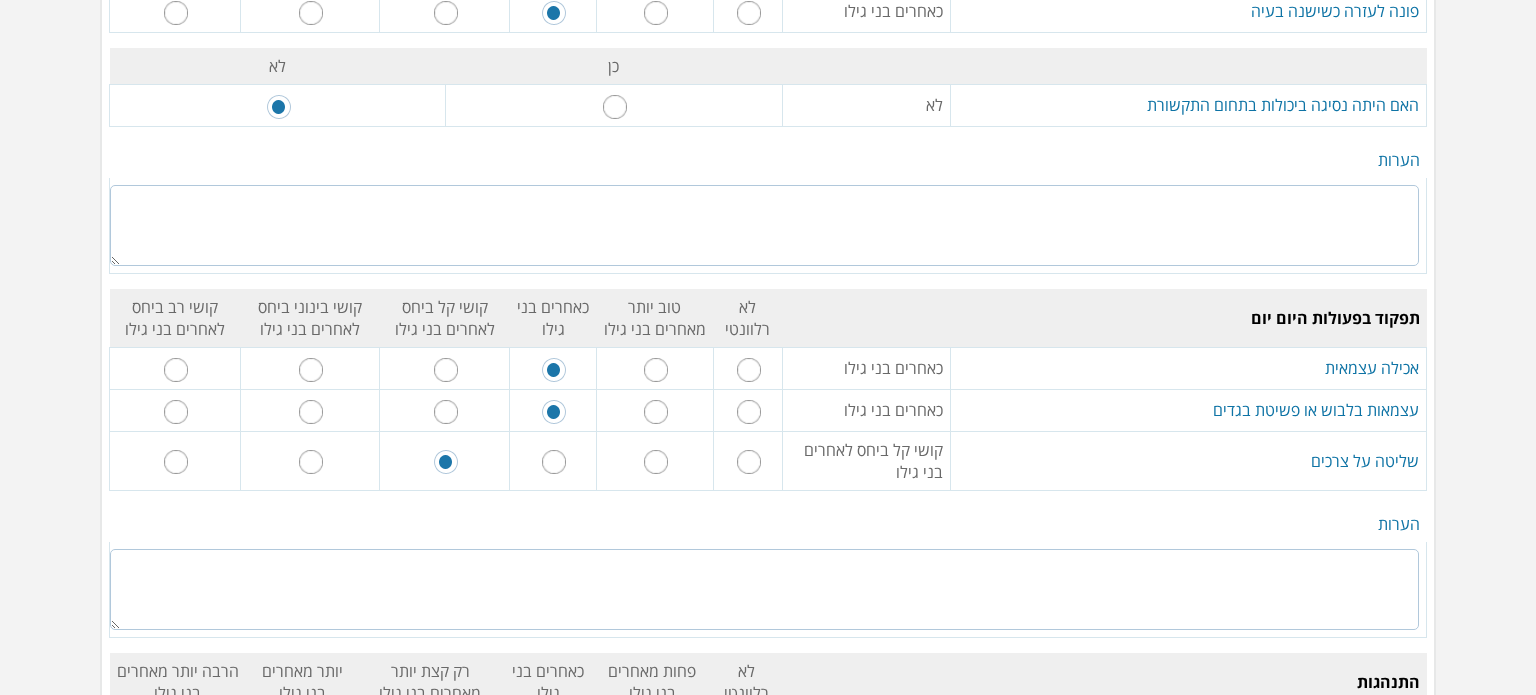 click at bounding box center (764, 589) 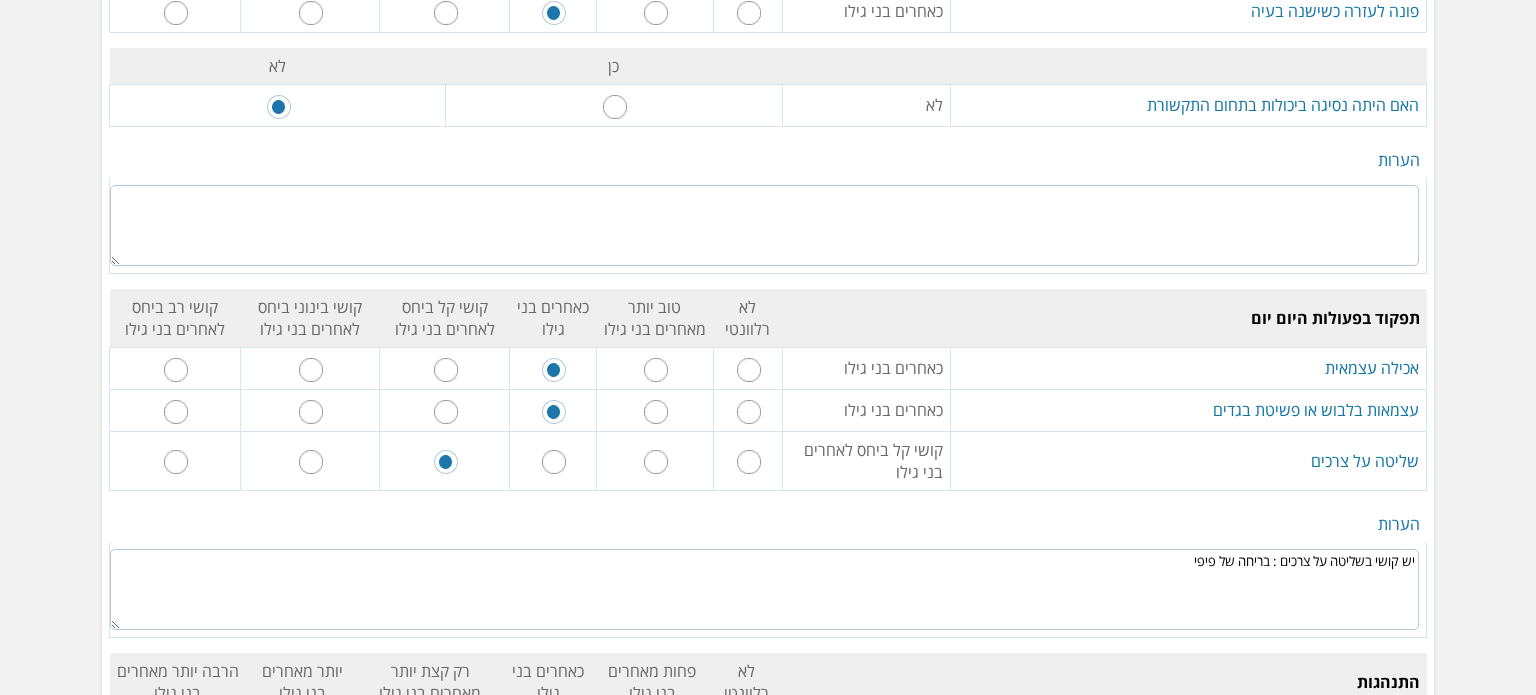 click on "יש קושי בשליטה על צרכים : בריחה של פיפי" at bounding box center (764, 589) 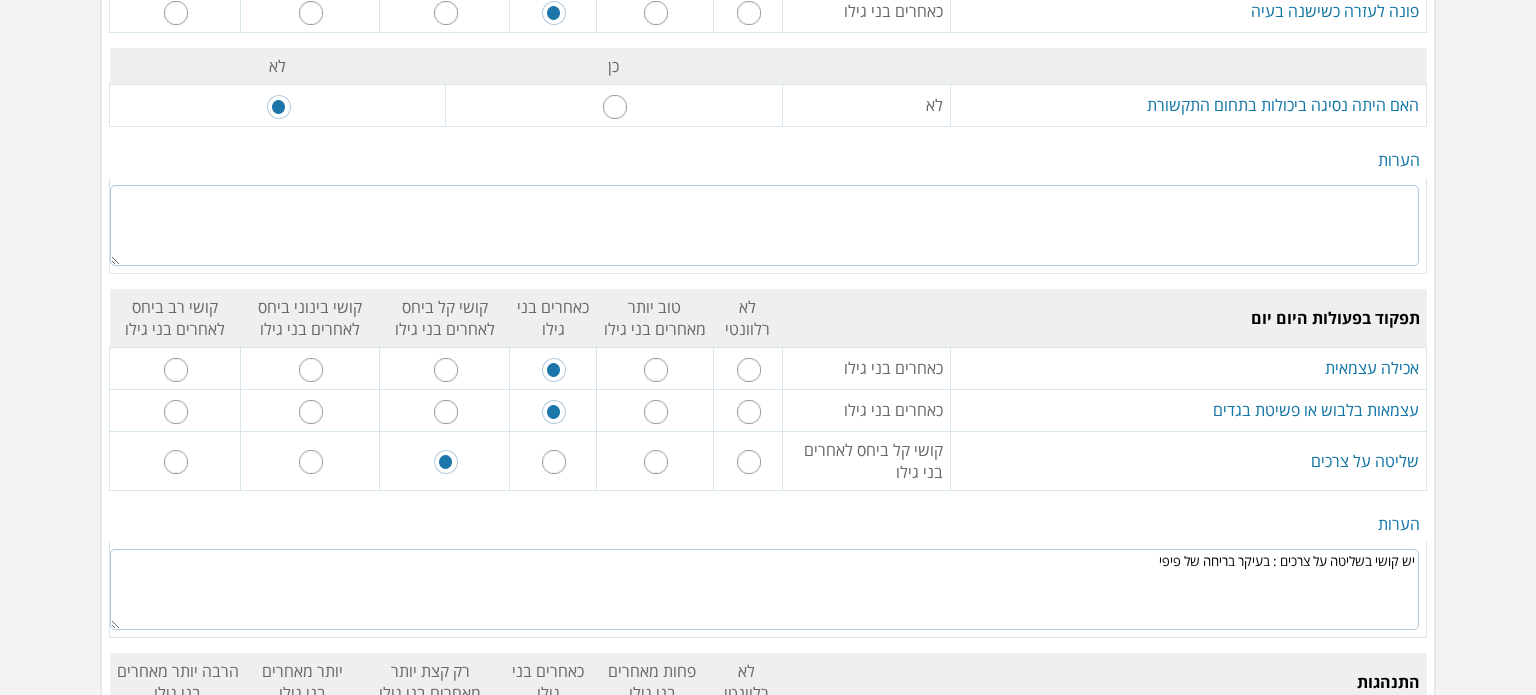 click on "יש קושי בשליטה על צרכים : בעיקר בריחה של פיפי" at bounding box center (764, 589) 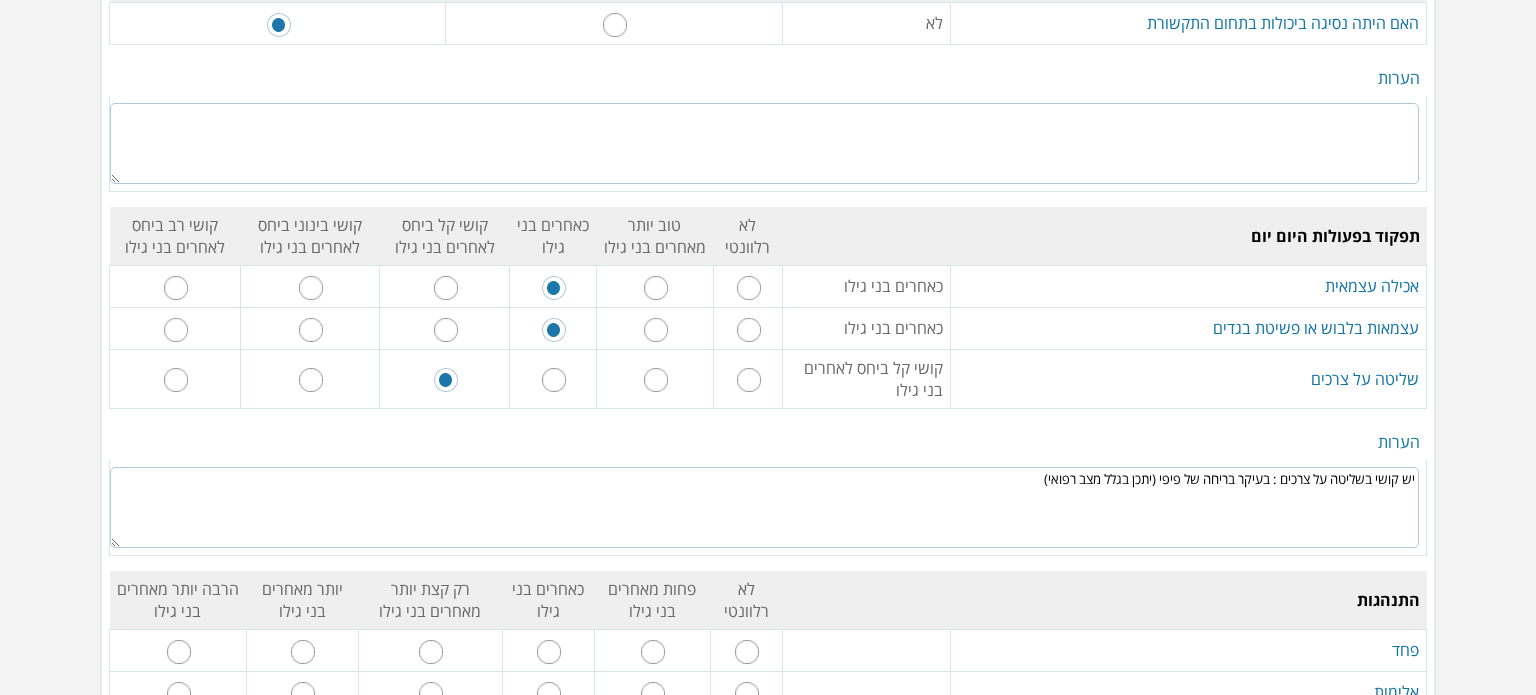 scroll, scrollTop: 2900, scrollLeft: 0, axis: vertical 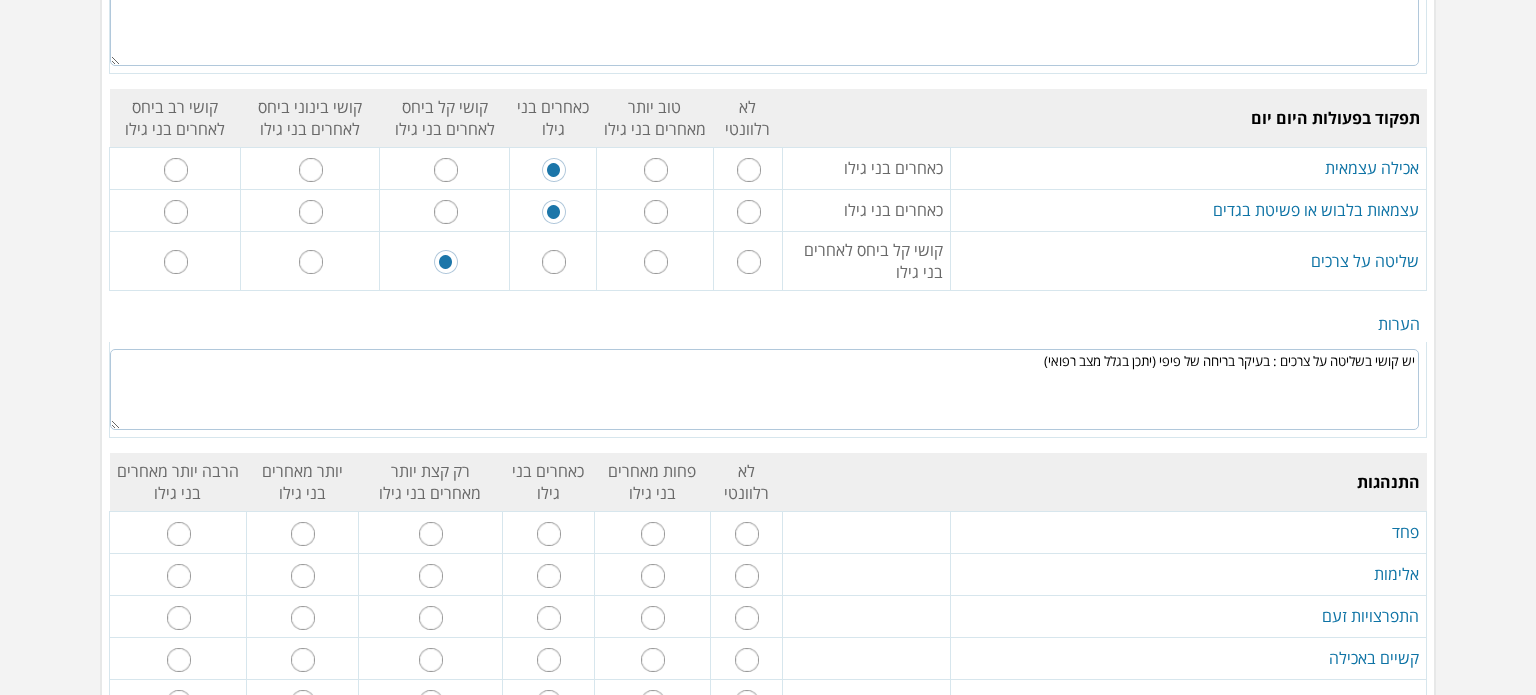 type on "יש קושי בשליטה על צרכים : בעיקר בריחה של פיפי (יתכן בגלל מצב רפואי)" 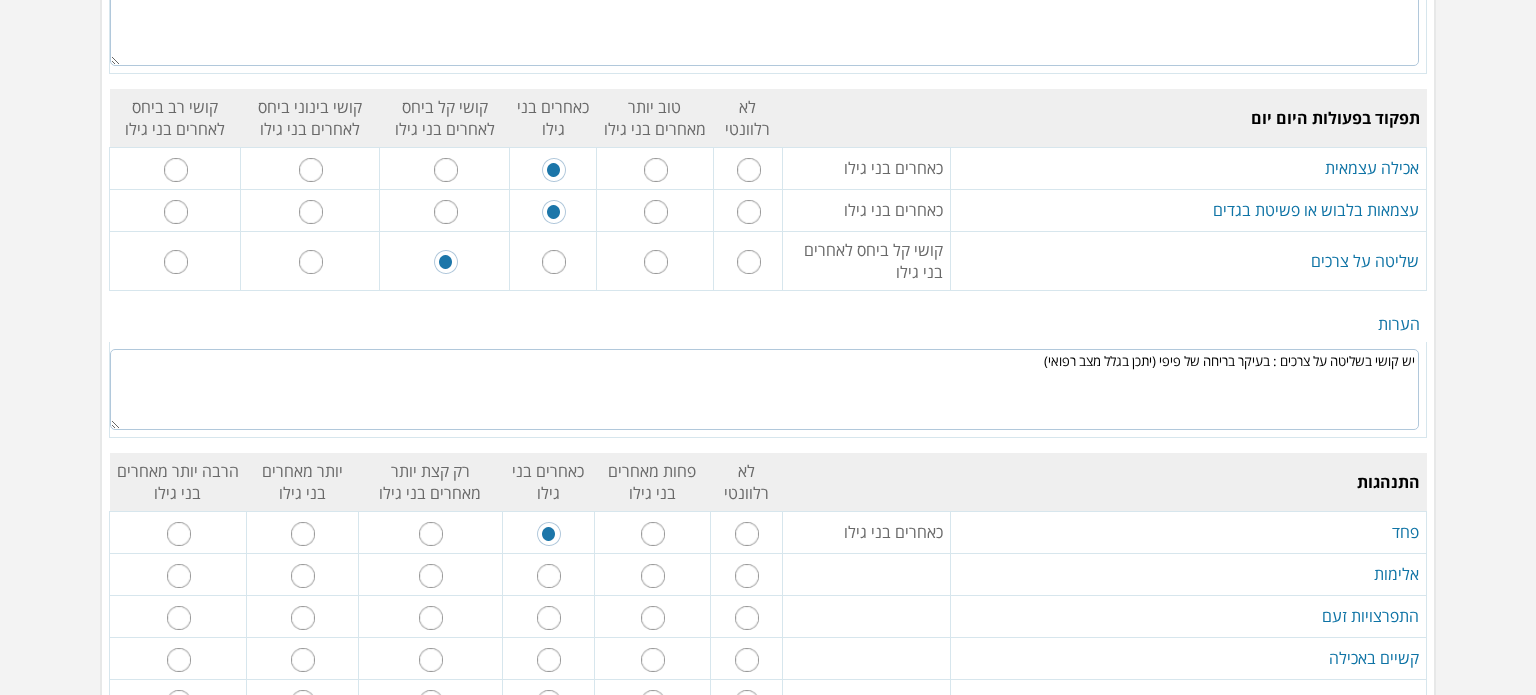 click at bounding box center [549, 576] 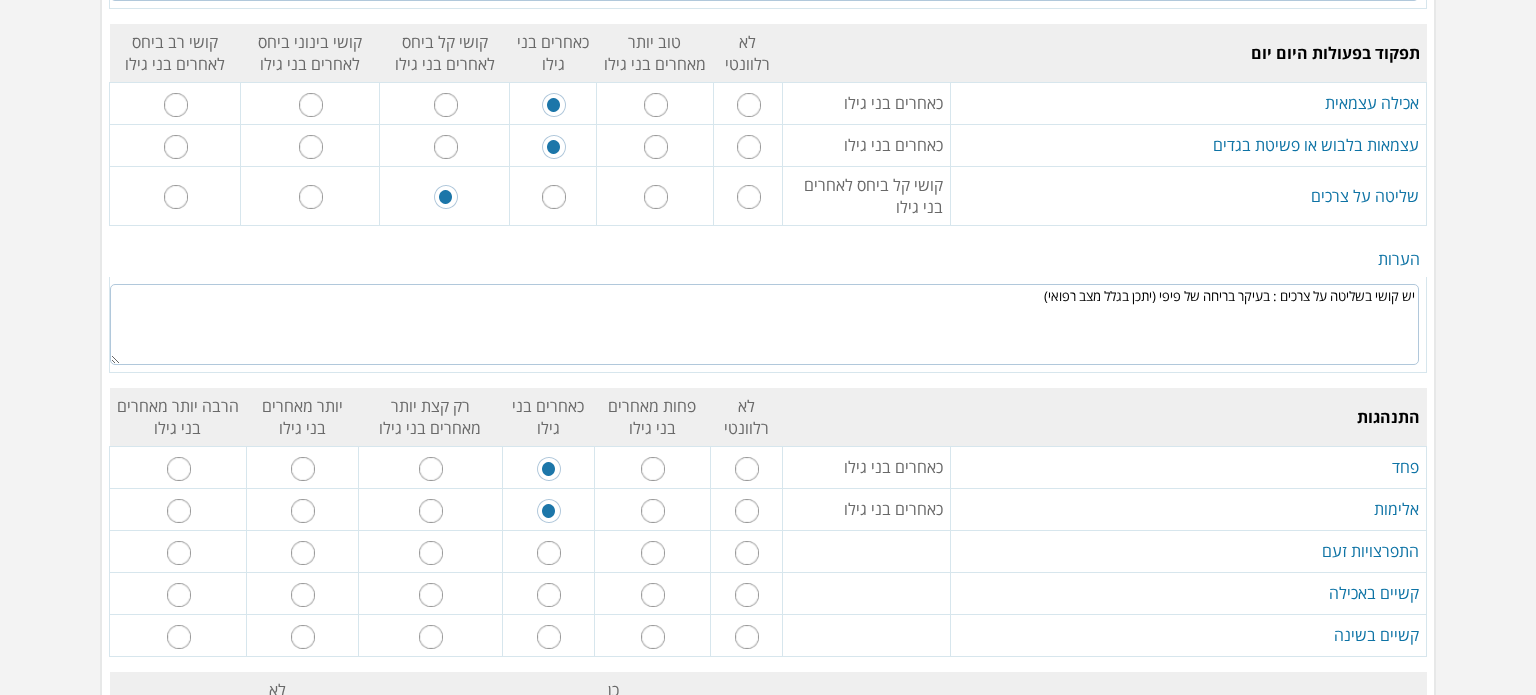 scroll, scrollTop: 3000, scrollLeft: 0, axis: vertical 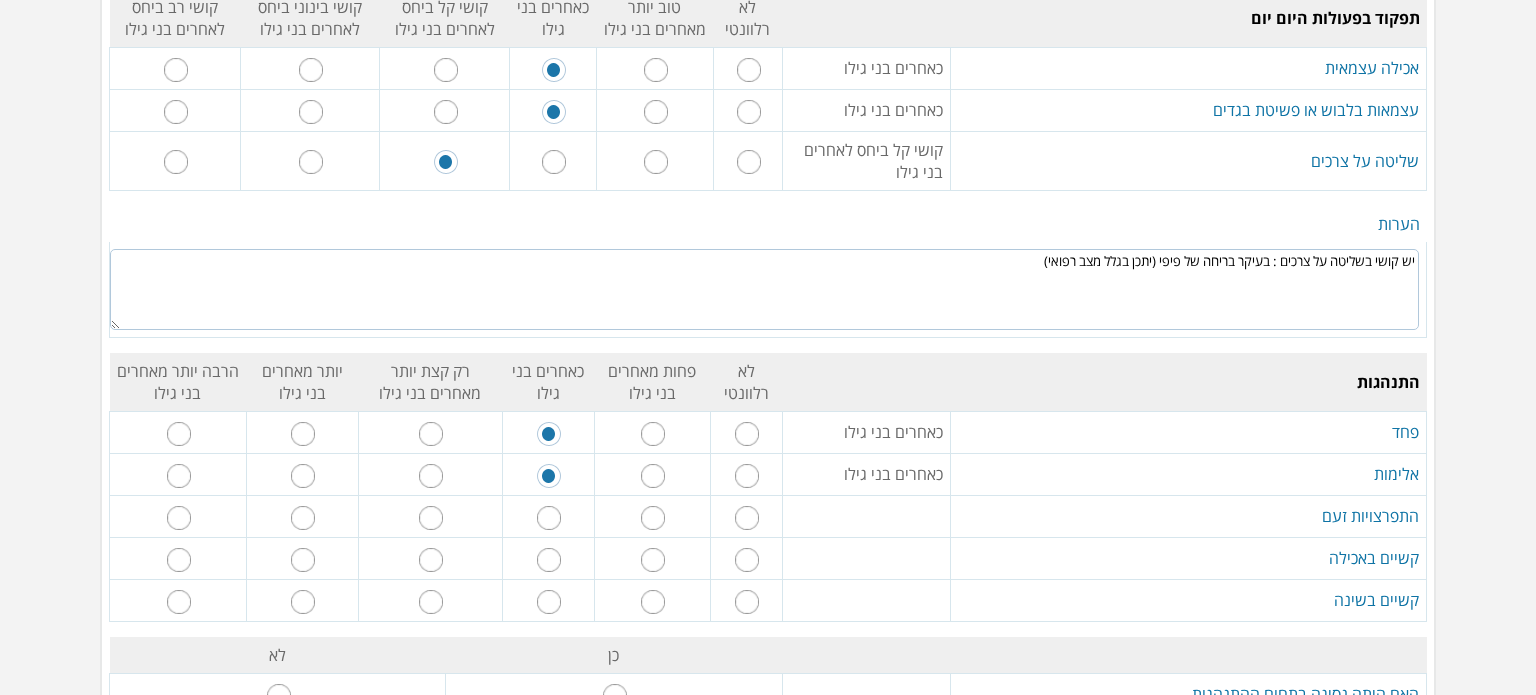 click at bounding box center [549, 602] 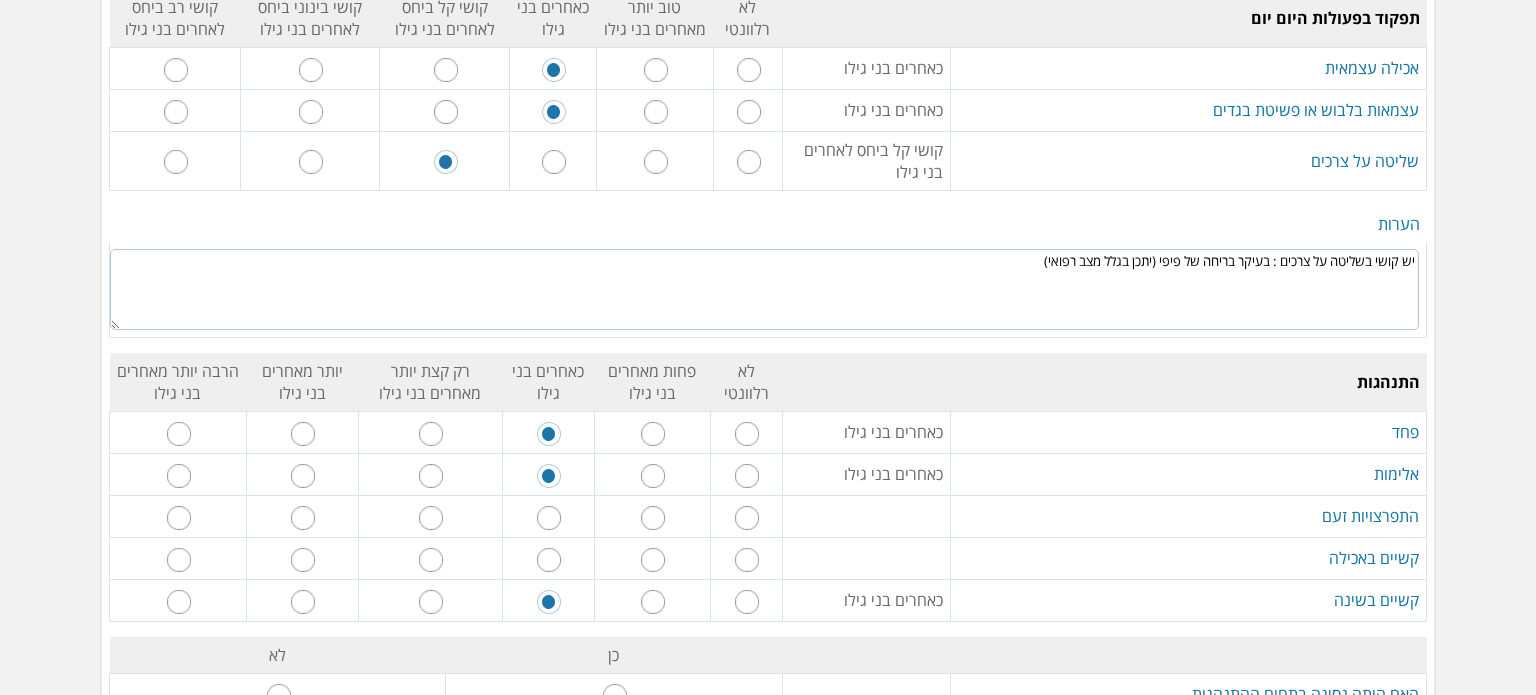 click at bounding box center [549, 560] 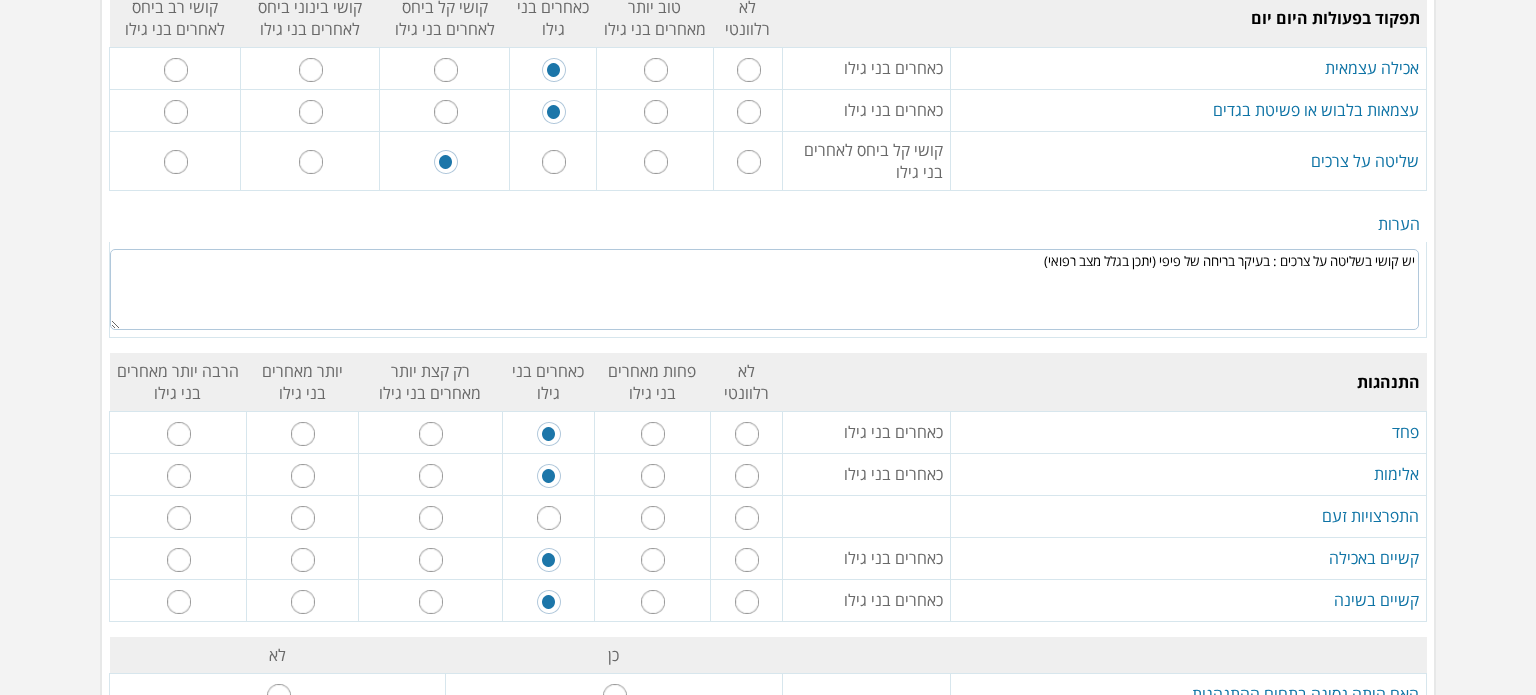 click at bounding box center (549, 518) 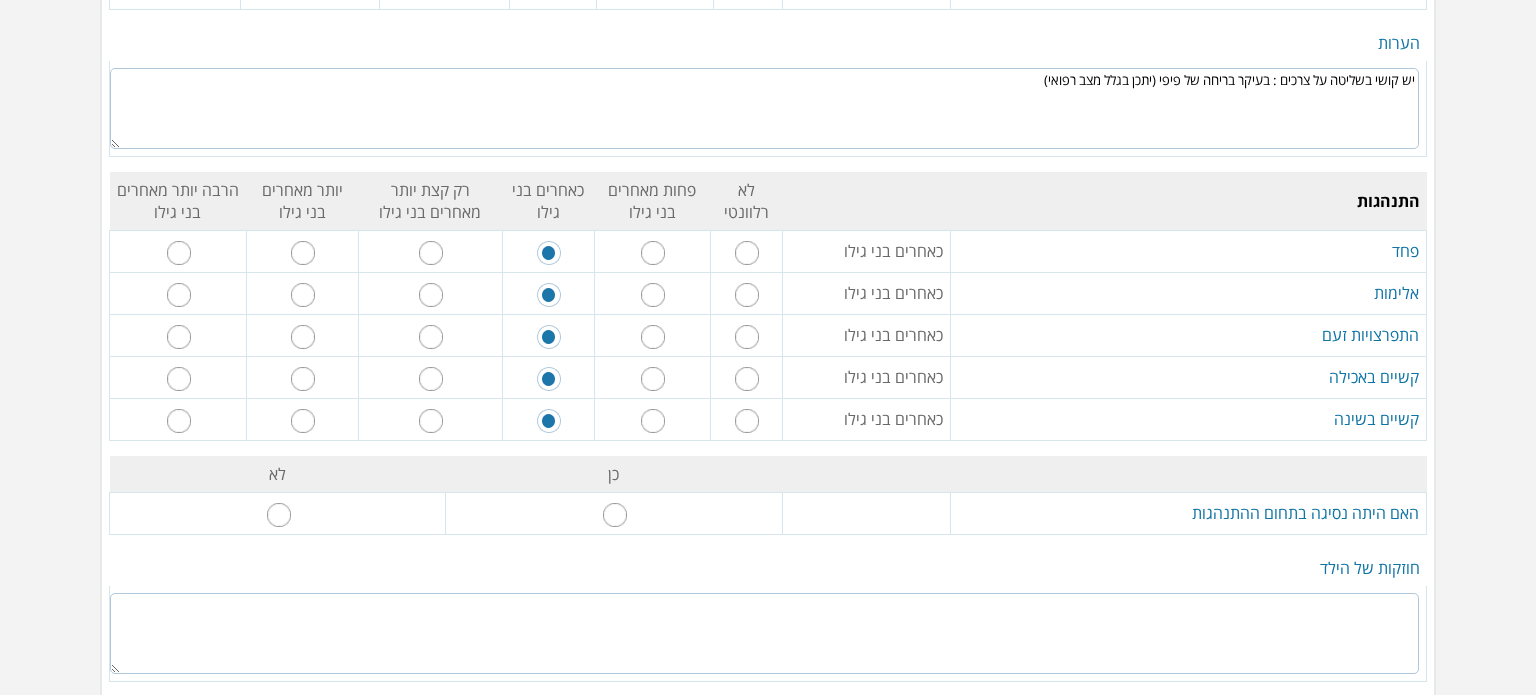 scroll, scrollTop: 3200, scrollLeft: 0, axis: vertical 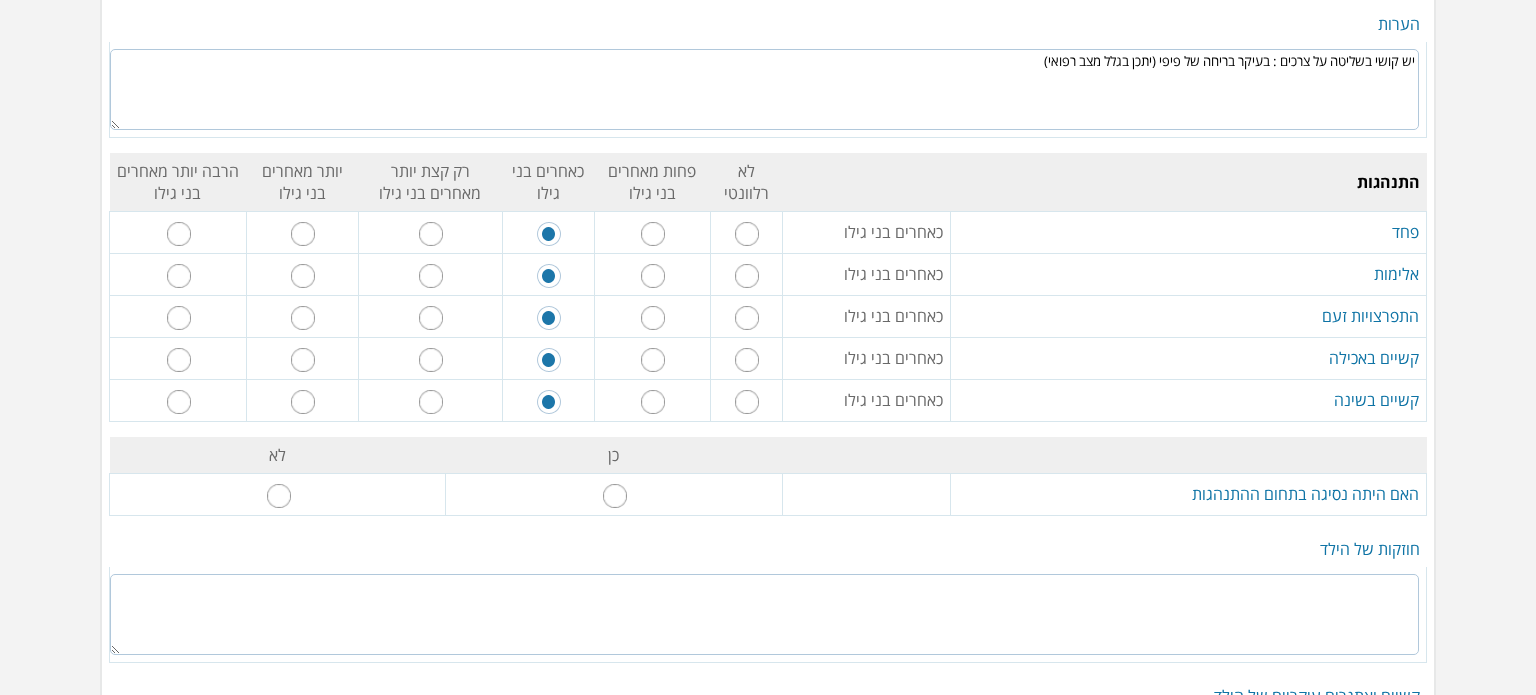 click at bounding box center [279, 496] 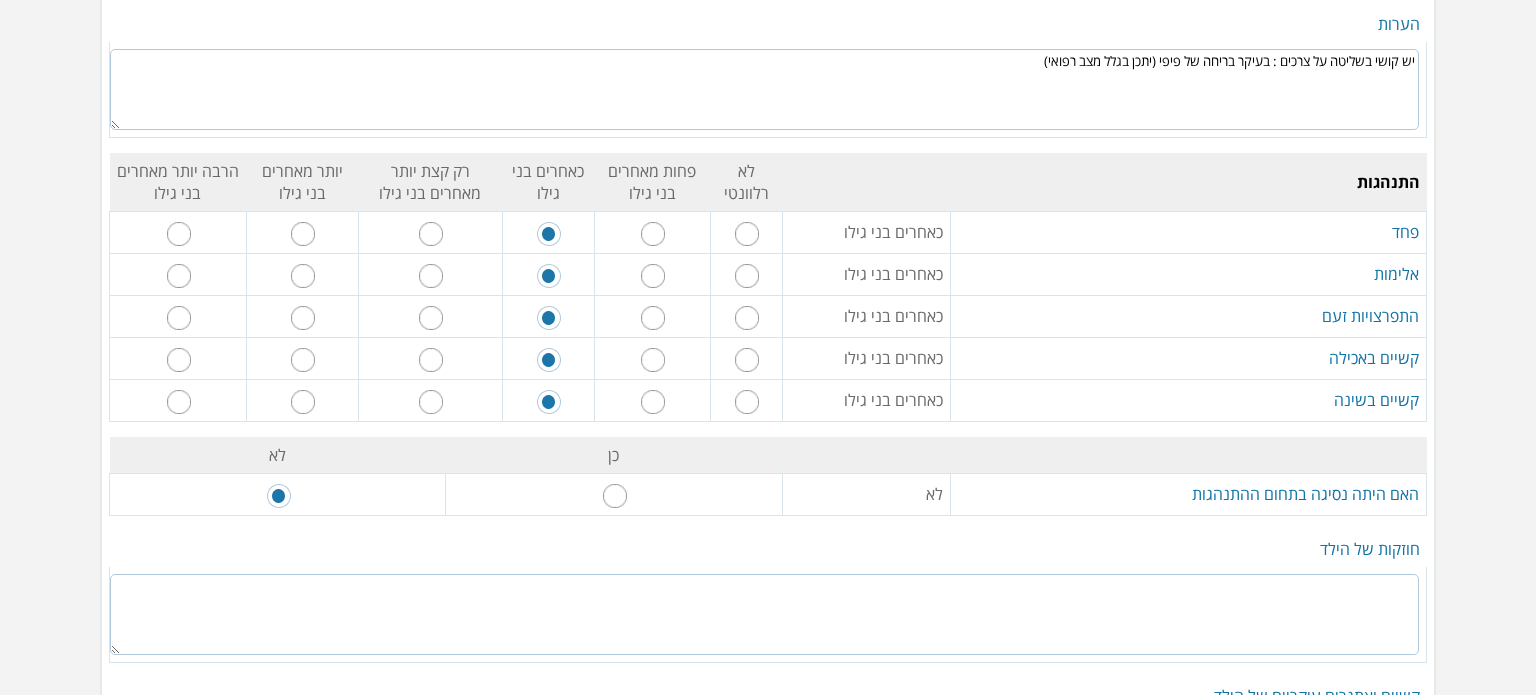 click at bounding box center (764, 614) 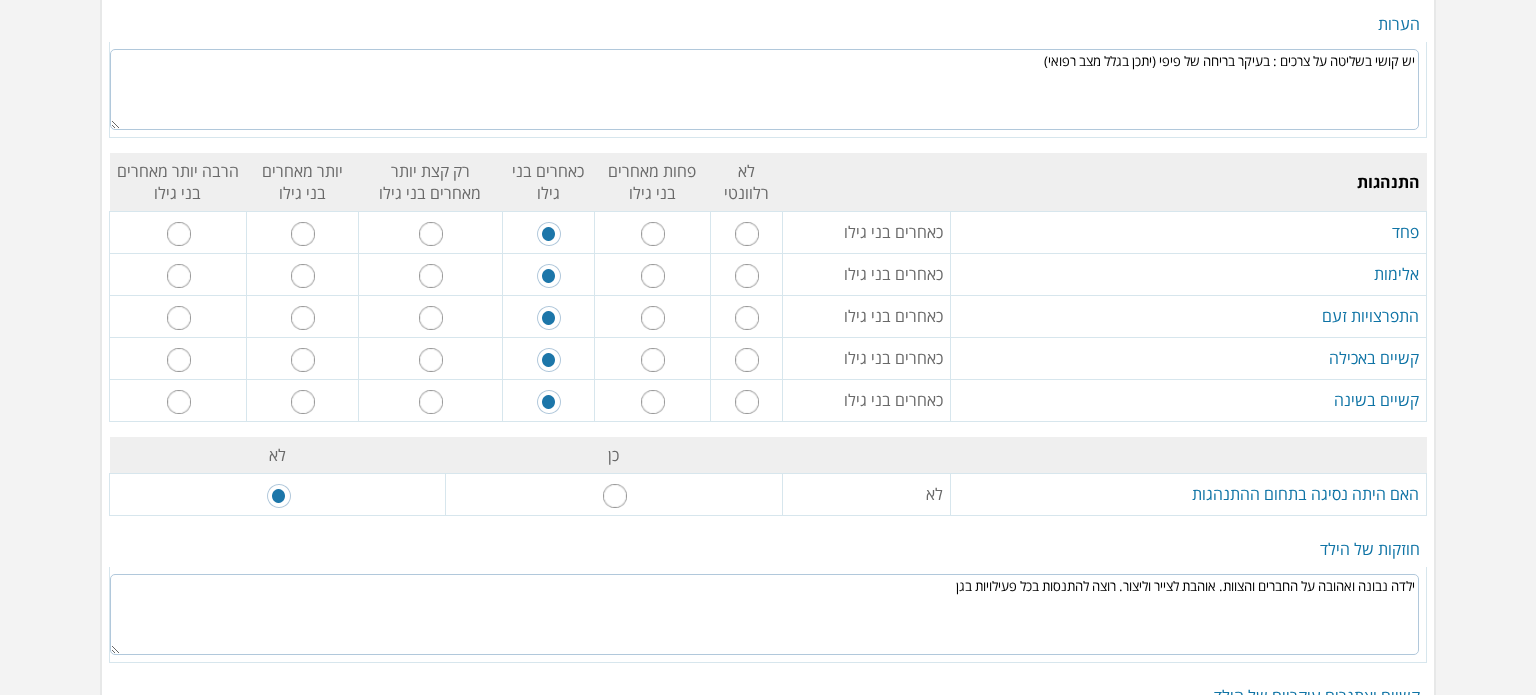 click on "ילדה נבונה ואהובה על החברים והצוות. אוהבת לצייר וליצור. רוצה להתנסות בכל פעילויות בגן" at bounding box center (764, 614) 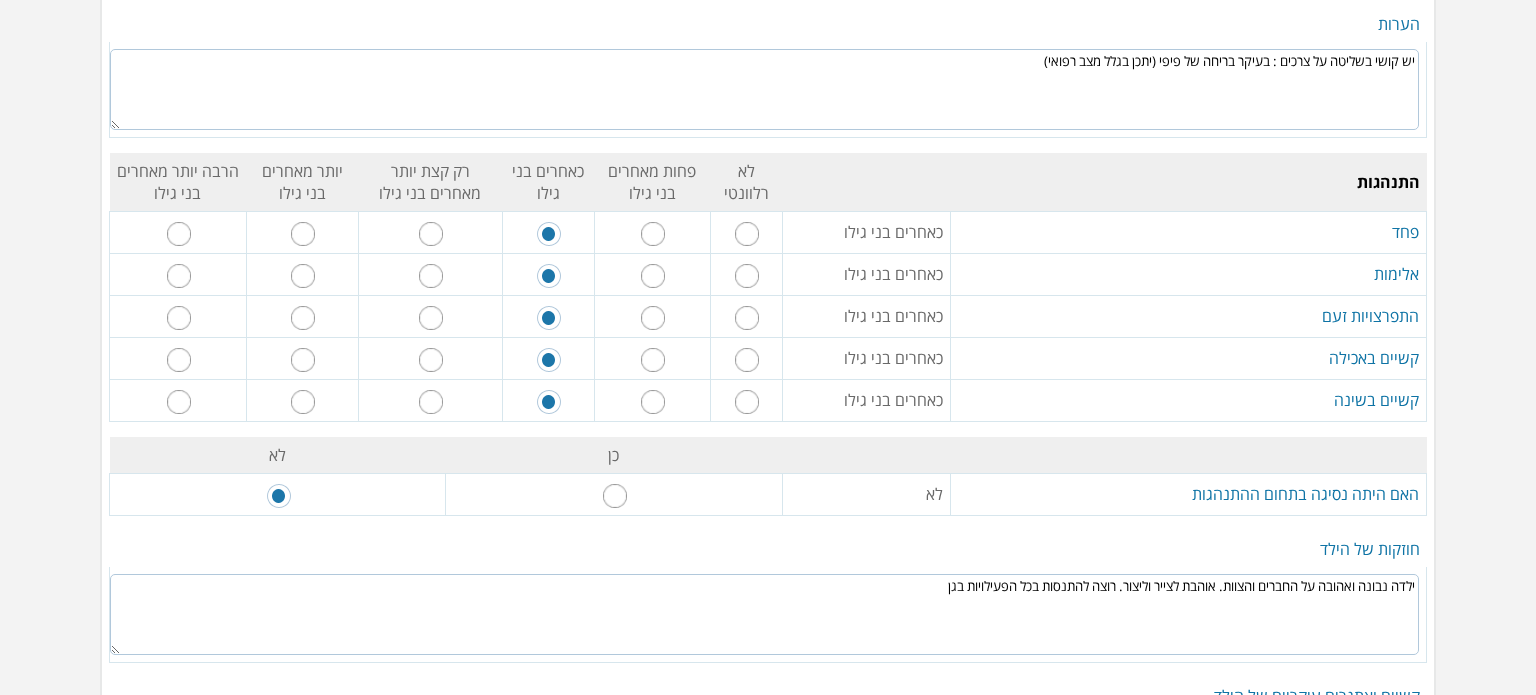 click on "ילדה נבונה ואהובה על החברים והצוות. אוהבת לצייר וליצור. רוצה להתנסות בכל הפעילויות בגן" at bounding box center [764, 614] 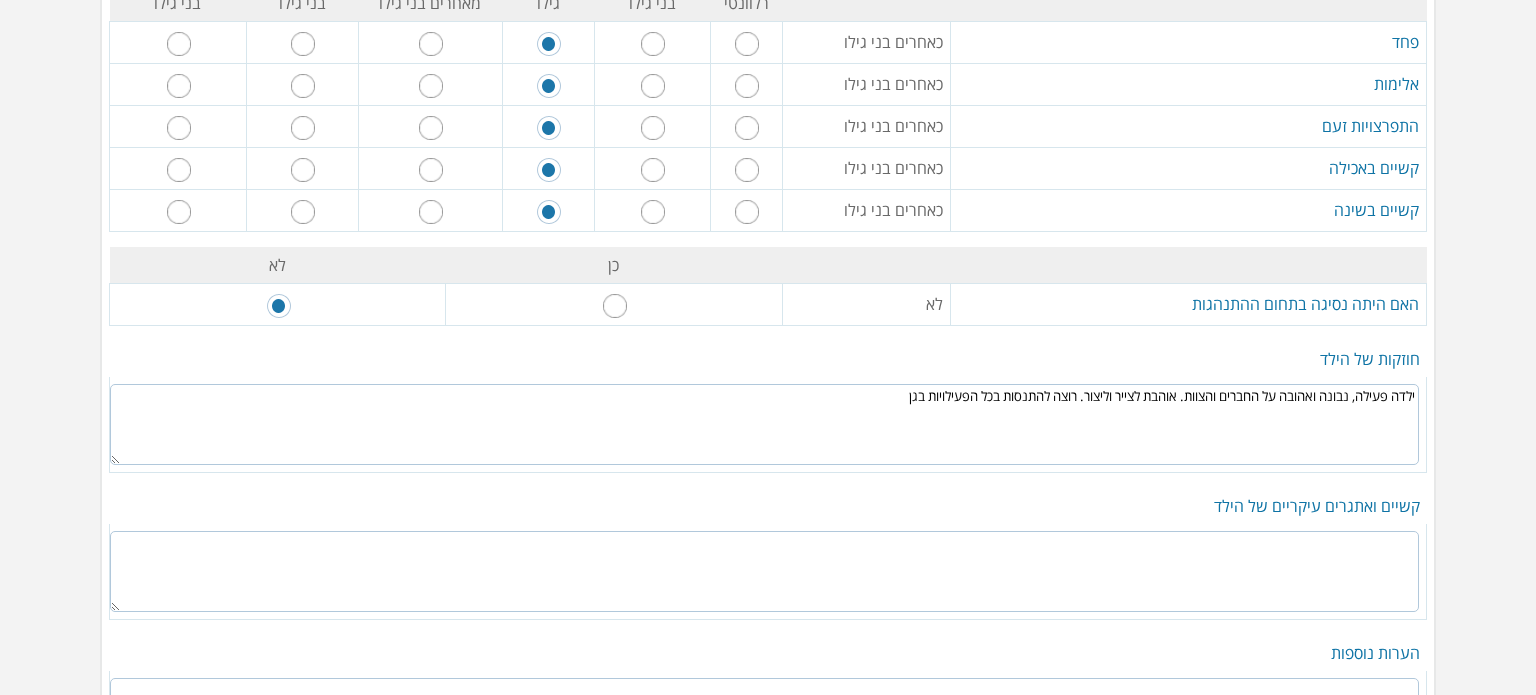 scroll, scrollTop: 3400, scrollLeft: 0, axis: vertical 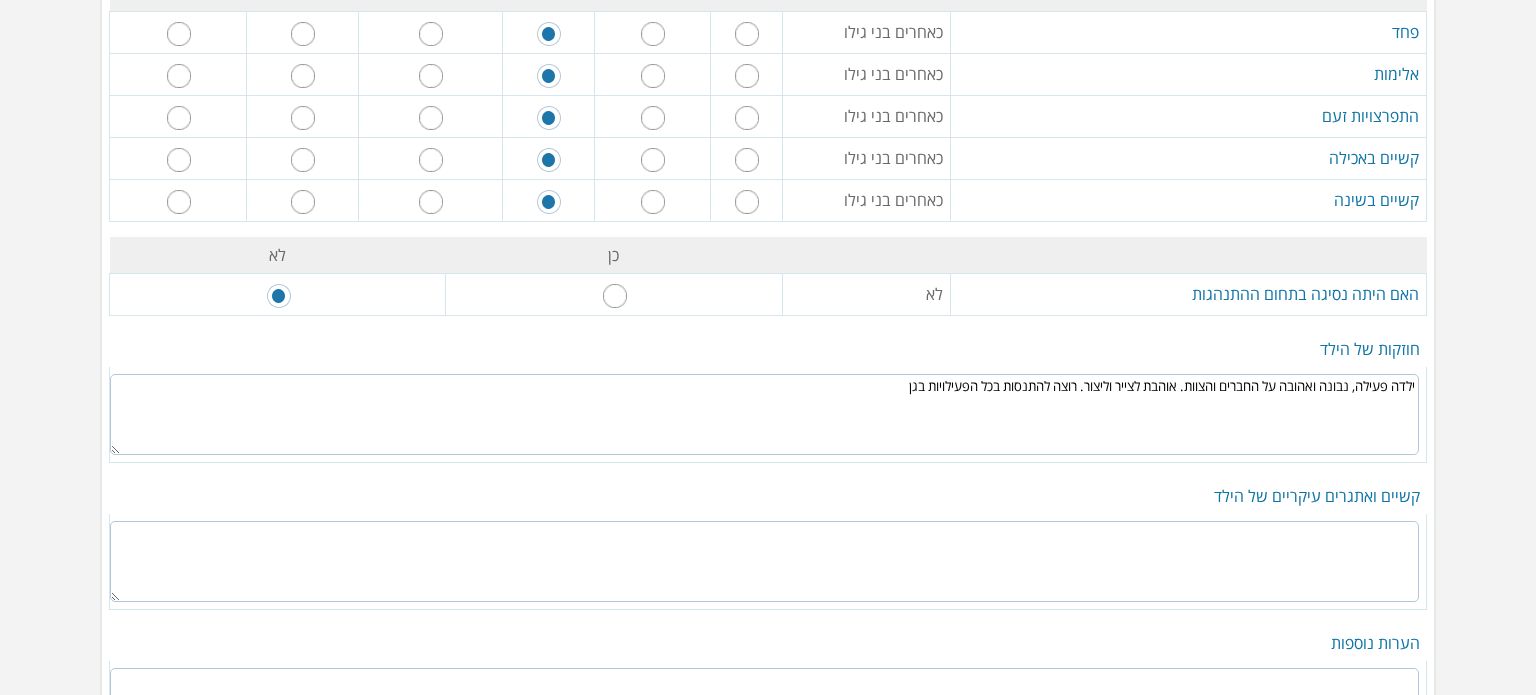 type on "ילדה פעילה, נבונה ואהובה על החברים והצוות. אוהבת לצייר וליצור. רוצה להתנסות בכל הפעילויות בגן" 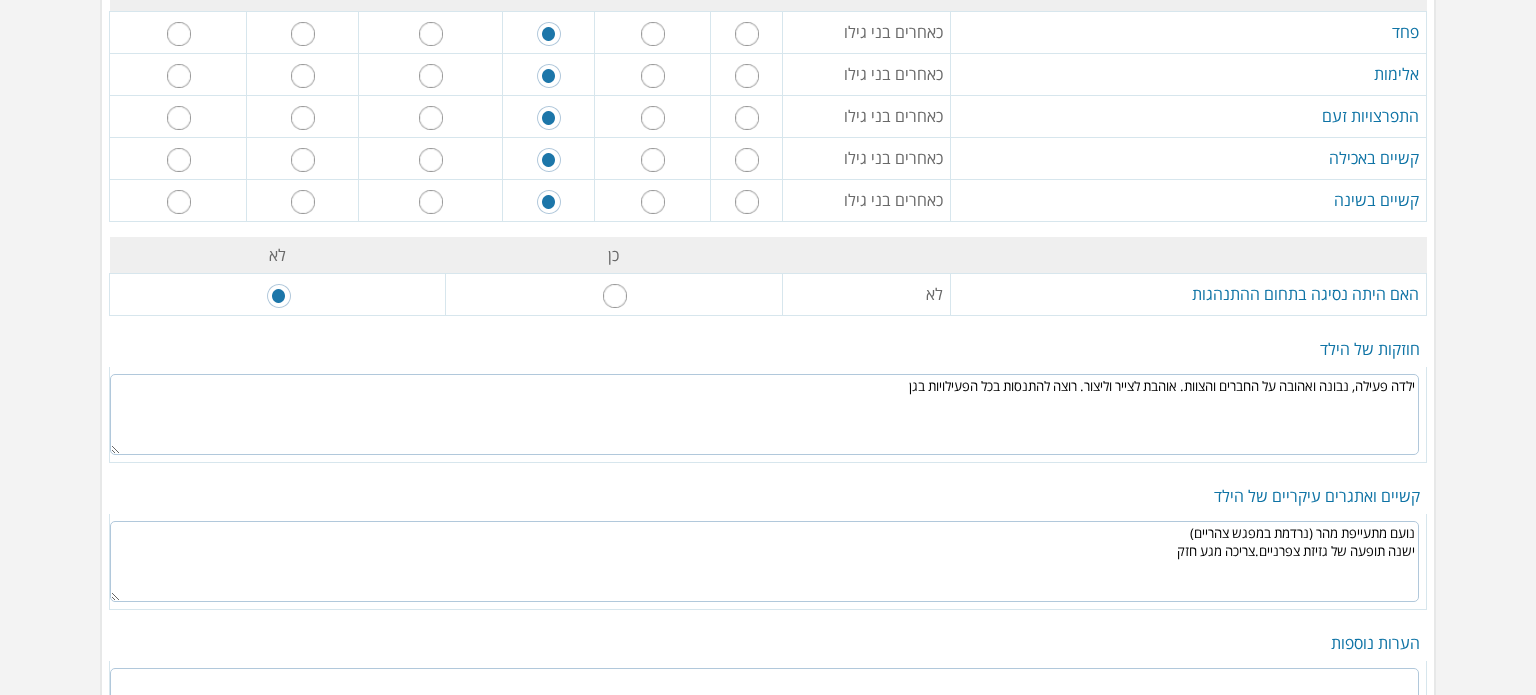 drag, startPoint x: 1252, startPoint y: 504, endPoint x: 1252, endPoint y: 523, distance: 19 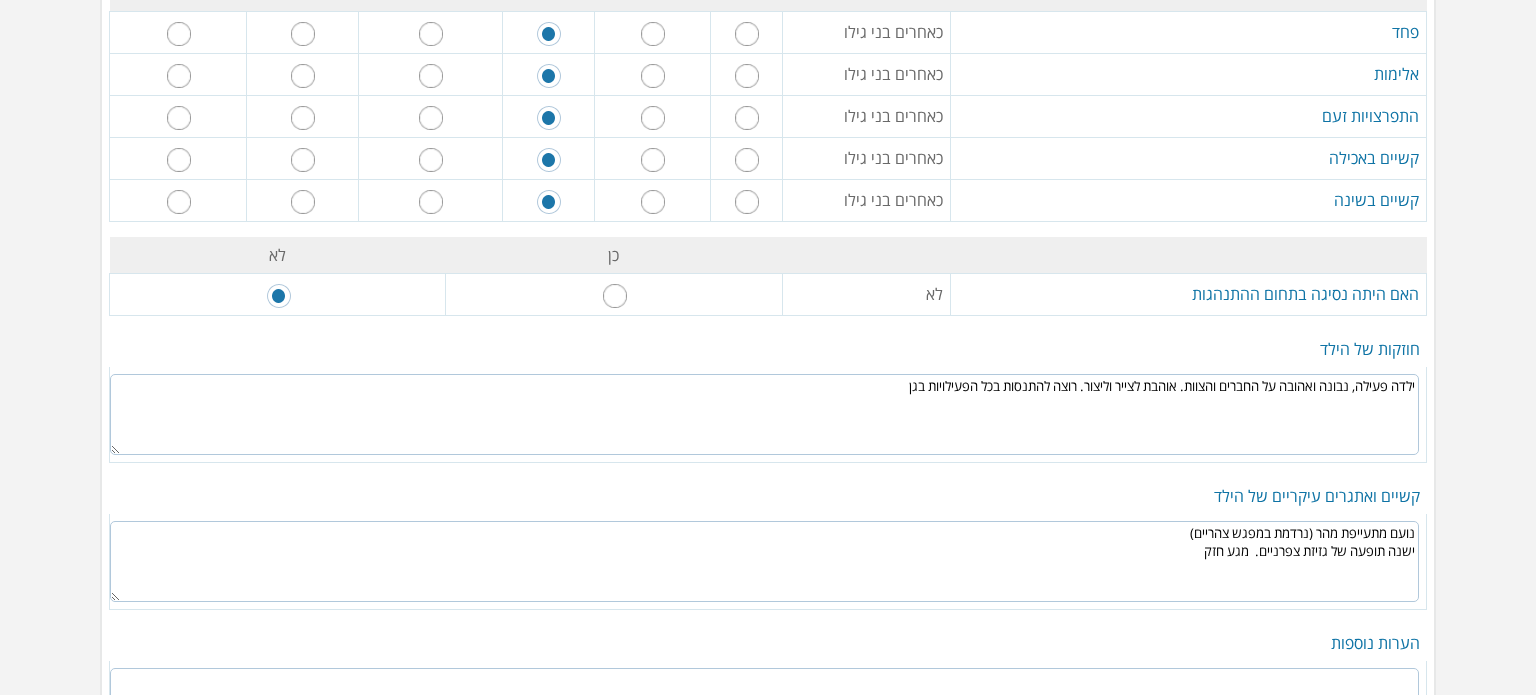 click on "נועם מתעייפת מהר (נרדמת במפגש צהריים)
ישנה תופעה של גזיזת צפרניים.  מגע חזק" at bounding box center [764, 561] 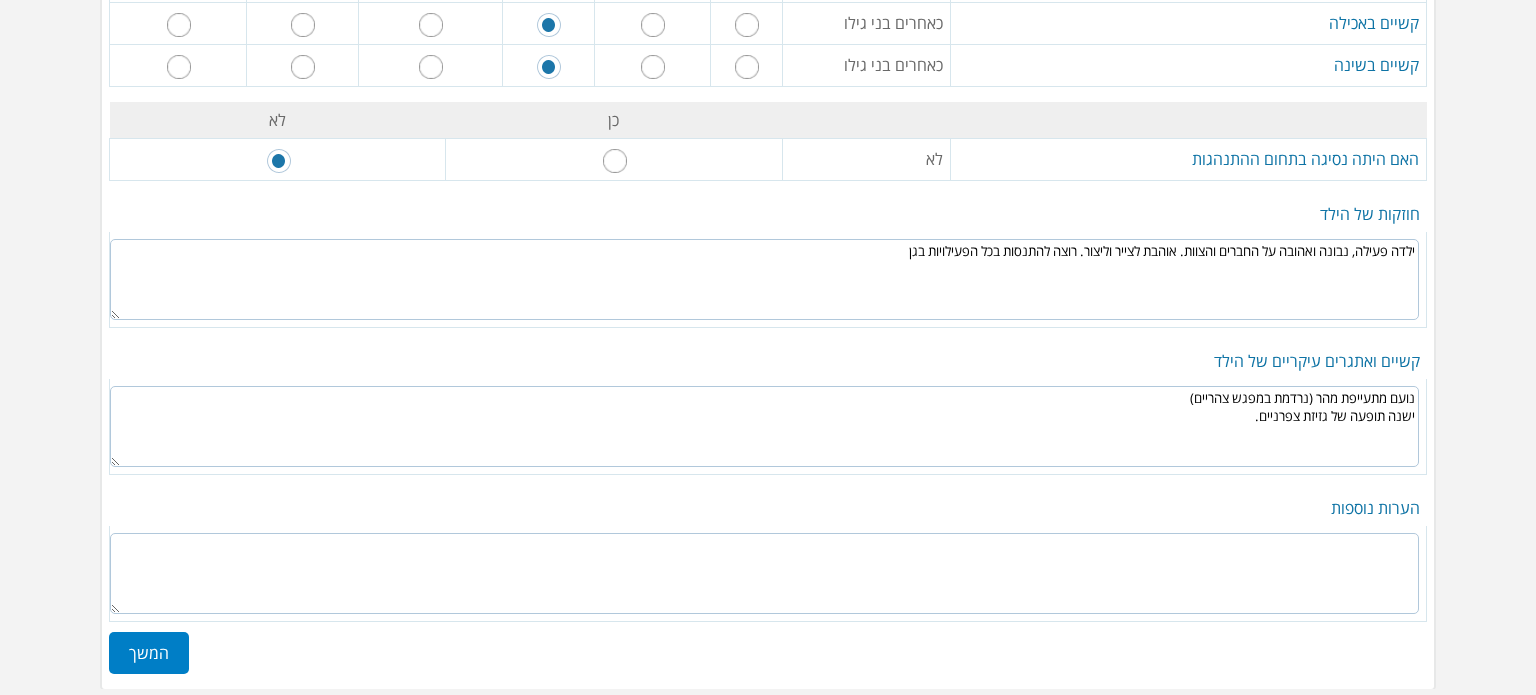 scroll, scrollTop: 3554, scrollLeft: 0, axis: vertical 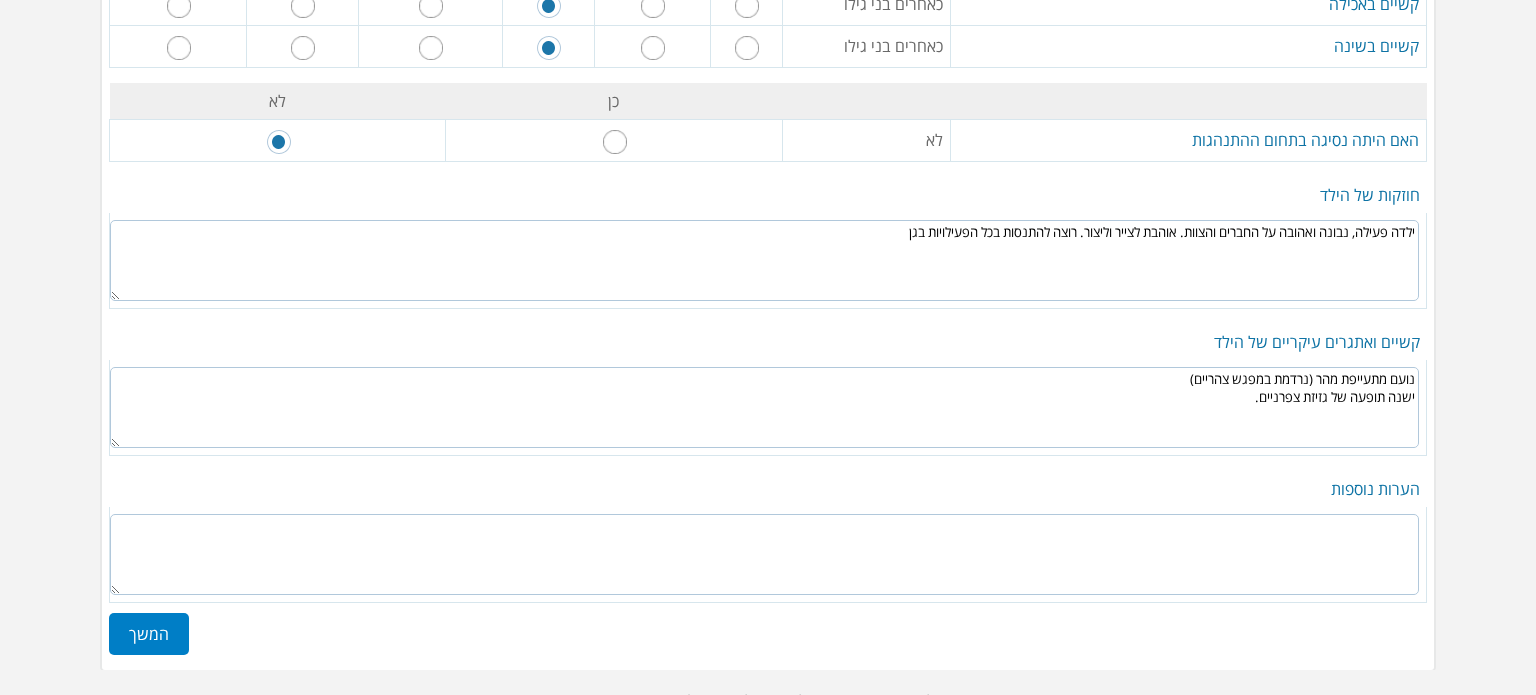 type on "נועם מתעייפת מהר (נרדמת במפגש צהריים)
ישנה תופעה של גזיזת צפרניים." 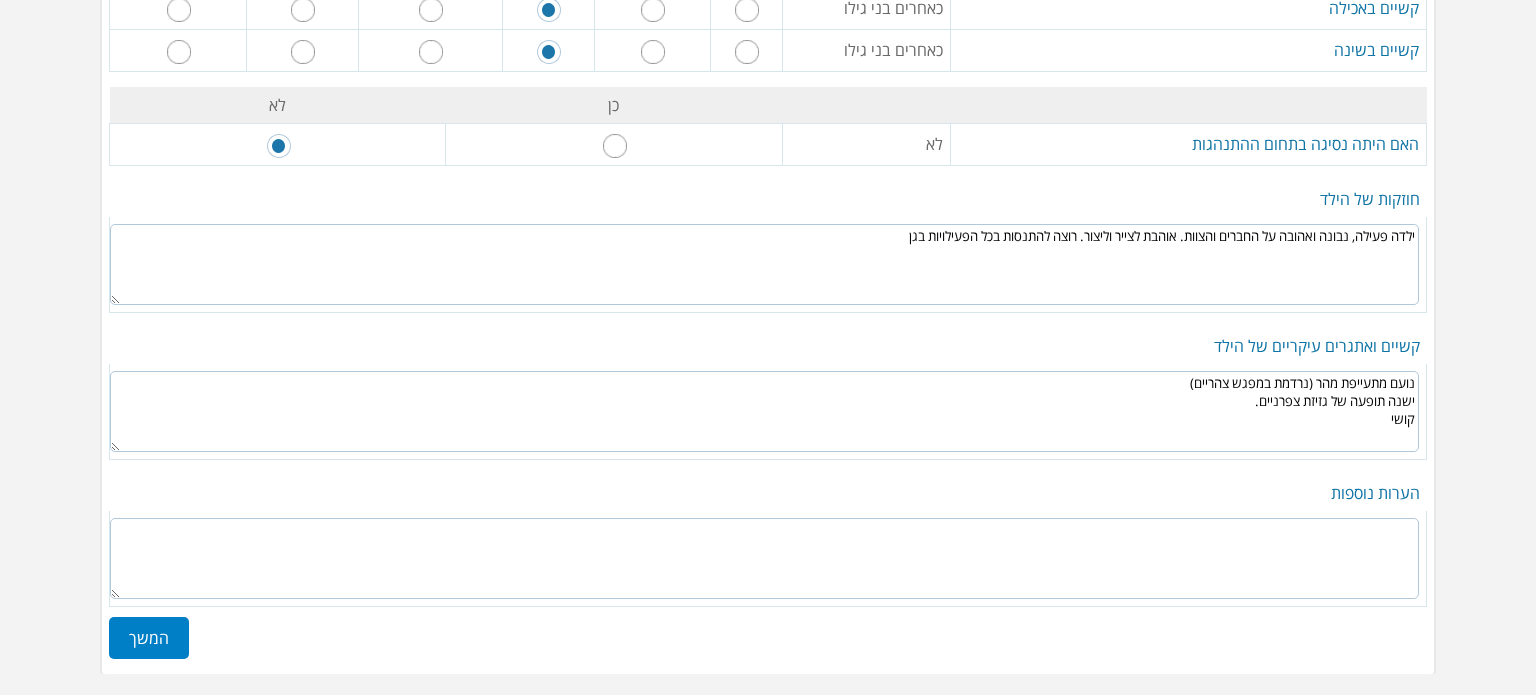 scroll, scrollTop: 3551, scrollLeft: 0, axis: vertical 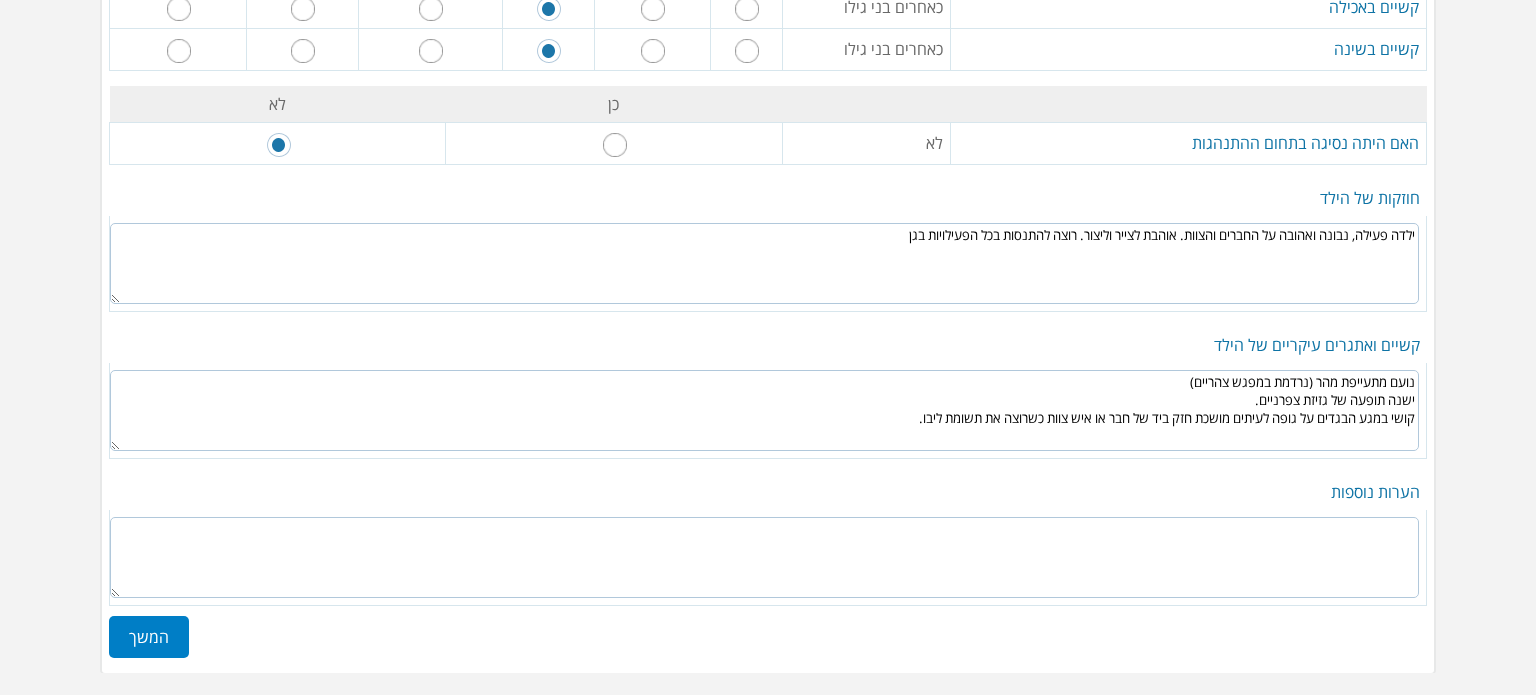 click on "נועם מתעייפת מהר (נרדמת במפגש צהריים)
ישנה תופעה של גזיזת צפרניים.
קושי במגע הבגדים על גופה לעיתים מושכת חזק ביד של חבר או איש צוות כשרוצה את תשומת ליבו." at bounding box center (764, 410) 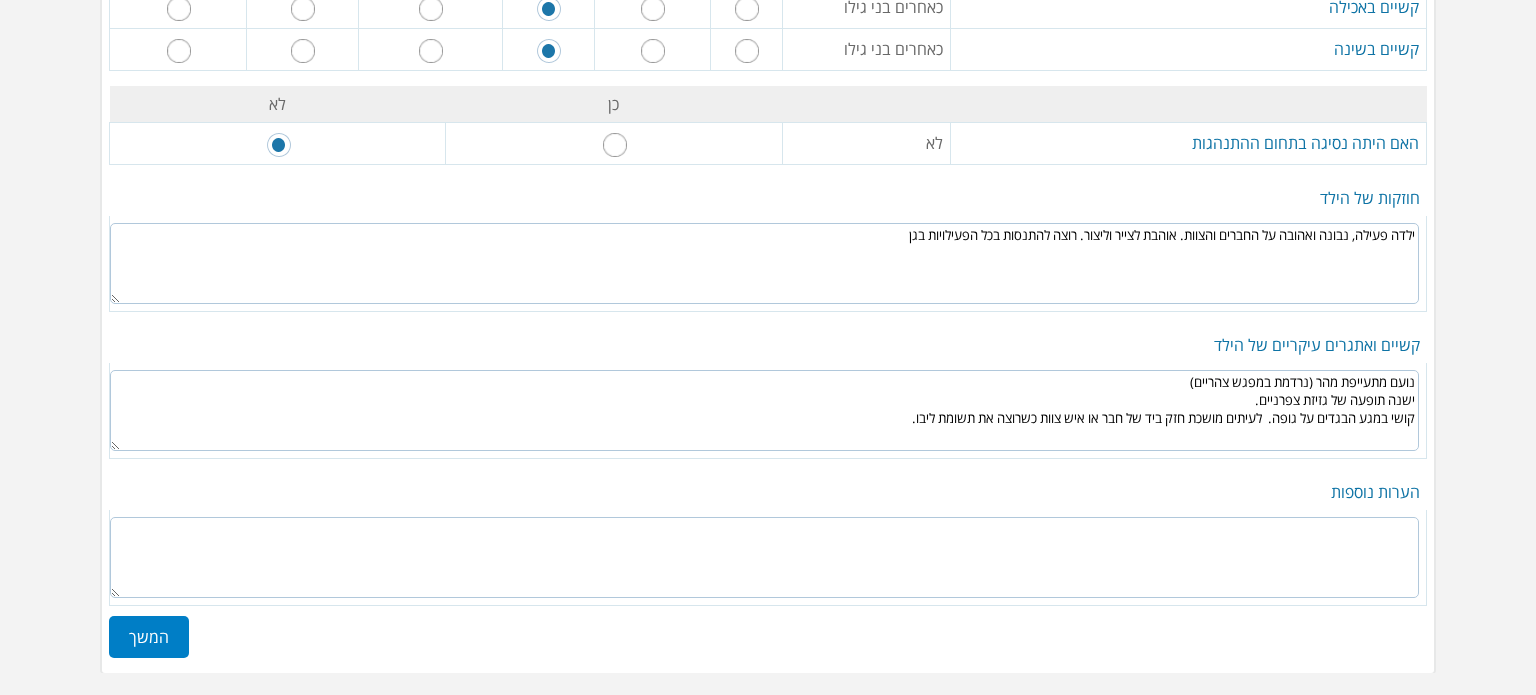 type on "נועם מתעייפת מהר (נרדמת במפגש צהריים)
ישנה תופעה של גזיזת צפרניים.
קושי במגע הבגדים על גופה.  לעיתים מושכת חזק ביד של חבר או איש צוות כשרוצה את תשומת ליבו." 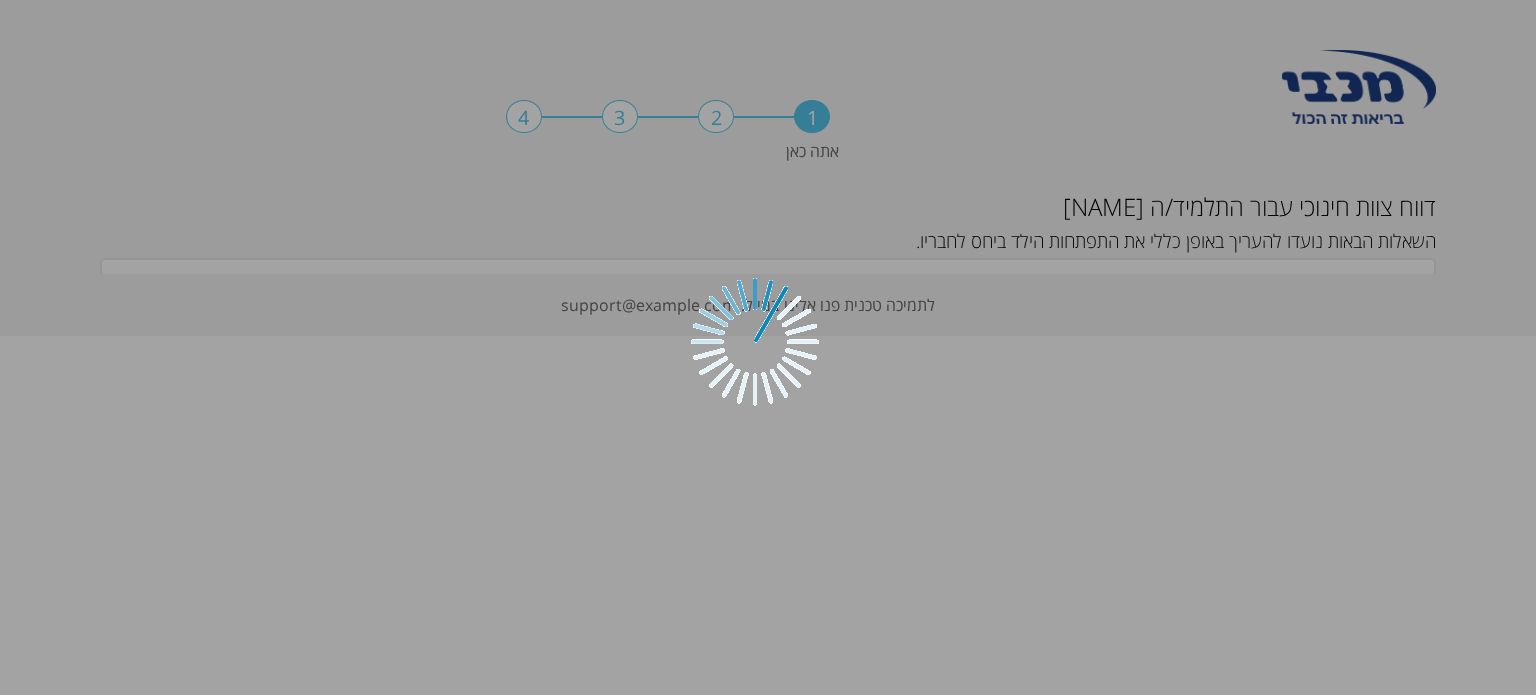 scroll, scrollTop: 0, scrollLeft: 0, axis: both 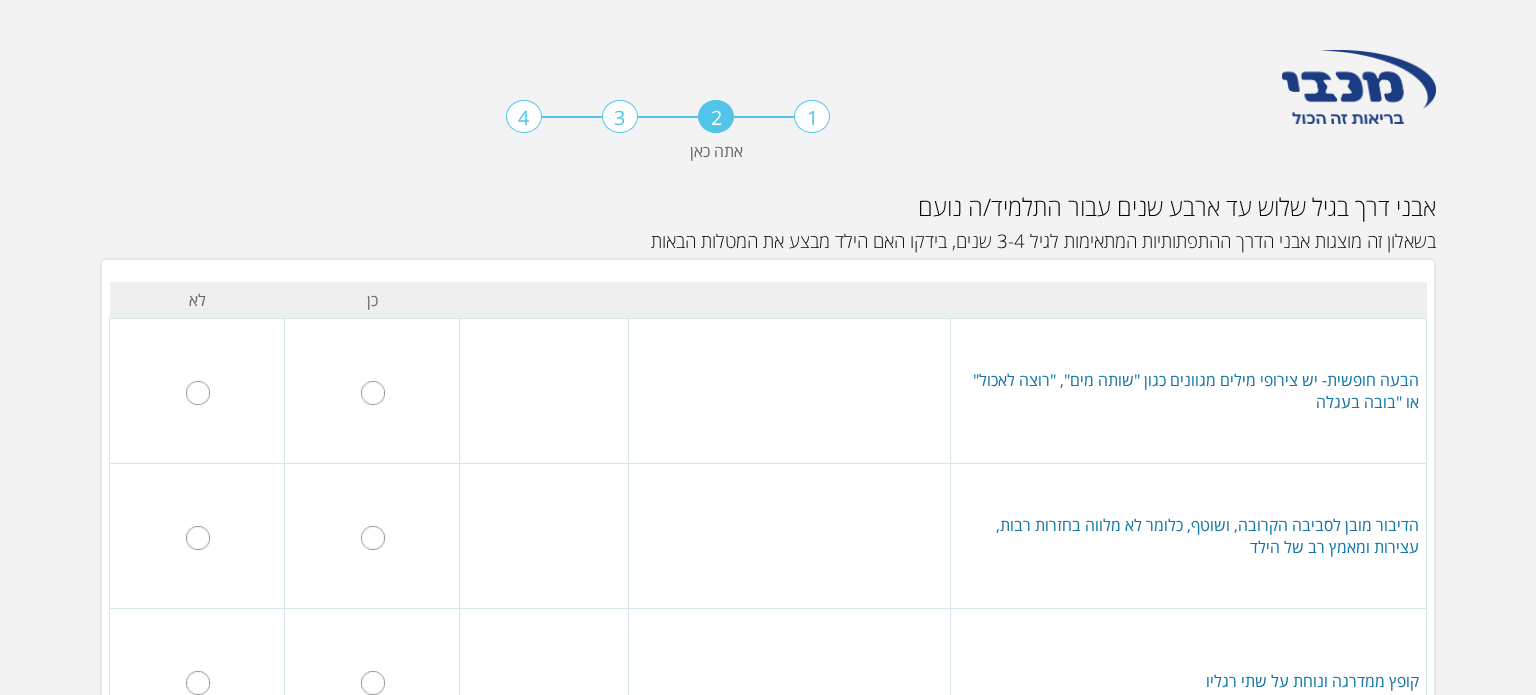 click at bounding box center (373, 393) 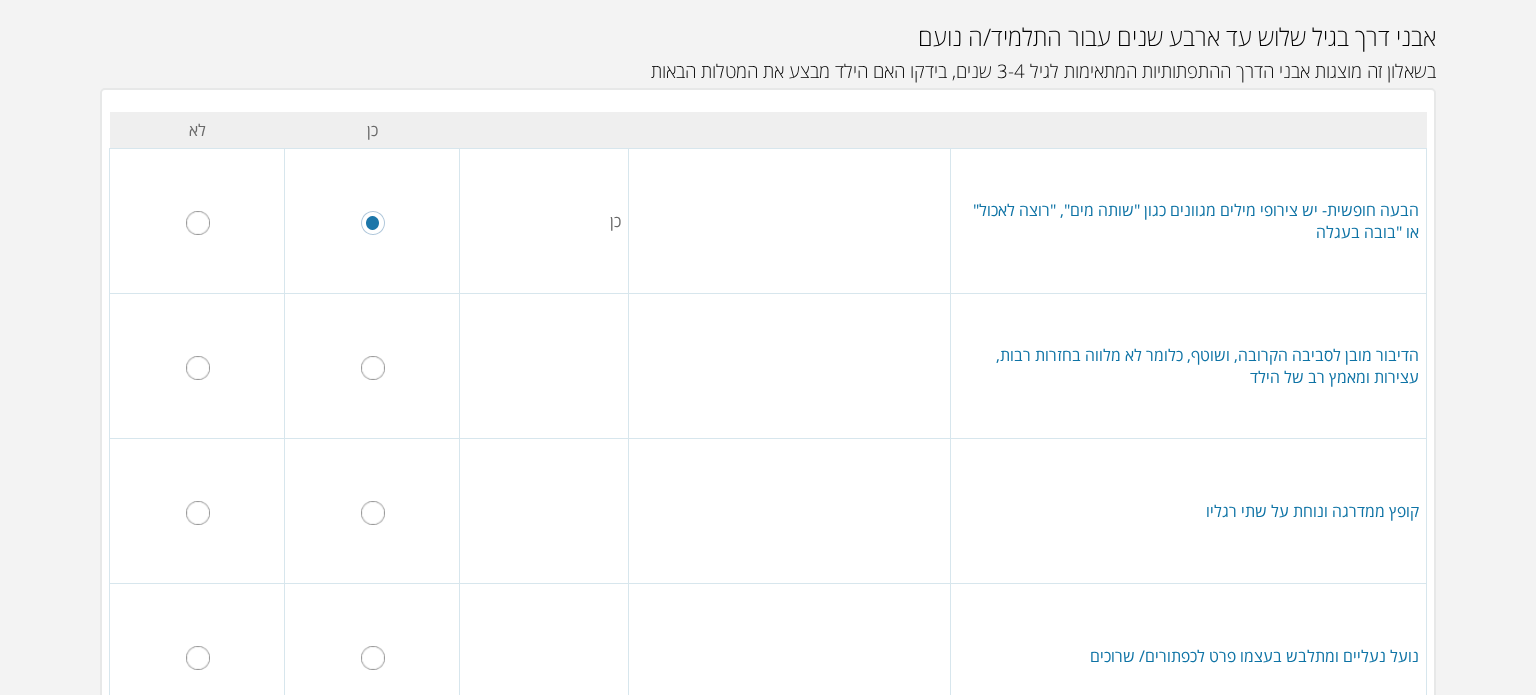 scroll, scrollTop: 200, scrollLeft: 0, axis: vertical 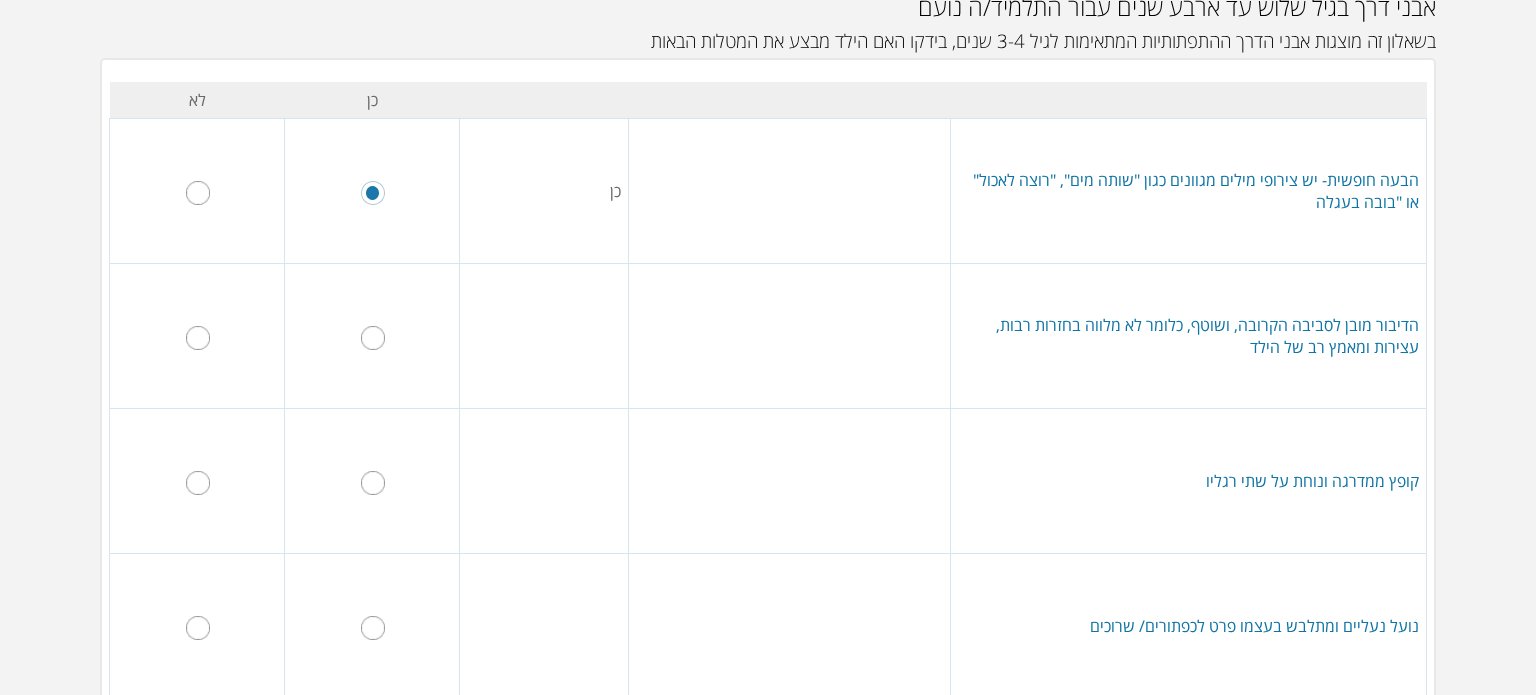 click at bounding box center [198, 338] 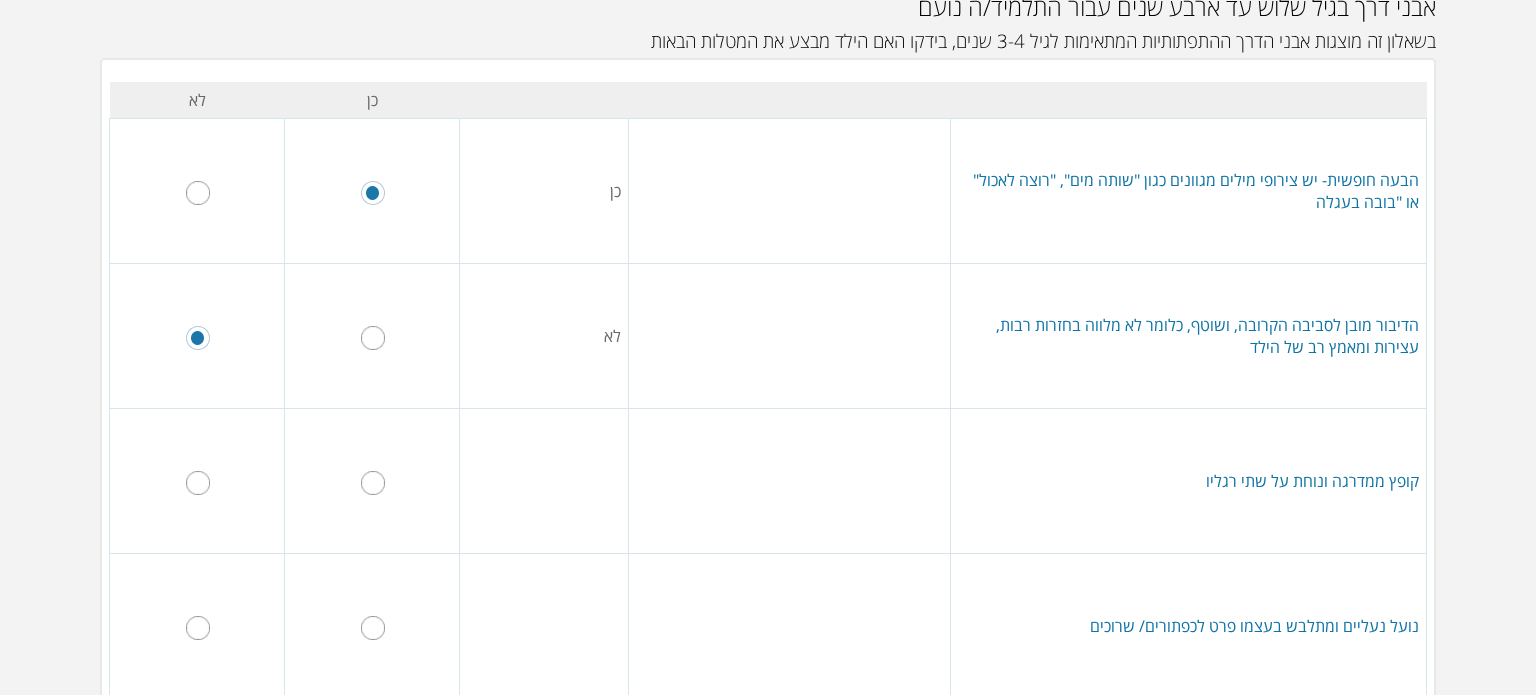 click at bounding box center [373, 483] 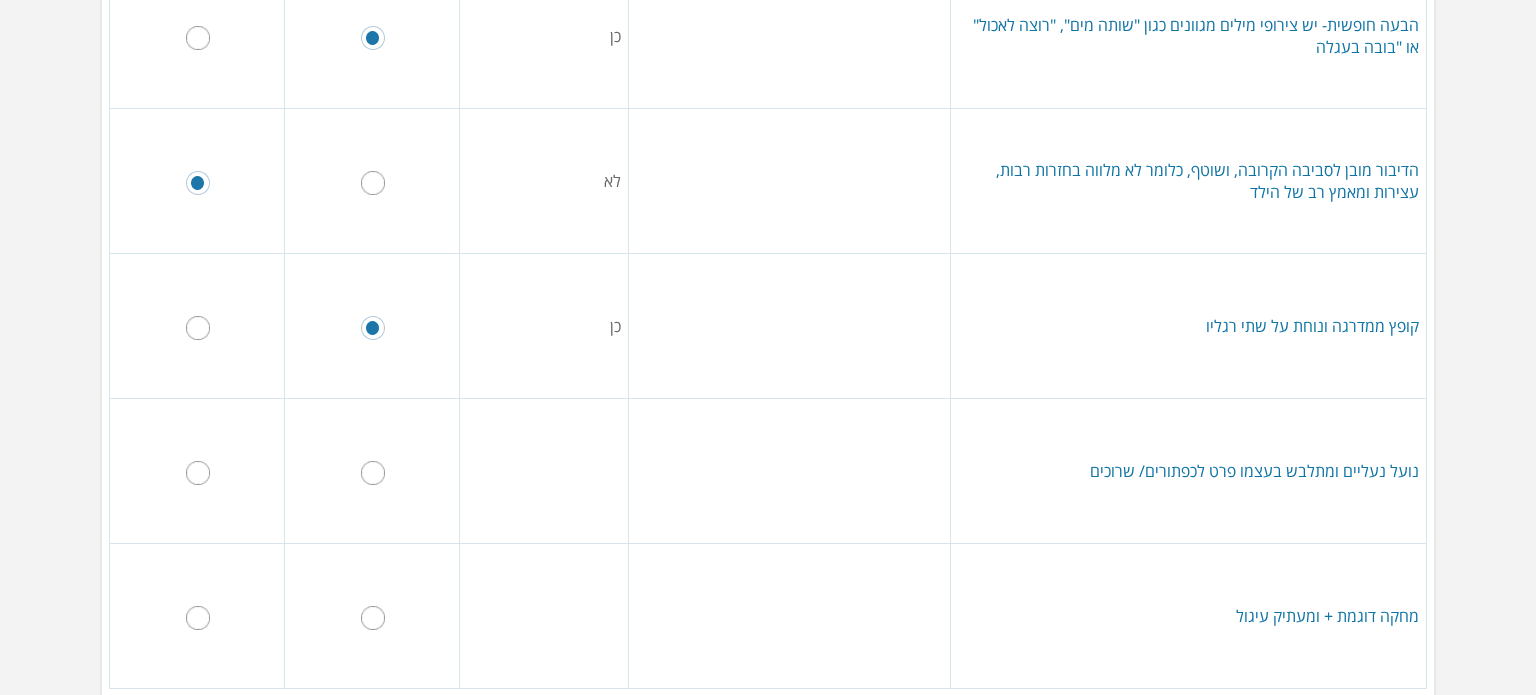 scroll, scrollTop: 400, scrollLeft: 0, axis: vertical 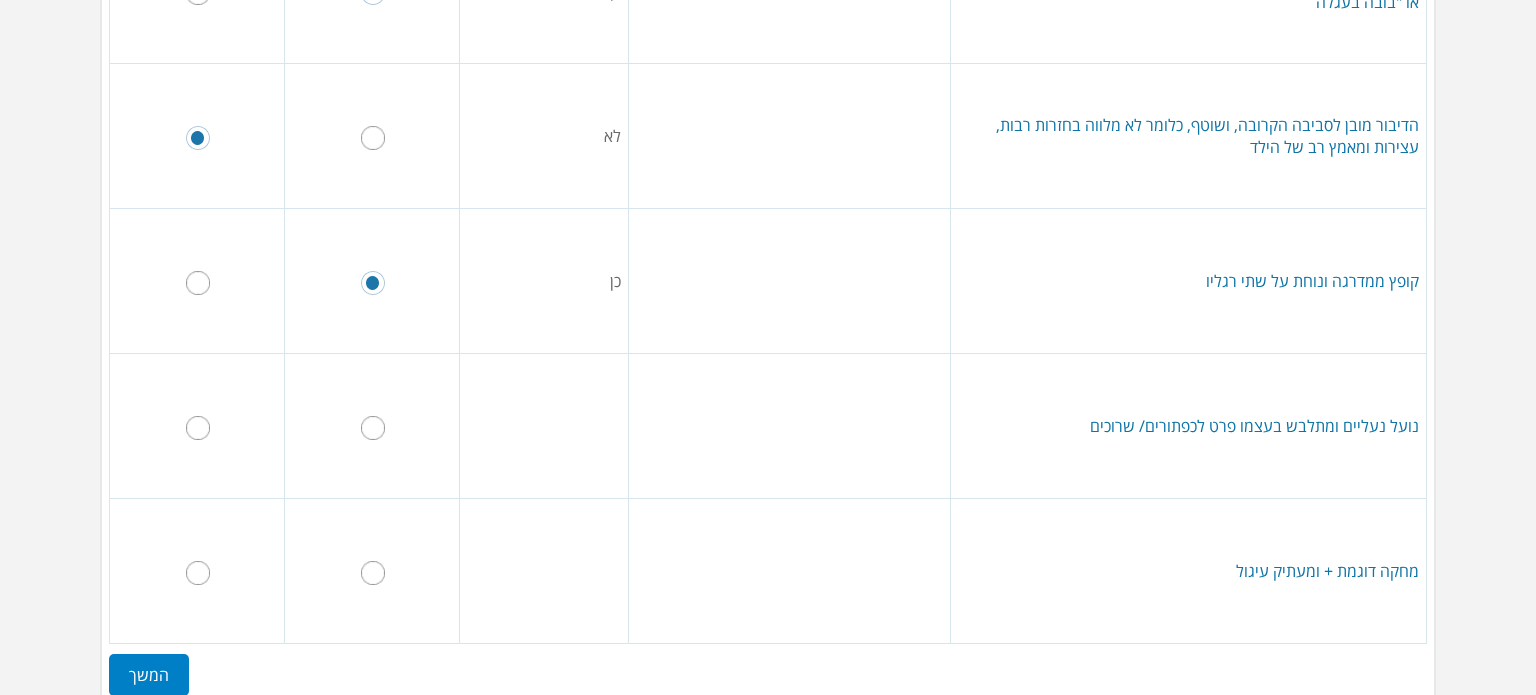 click at bounding box center [373, 428] 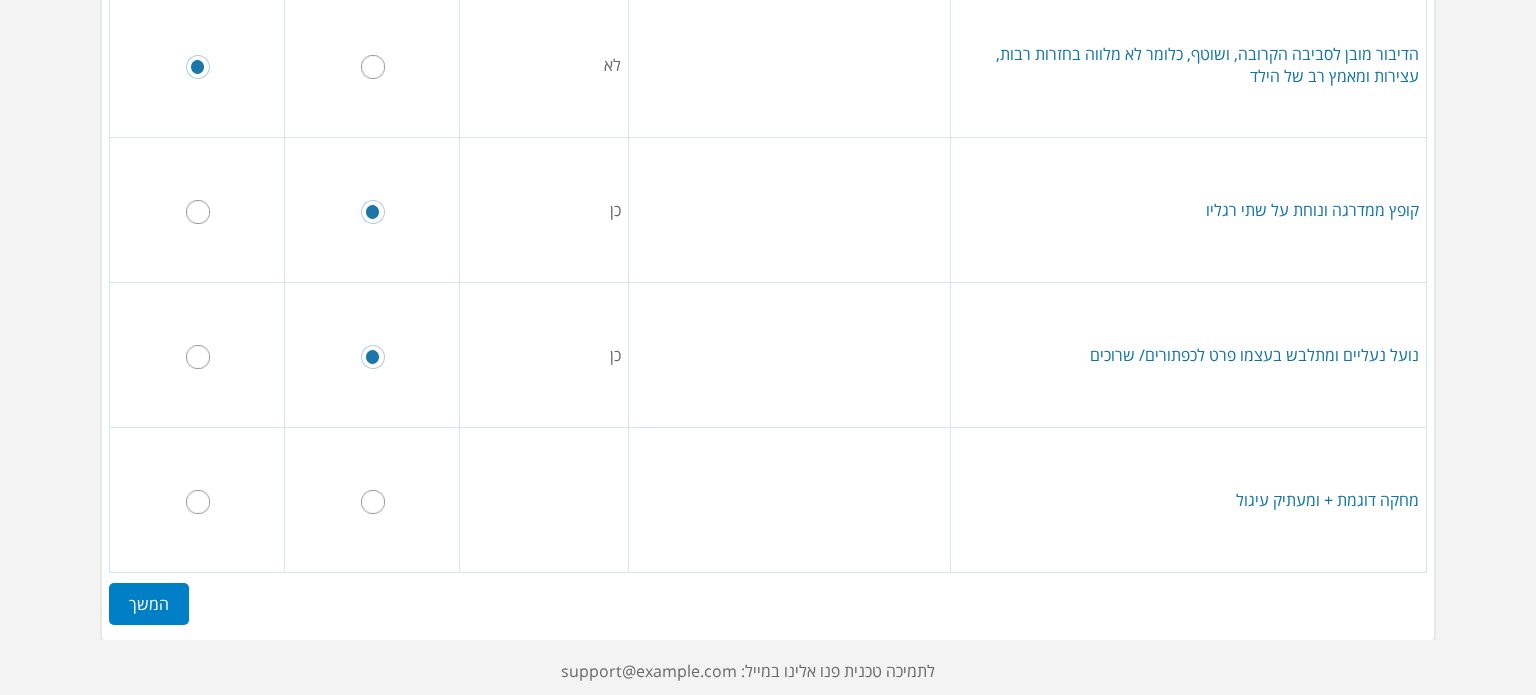 scroll, scrollTop: 492, scrollLeft: 0, axis: vertical 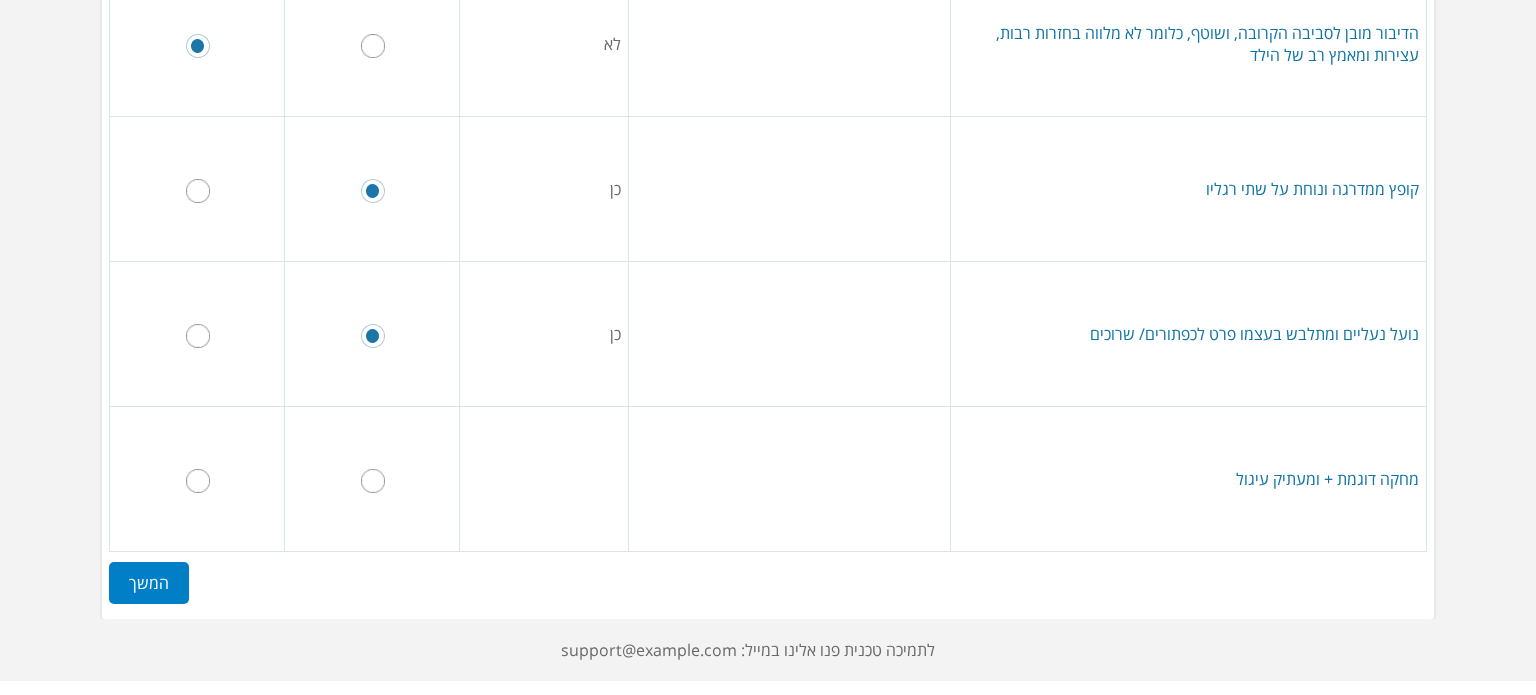 click at bounding box center [373, 481] 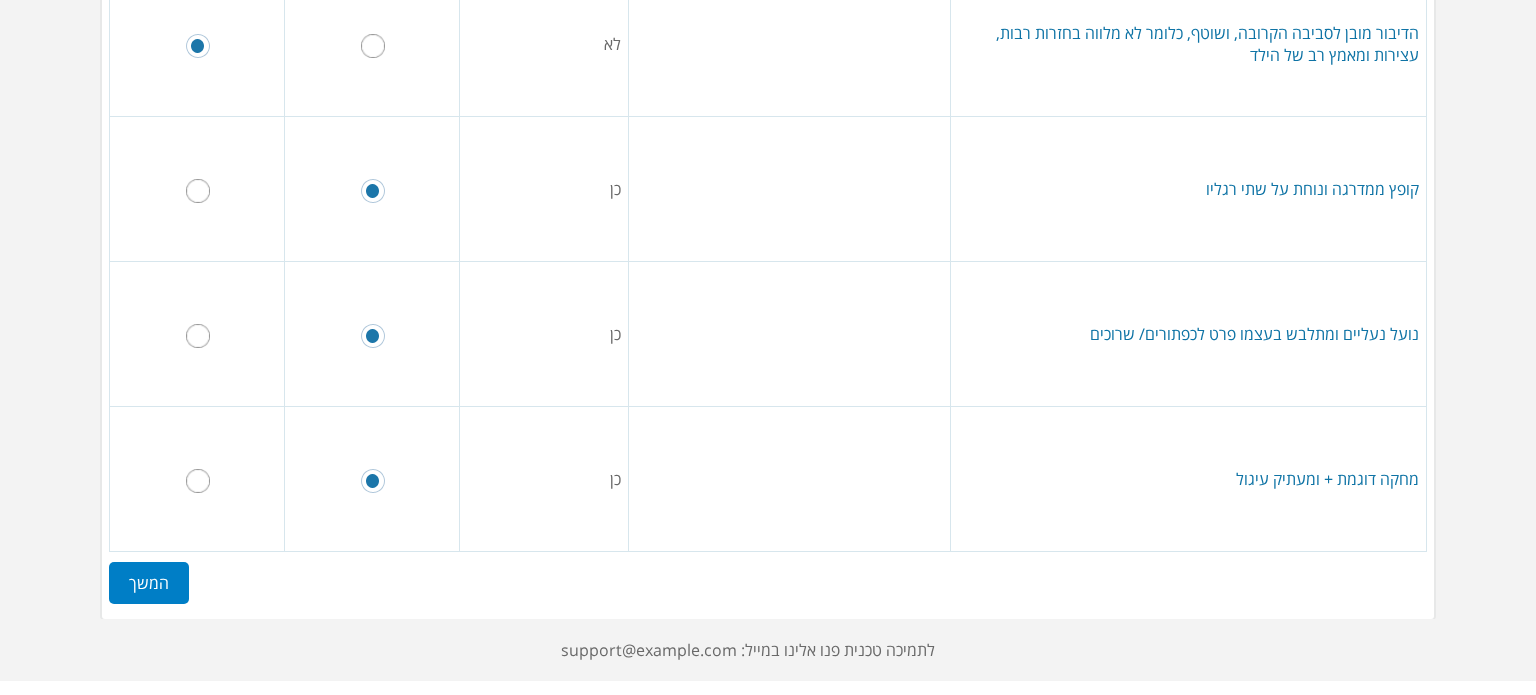 click on "המשך" at bounding box center [149, 583] 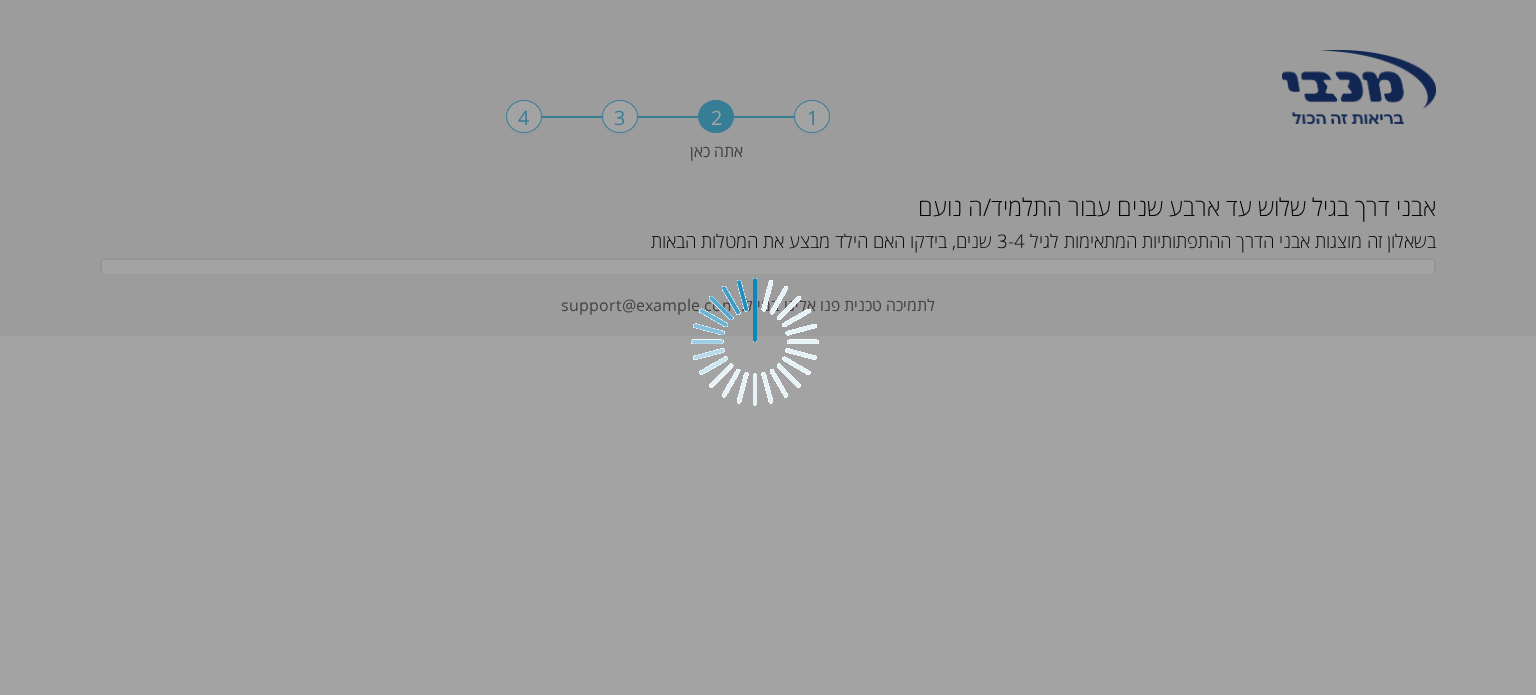 scroll, scrollTop: 0, scrollLeft: 0, axis: both 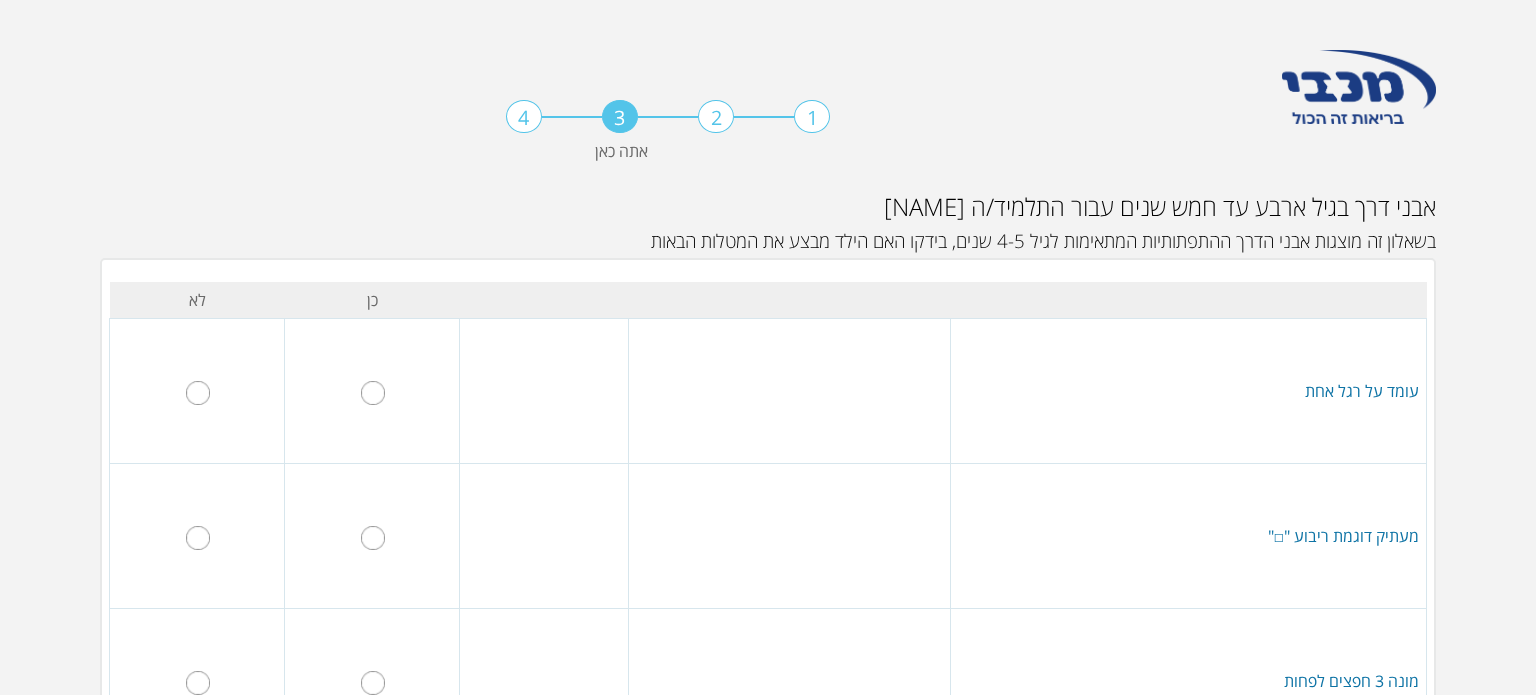 click at bounding box center (373, 393) 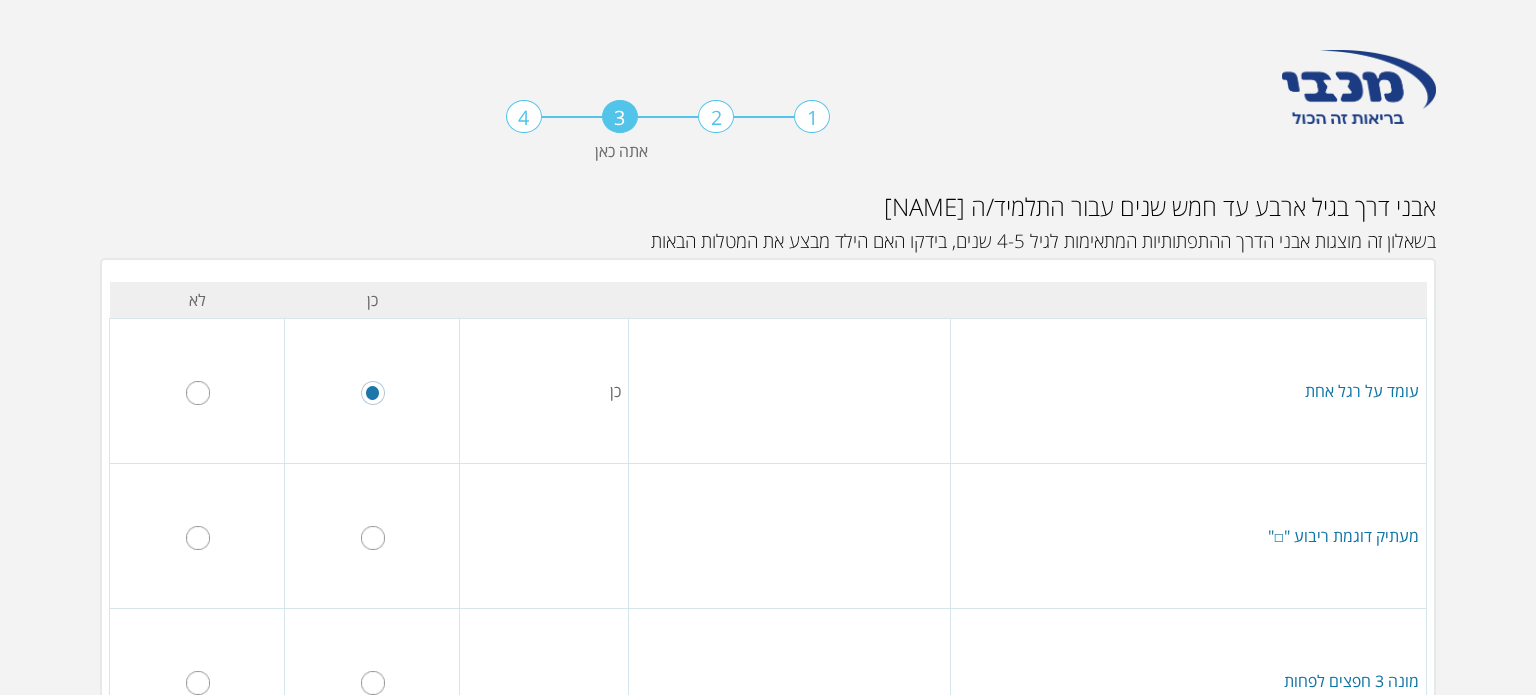 scroll, scrollTop: 100, scrollLeft: 0, axis: vertical 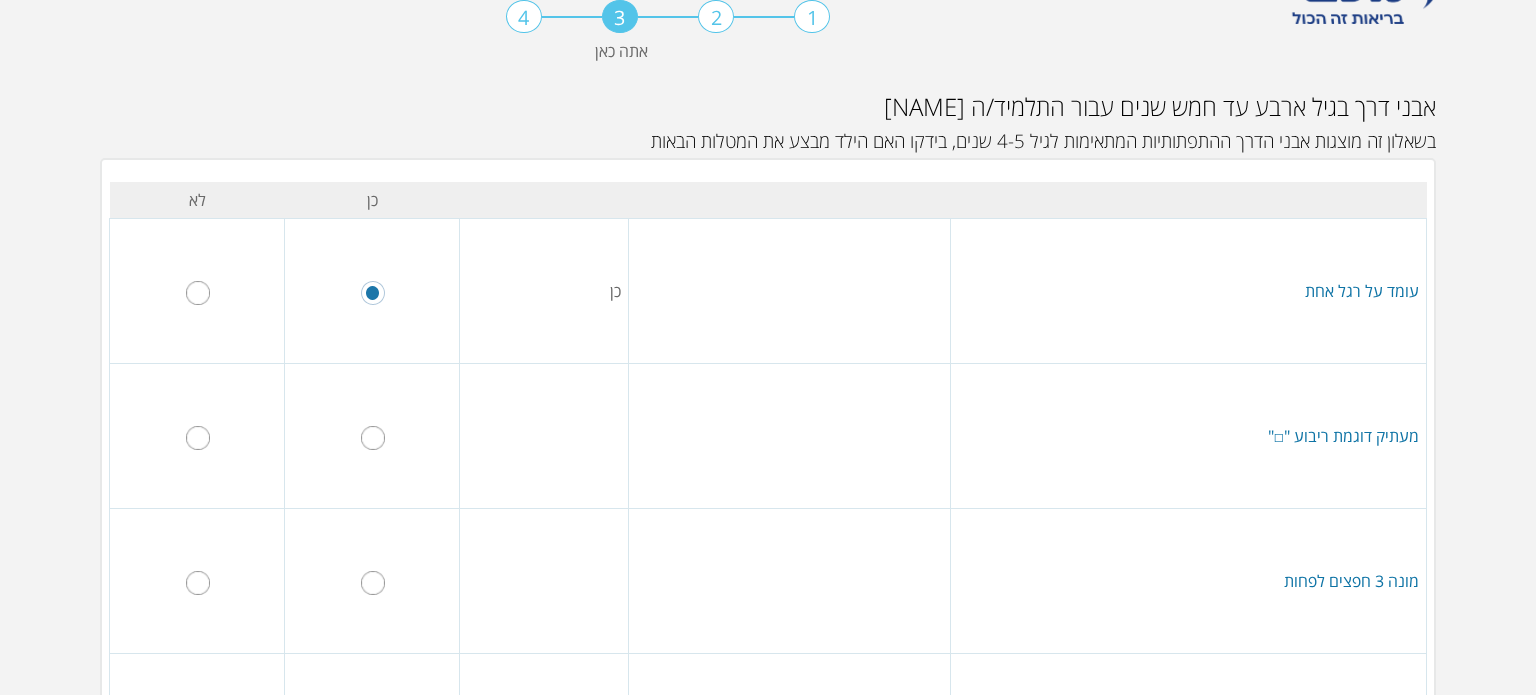 click at bounding box center (373, 438) 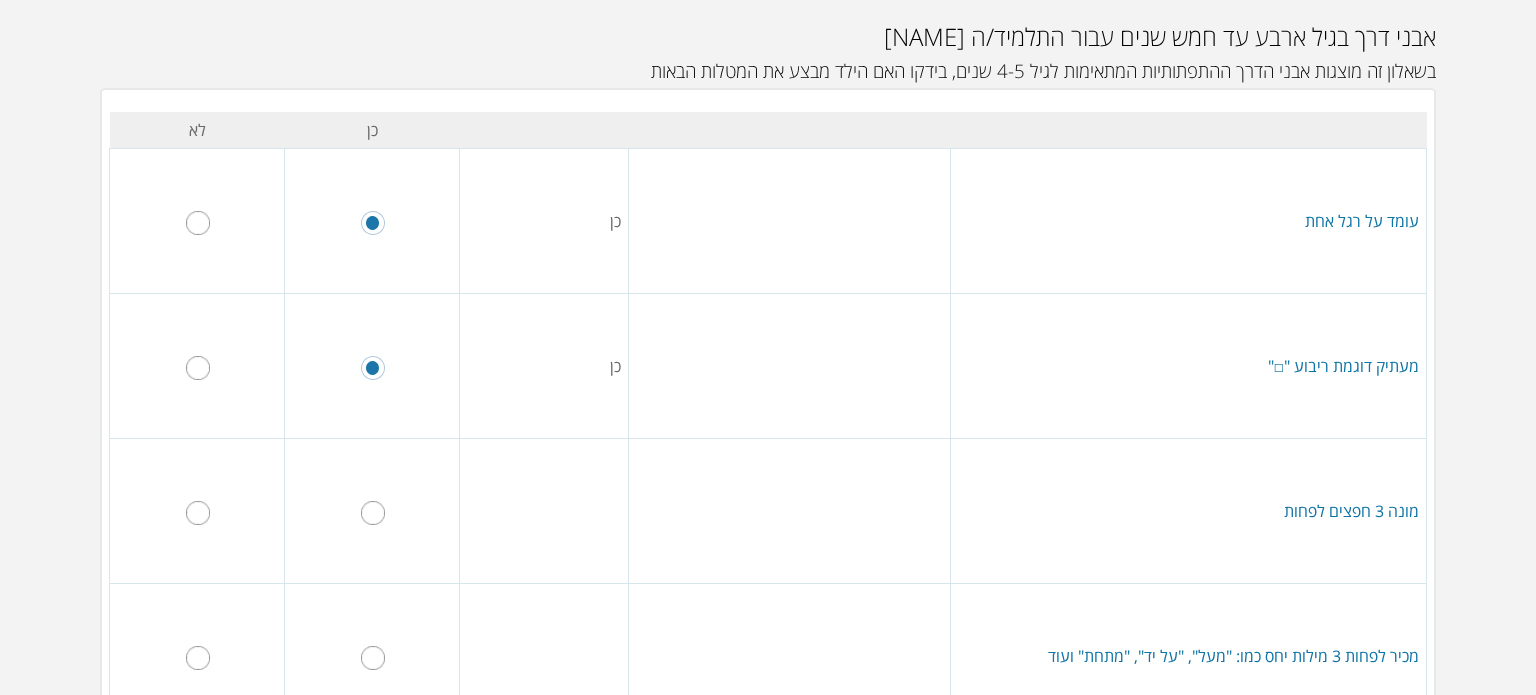 scroll, scrollTop: 200, scrollLeft: 0, axis: vertical 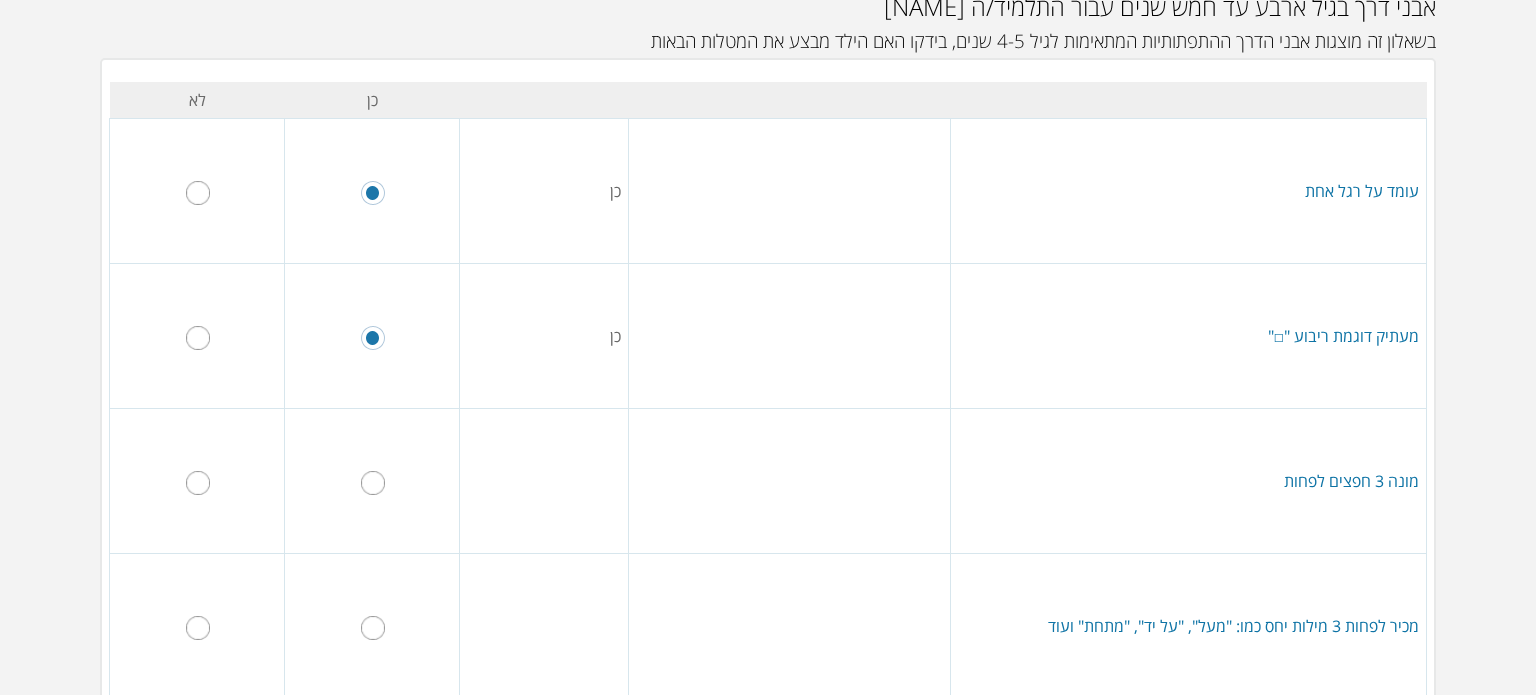 click at bounding box center [373, 483] 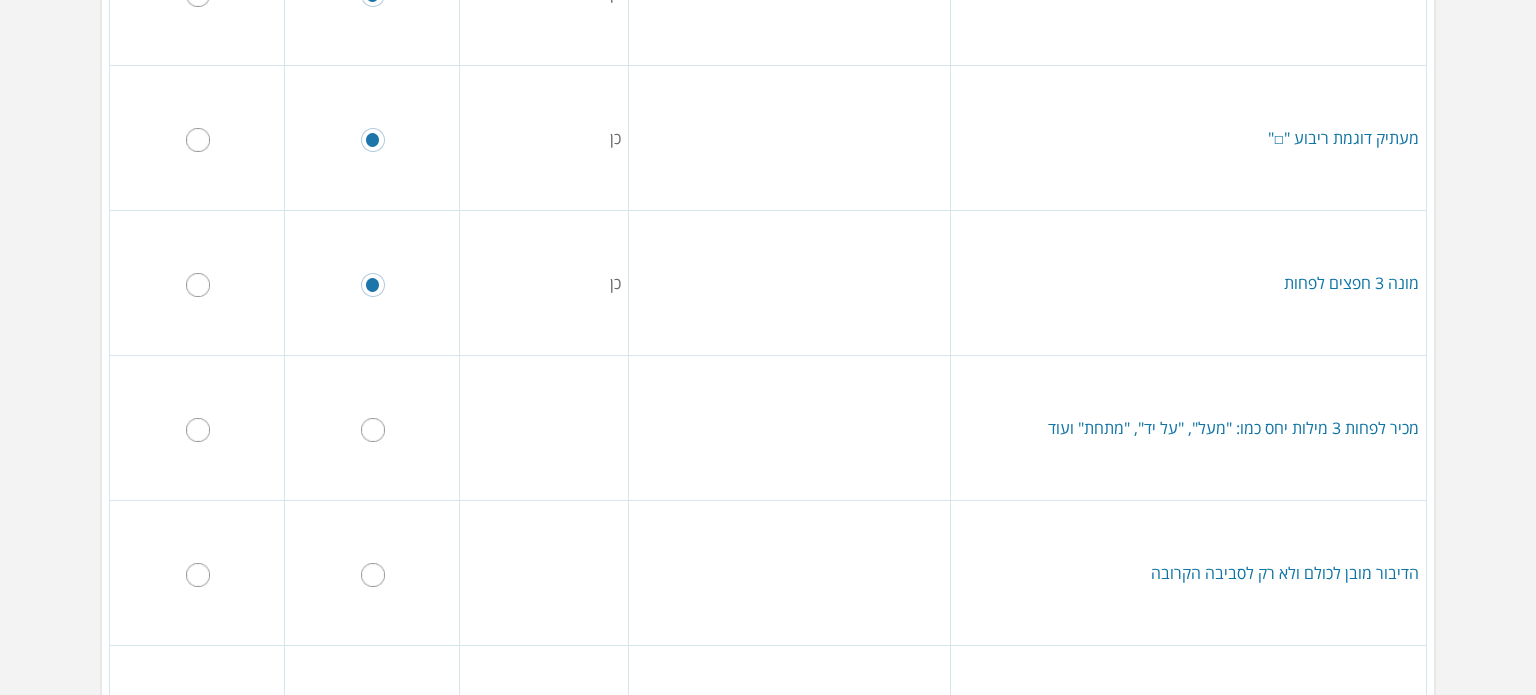 scroll, scrollTop: 400, scrollLeft: 0, axis: vertical 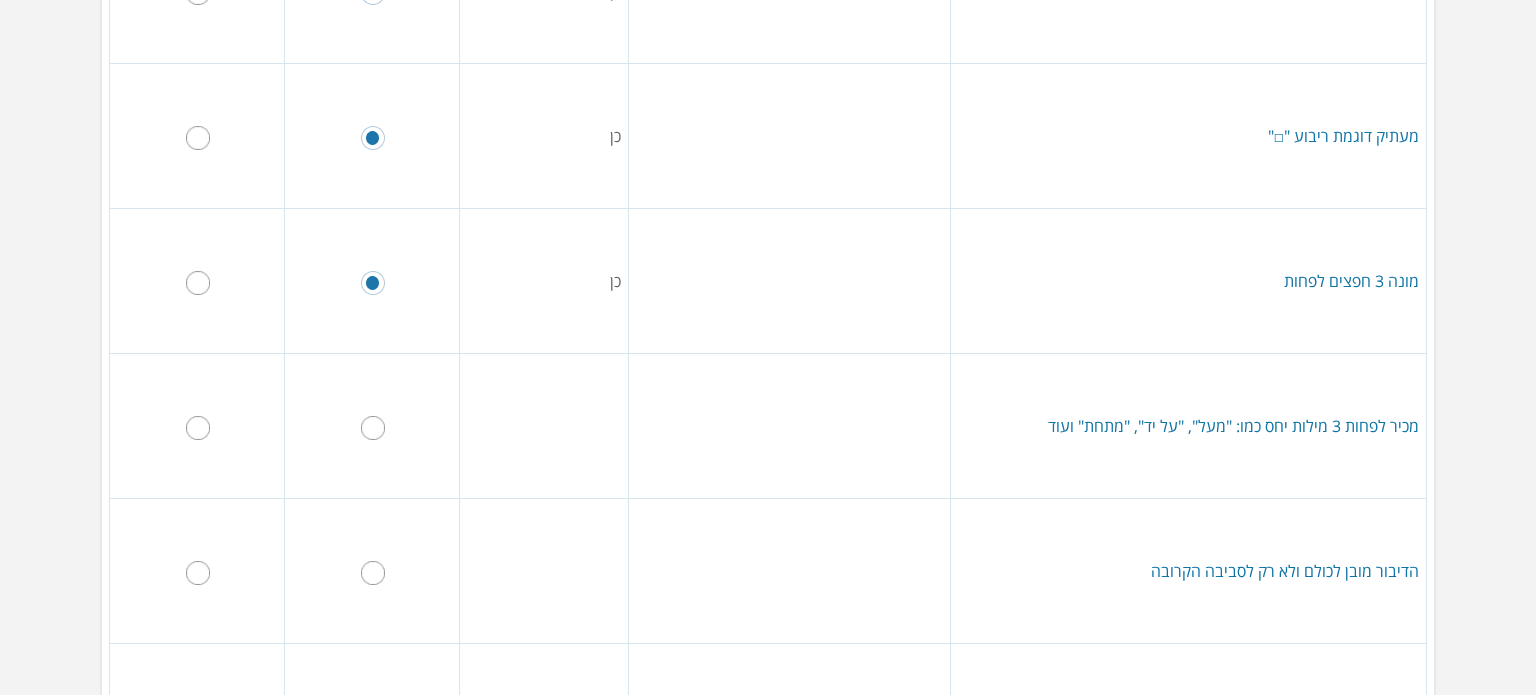 click at bounding box center [373, 428] 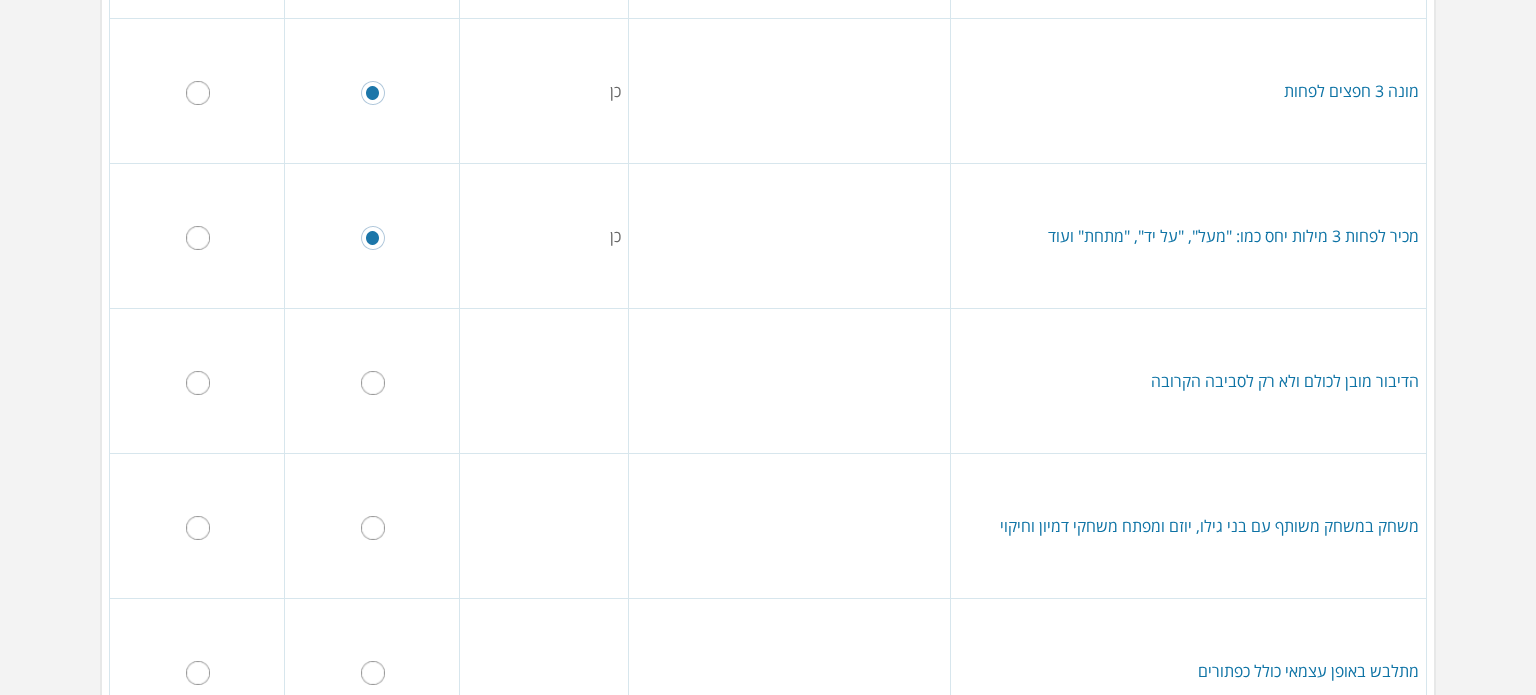 scroll, scrollTop: 600, scrollLeft: 0, axis: vertical 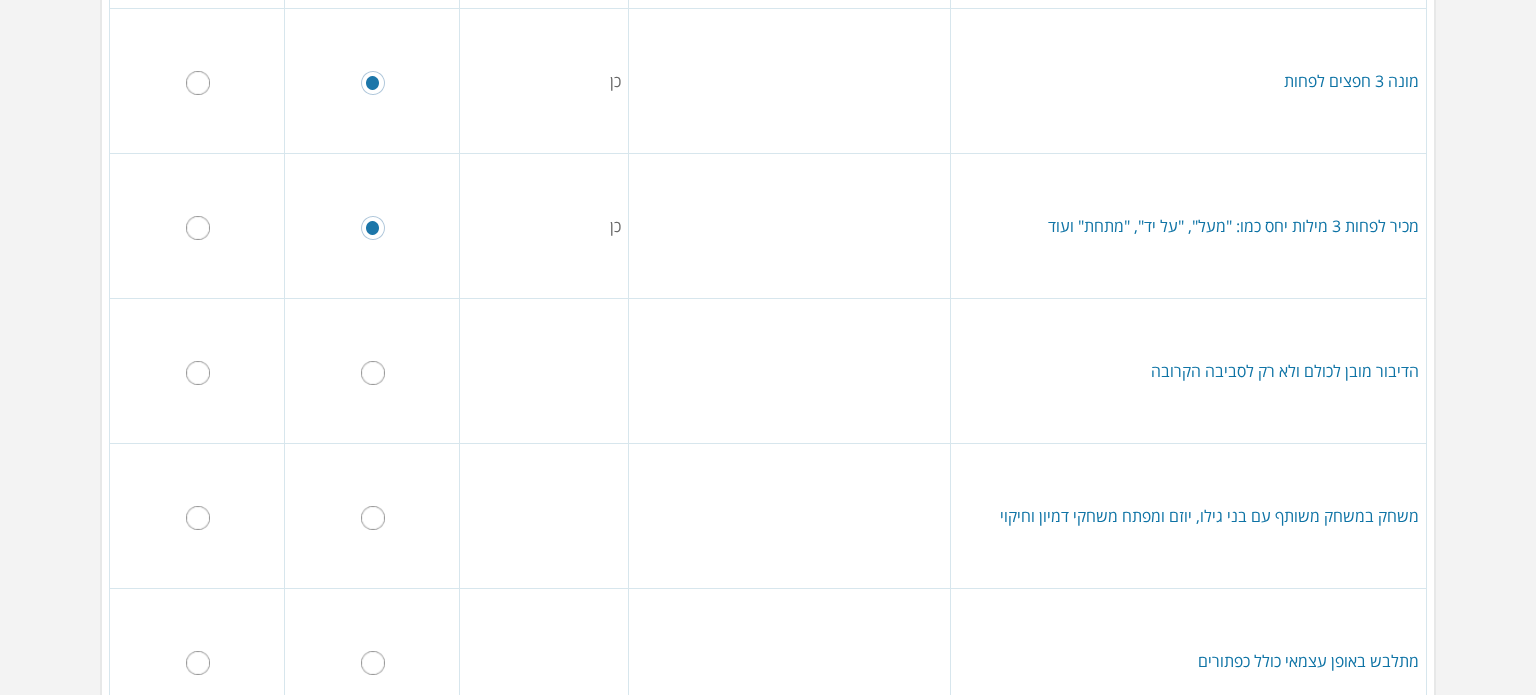 click at bounding box center (373, 373) 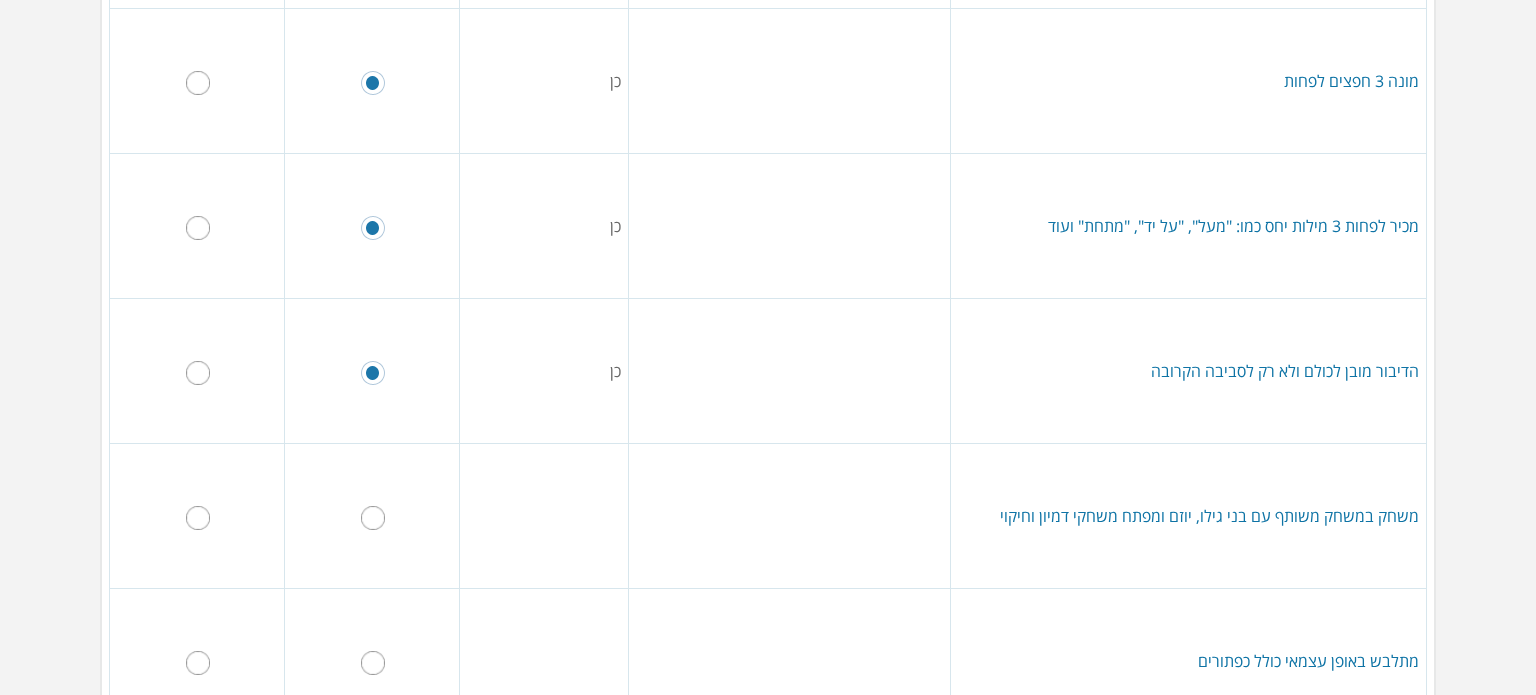 click at bounding box center [373, 518] 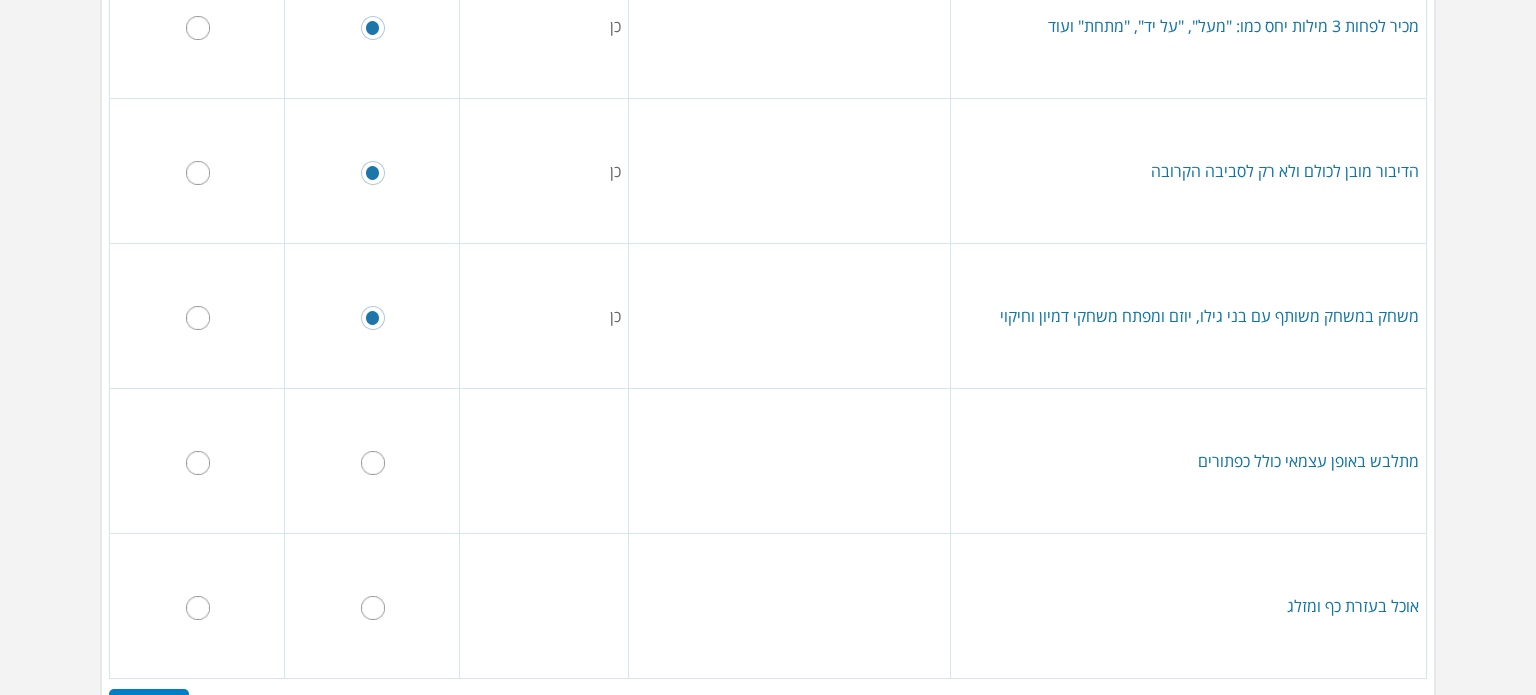 scroll, scrollTop: 900, scrollLeft: 0, axis: vertical 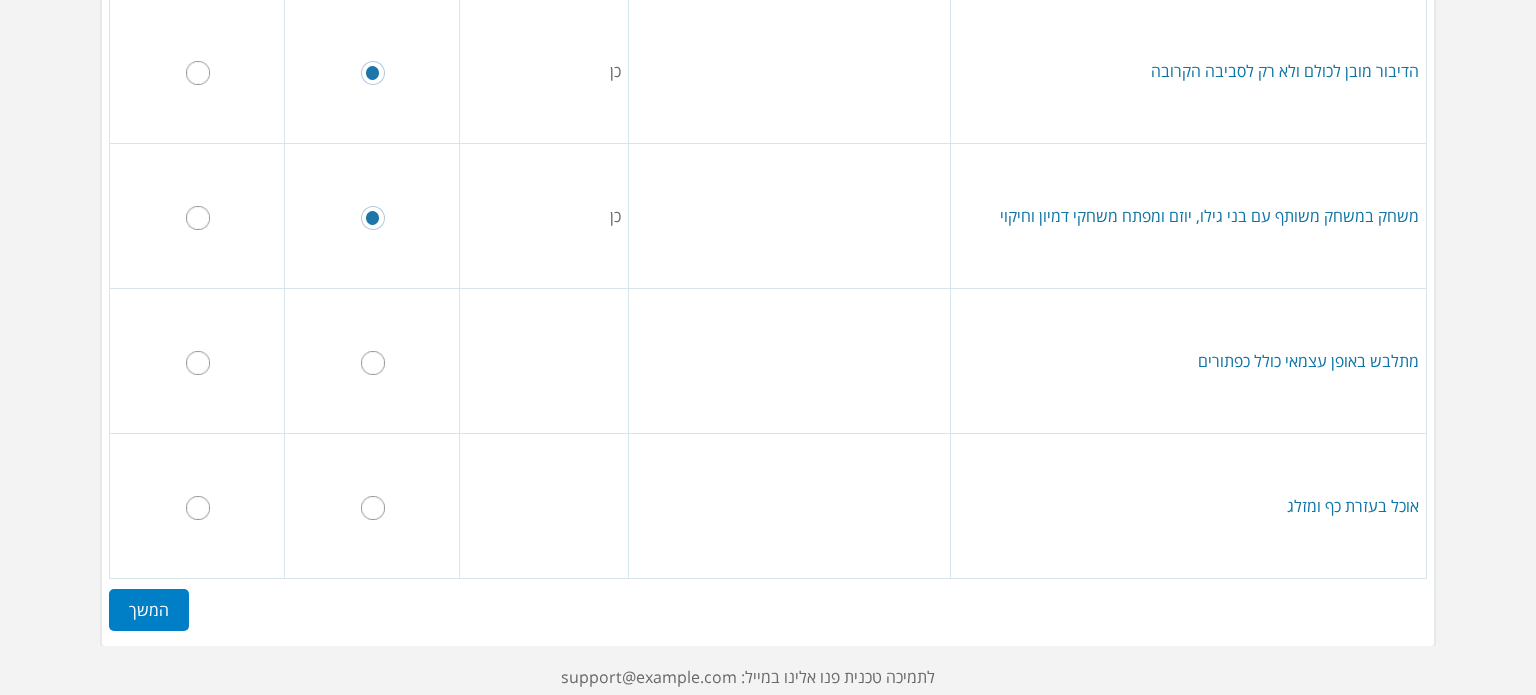 click at bounding box center [373, 508] 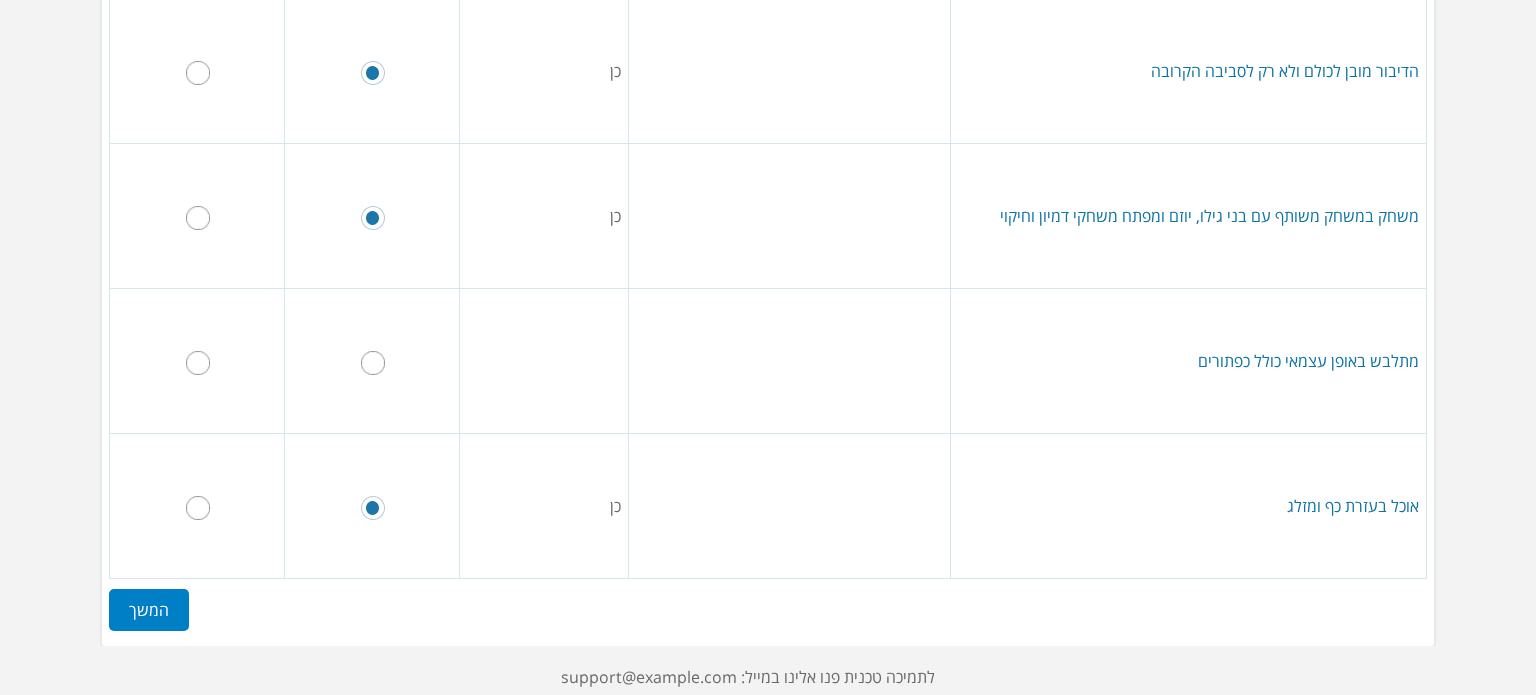 click on "המשך" at bounding box center (149, 610) 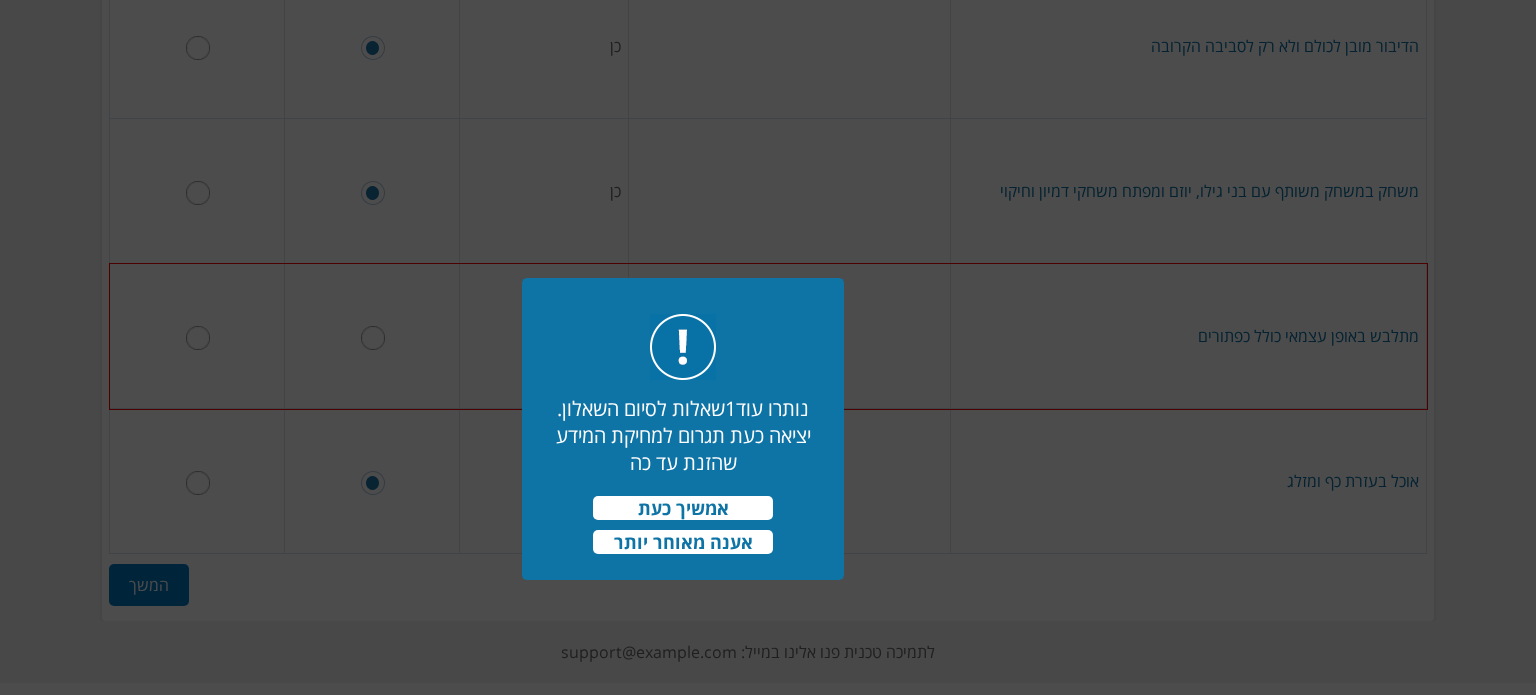 scroll, scrollTop: 926, scrollLeft: 0, axis: vertical 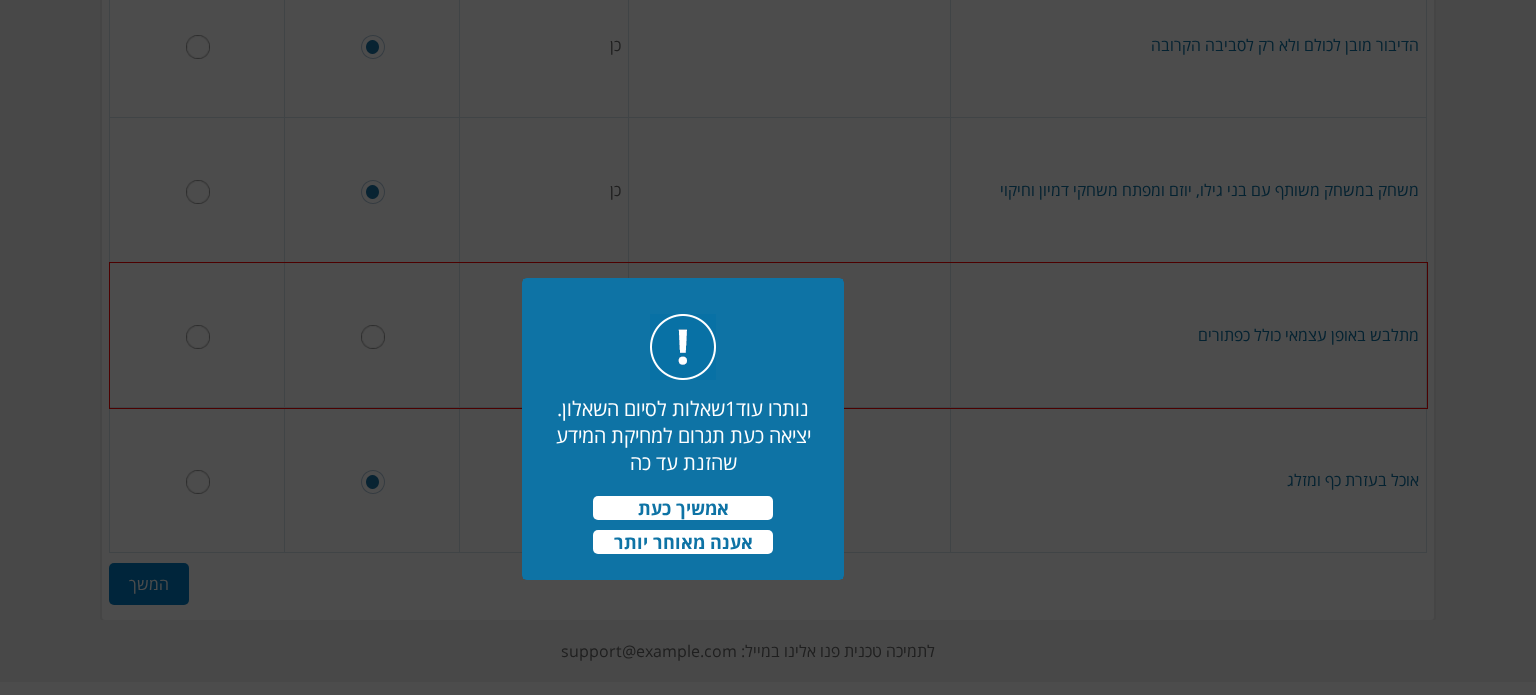 click on "אמשיך כעת" at bounding box center (683, 508) 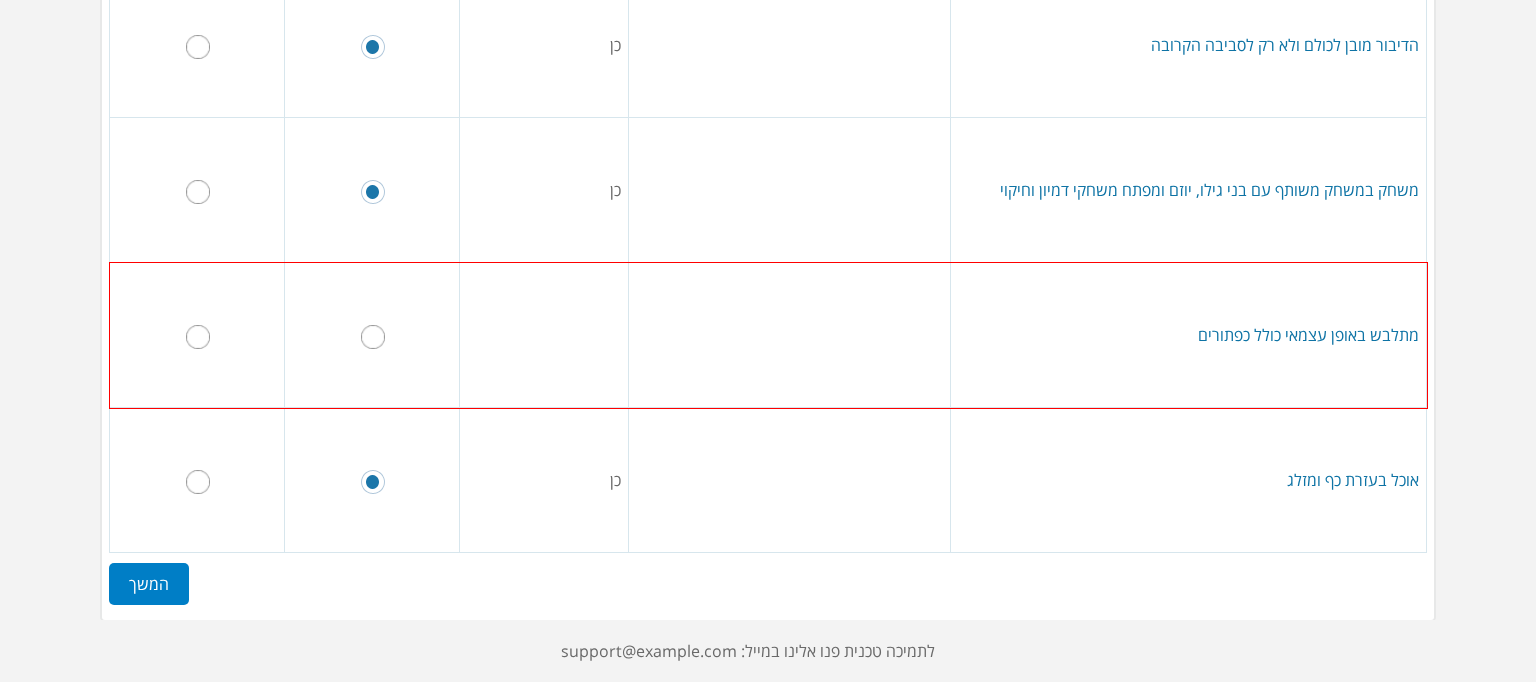 click at bounding box center (198, 337) 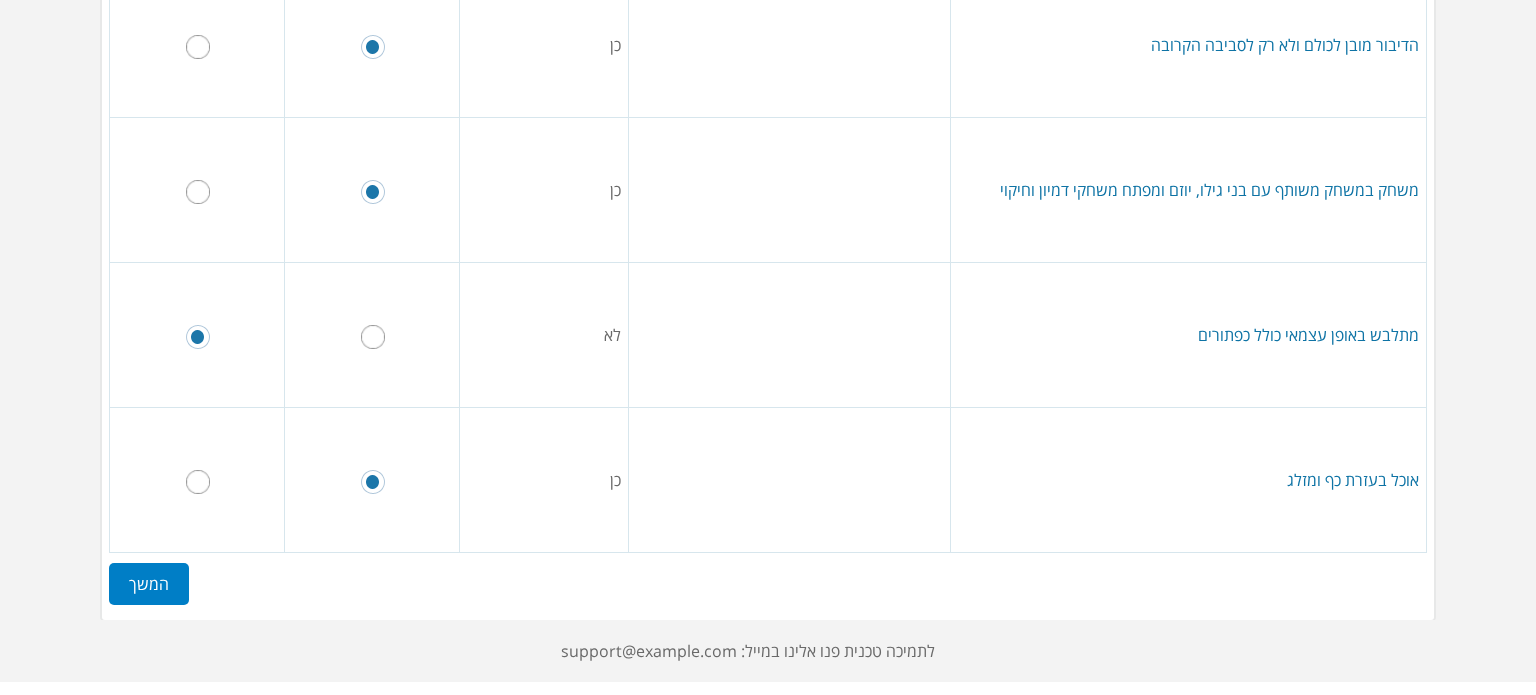 click on "המשך" at bounding box center (149, 584) 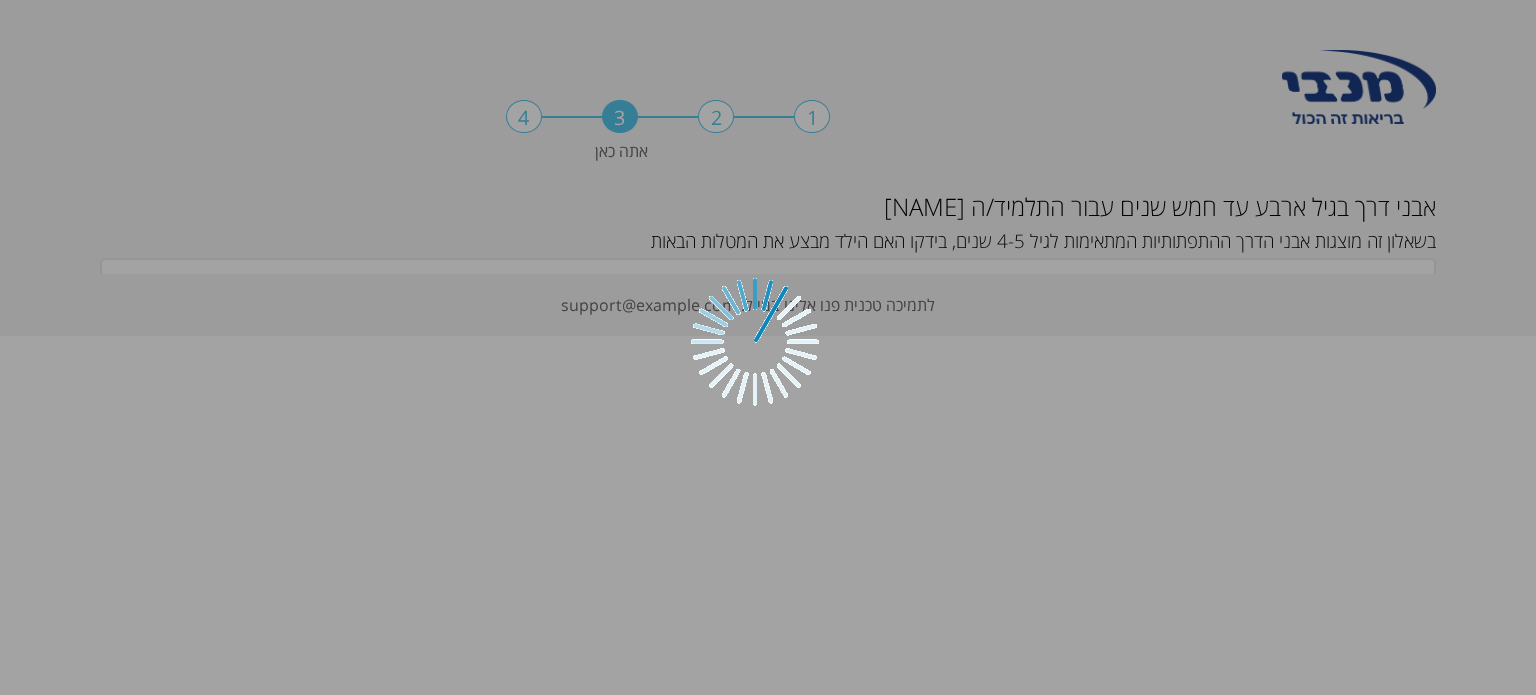 scroll, scrollTop: 0, scrollLeft: 0, axis: both 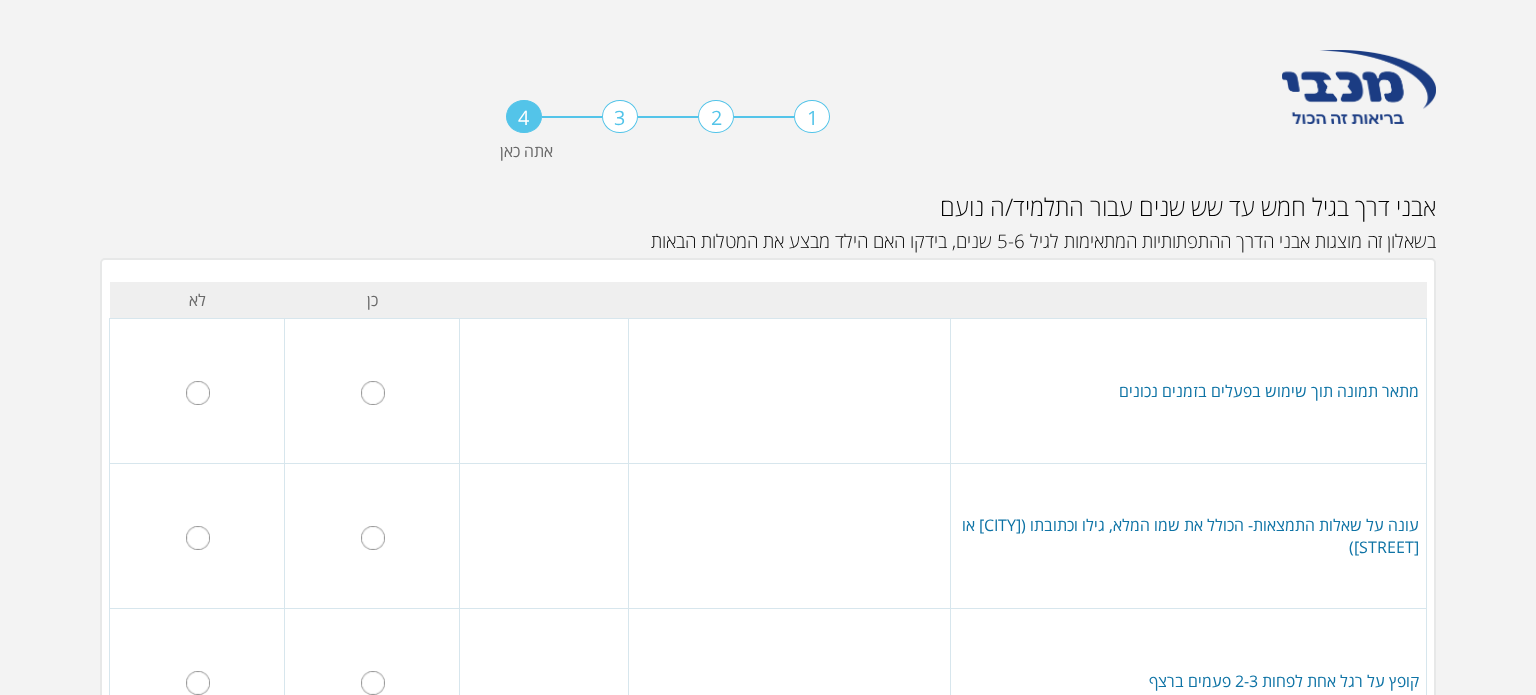 click at bounding box center [373, 393] 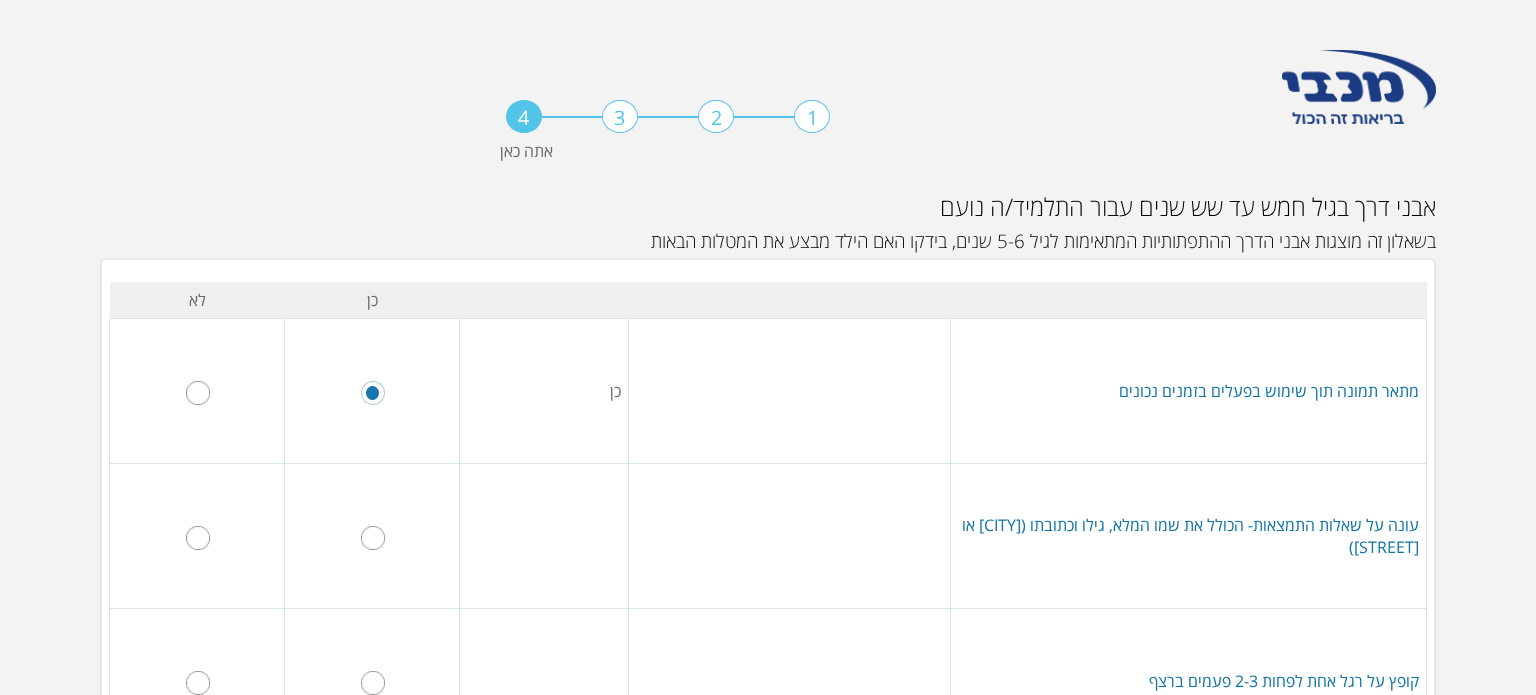 scroll, scrollTop: 100, scrollLeft: 0, axis: vertical 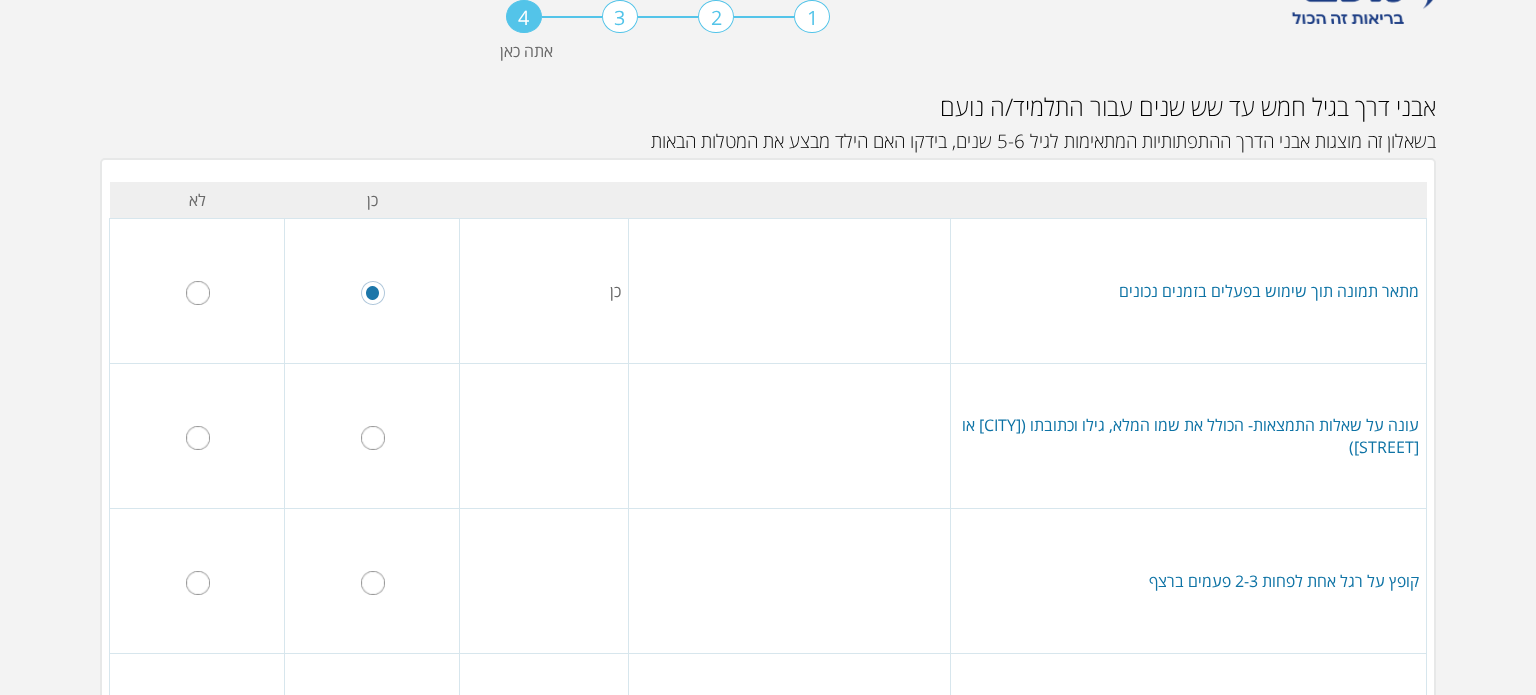 click at bounding box center (373, 438) 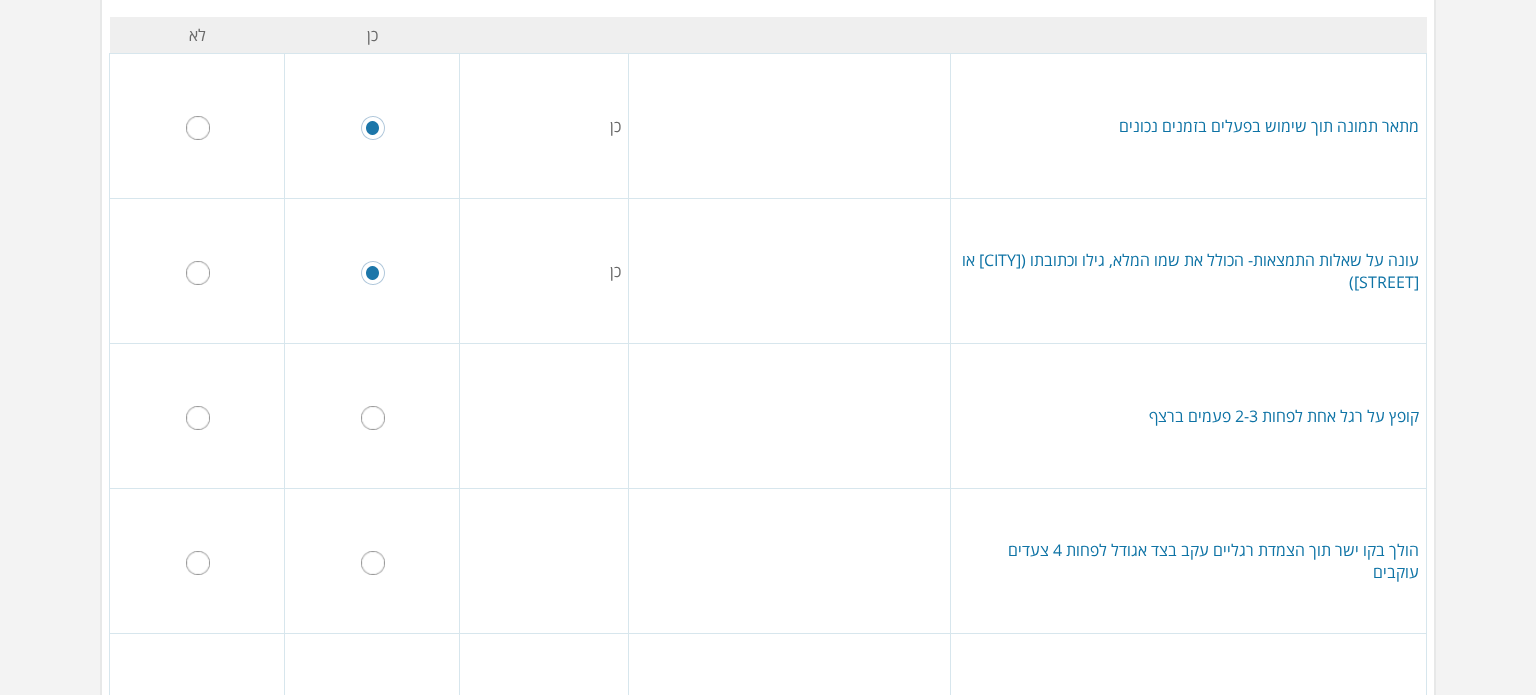 scroll, scrollTop: 300, scrollLeft: 0, axis: vertical 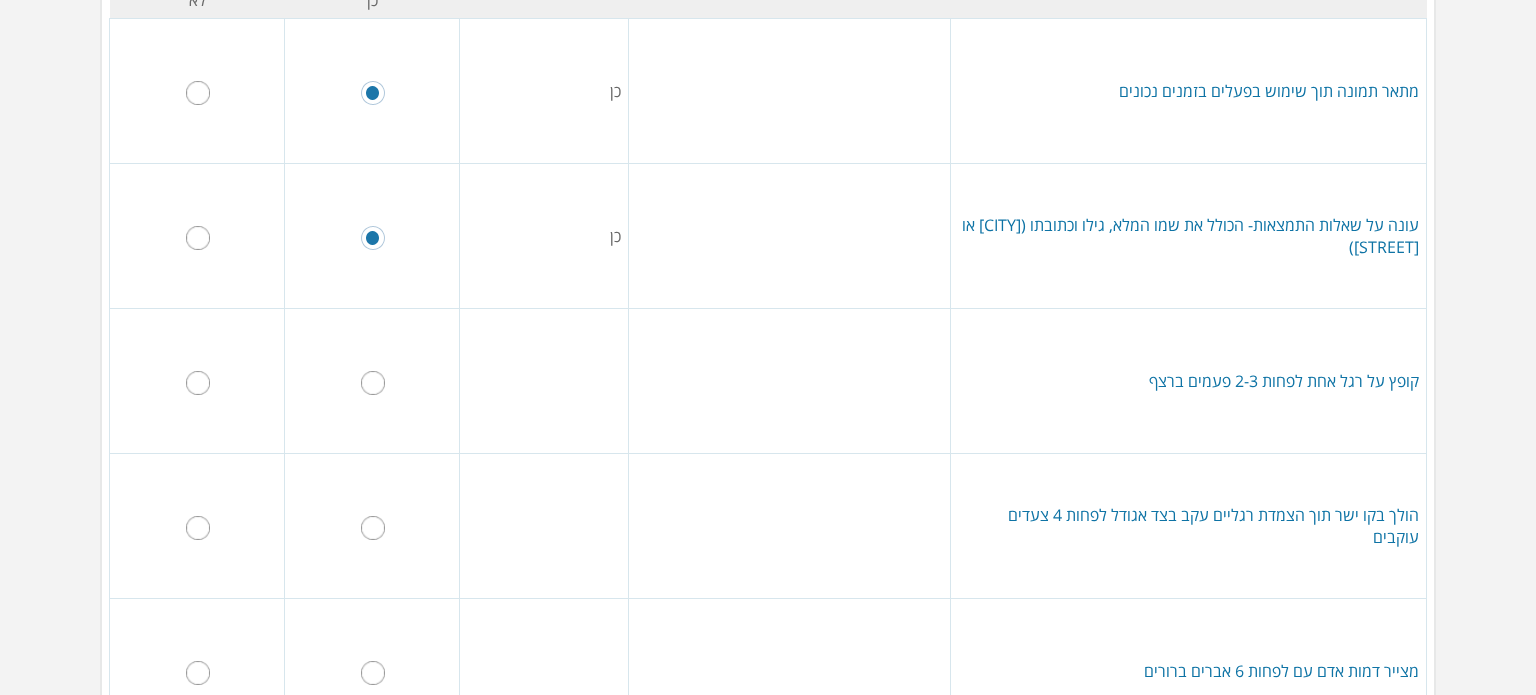 click at bounding box center [373, 383] 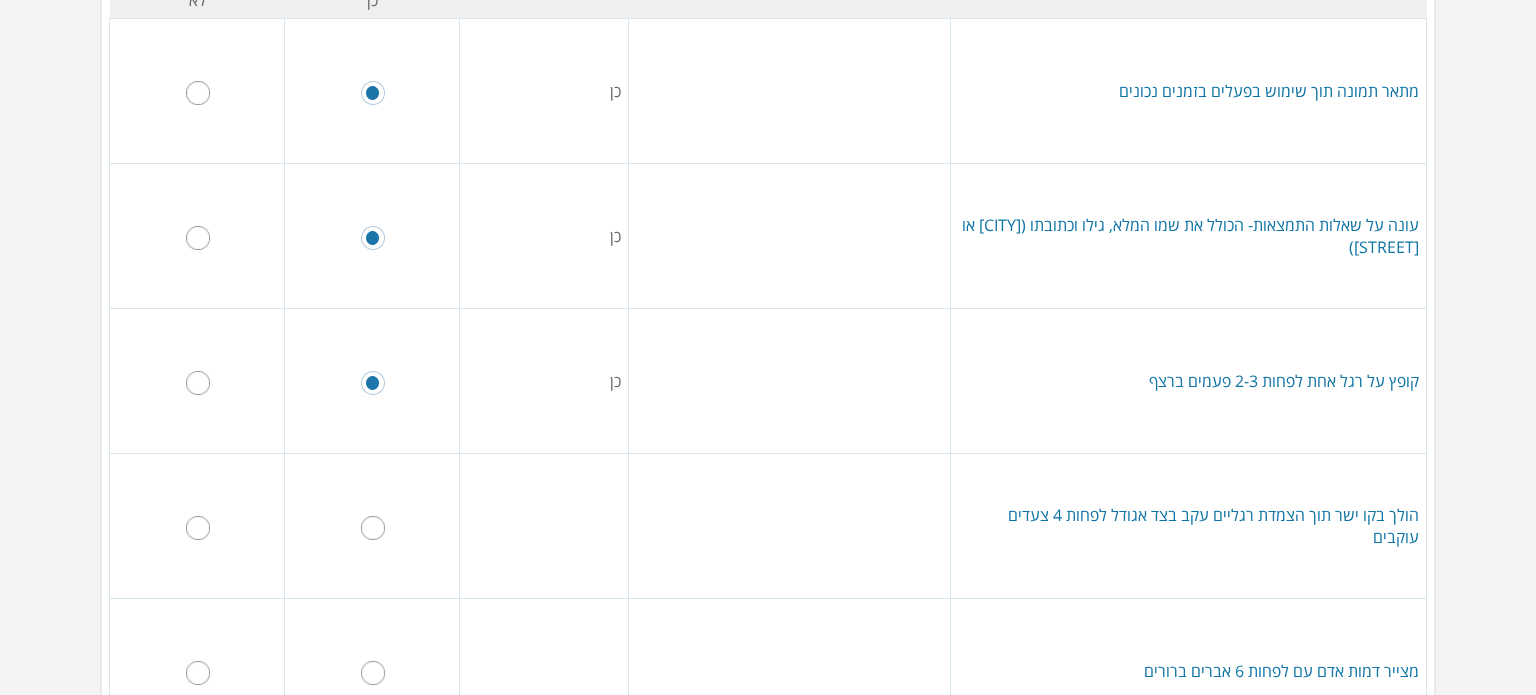 scroll, scrollTop: 400, scrollLeft: 0, axis: vertical 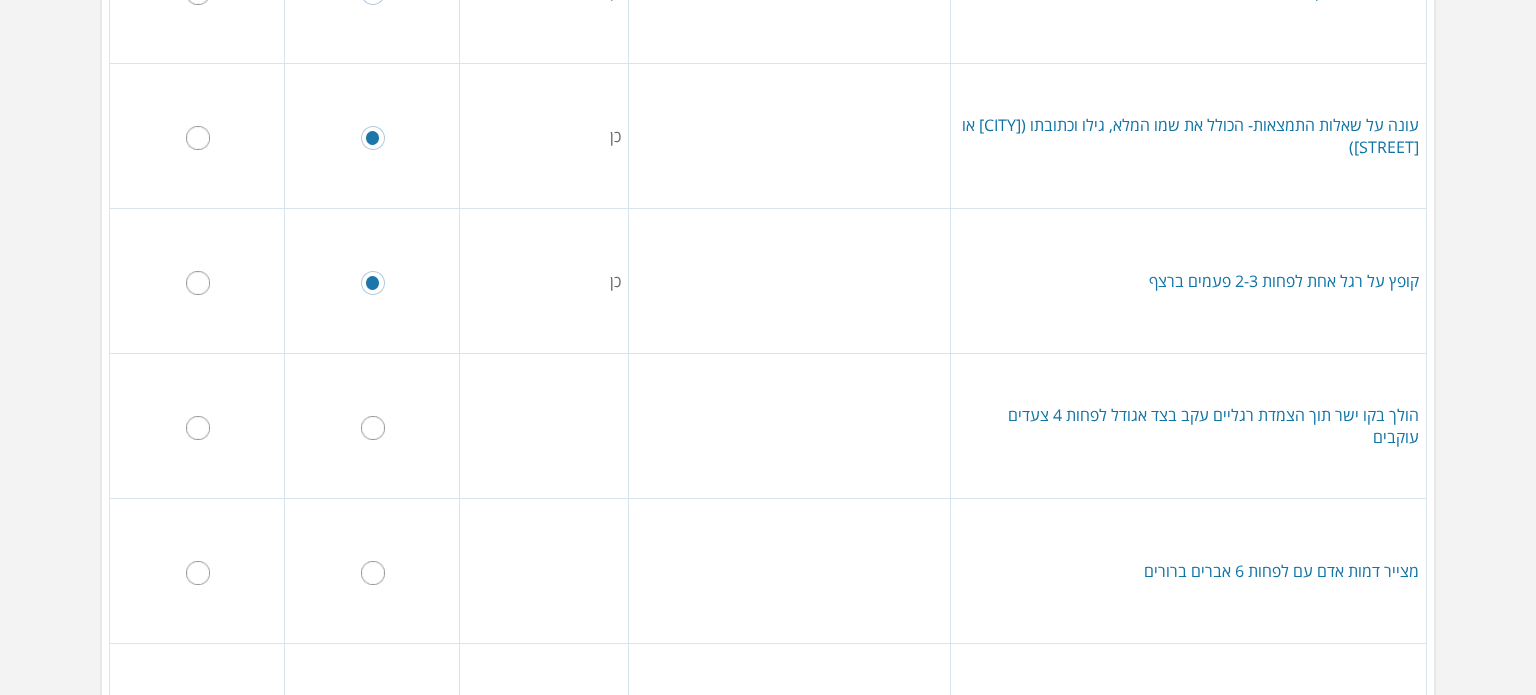 click at bounding box center [373, 428] 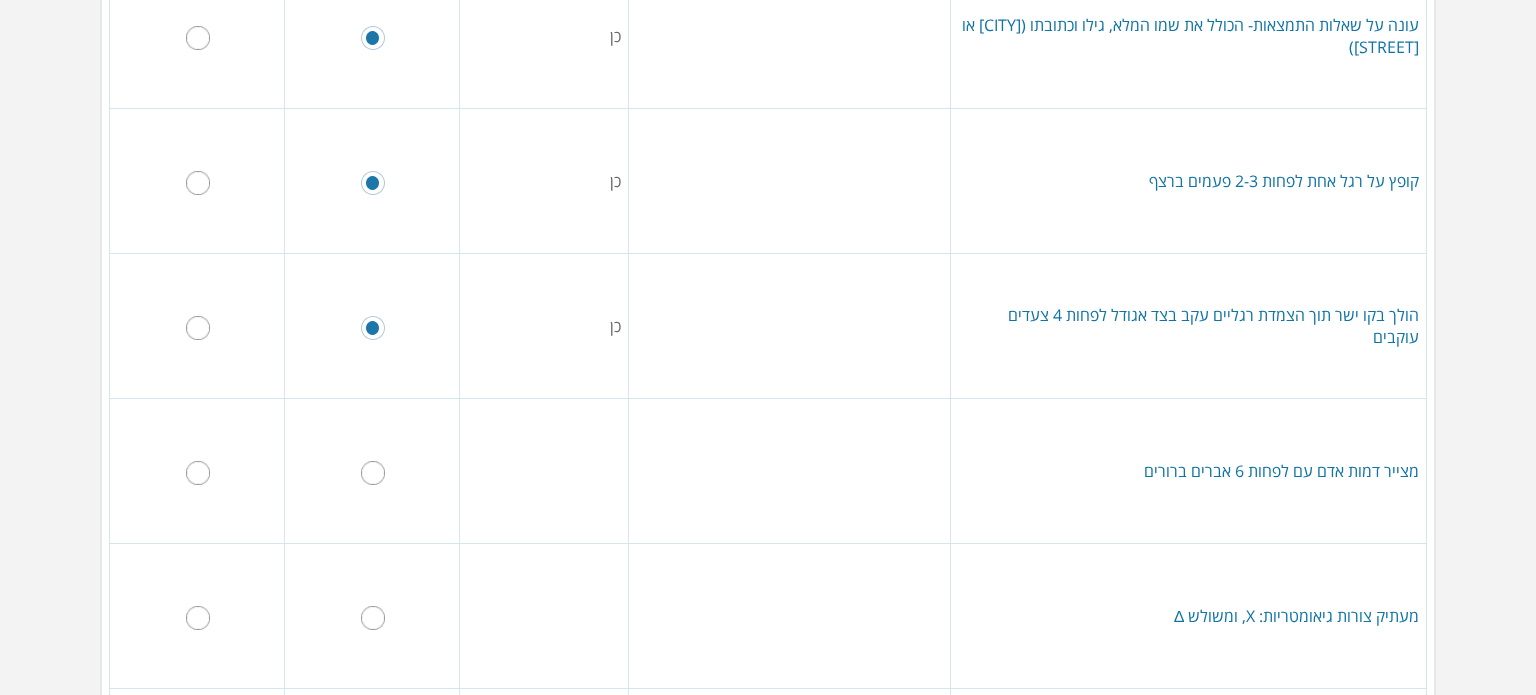 scroll, scrollTop: 600, scrollLeft: 0, axis: vertical 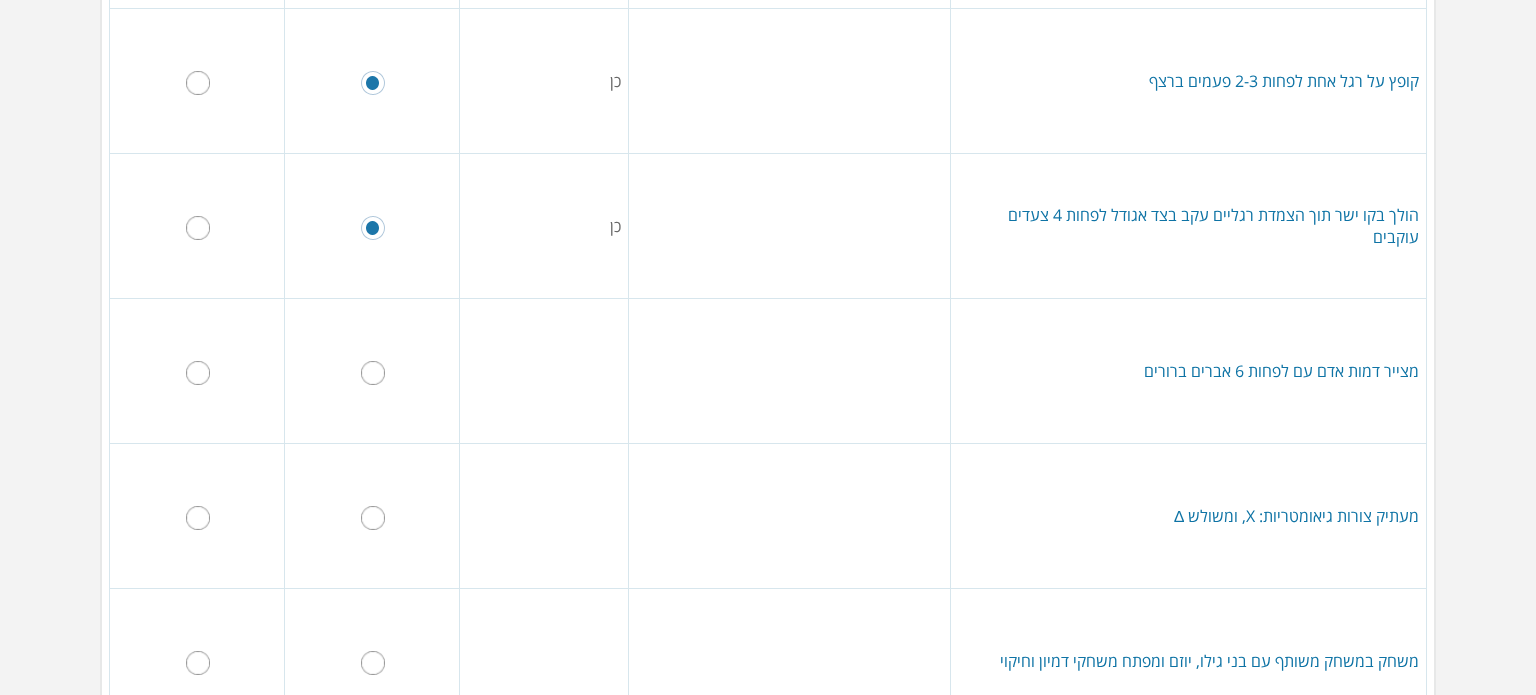 click at bounding box center (373, 373) 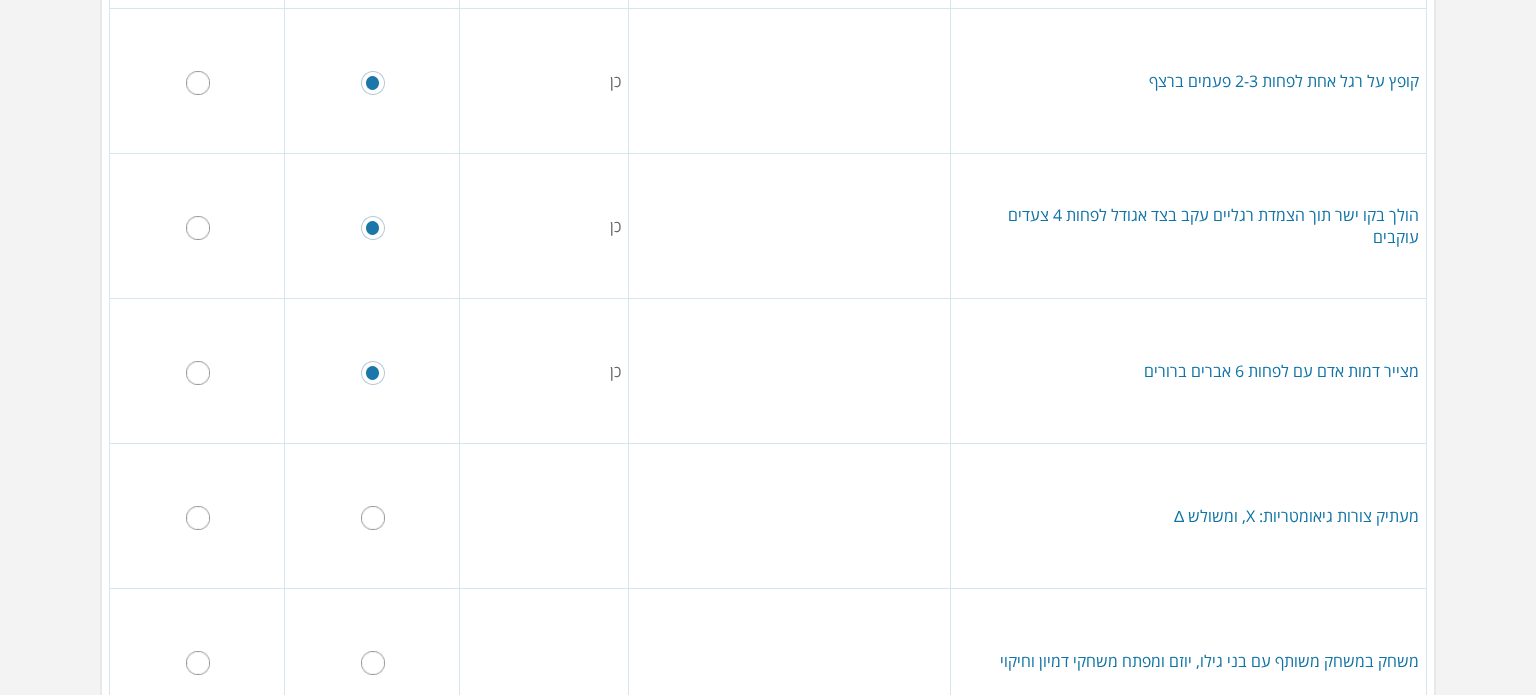click at bounding box center (373, 518) 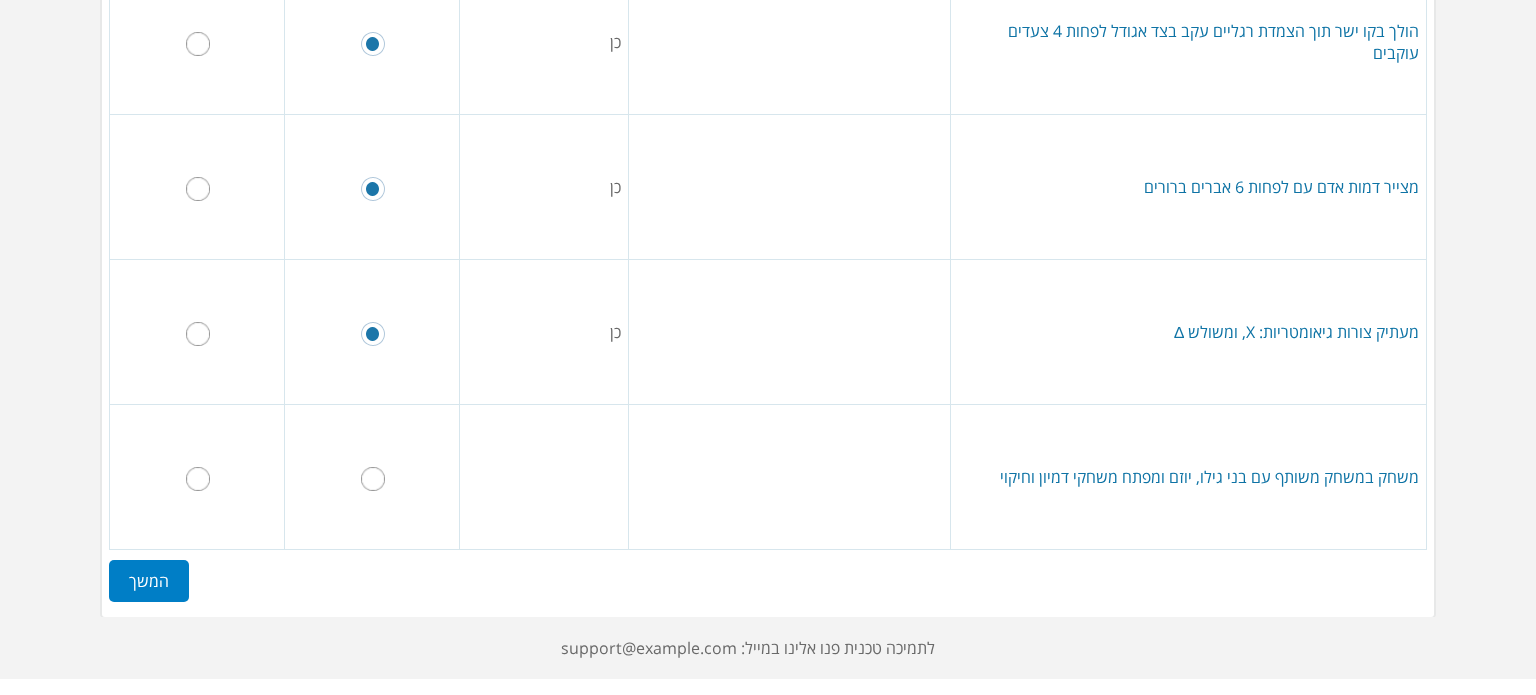 scroll, scrollTop: 796, scrollLeft: 0, axis: vertical 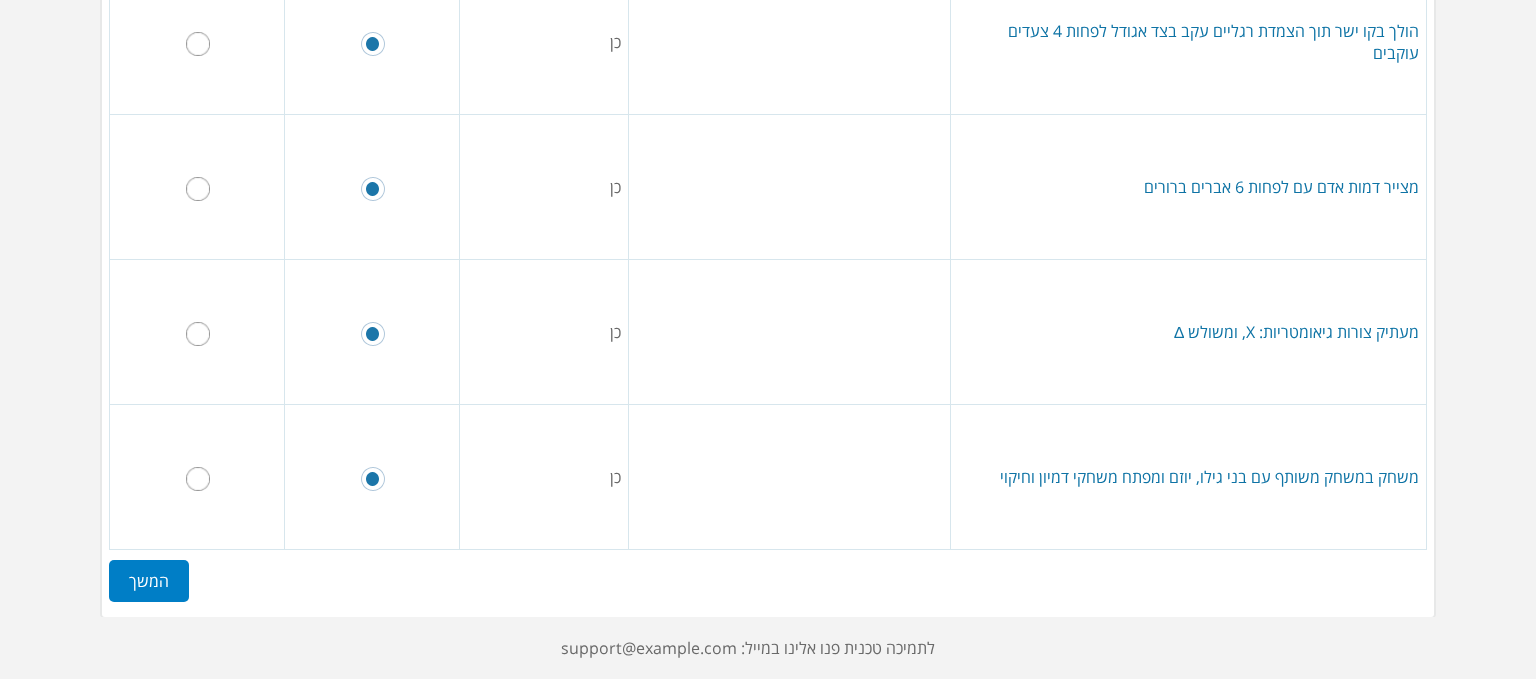 click on "המשך" at bounding box center (149, 581) 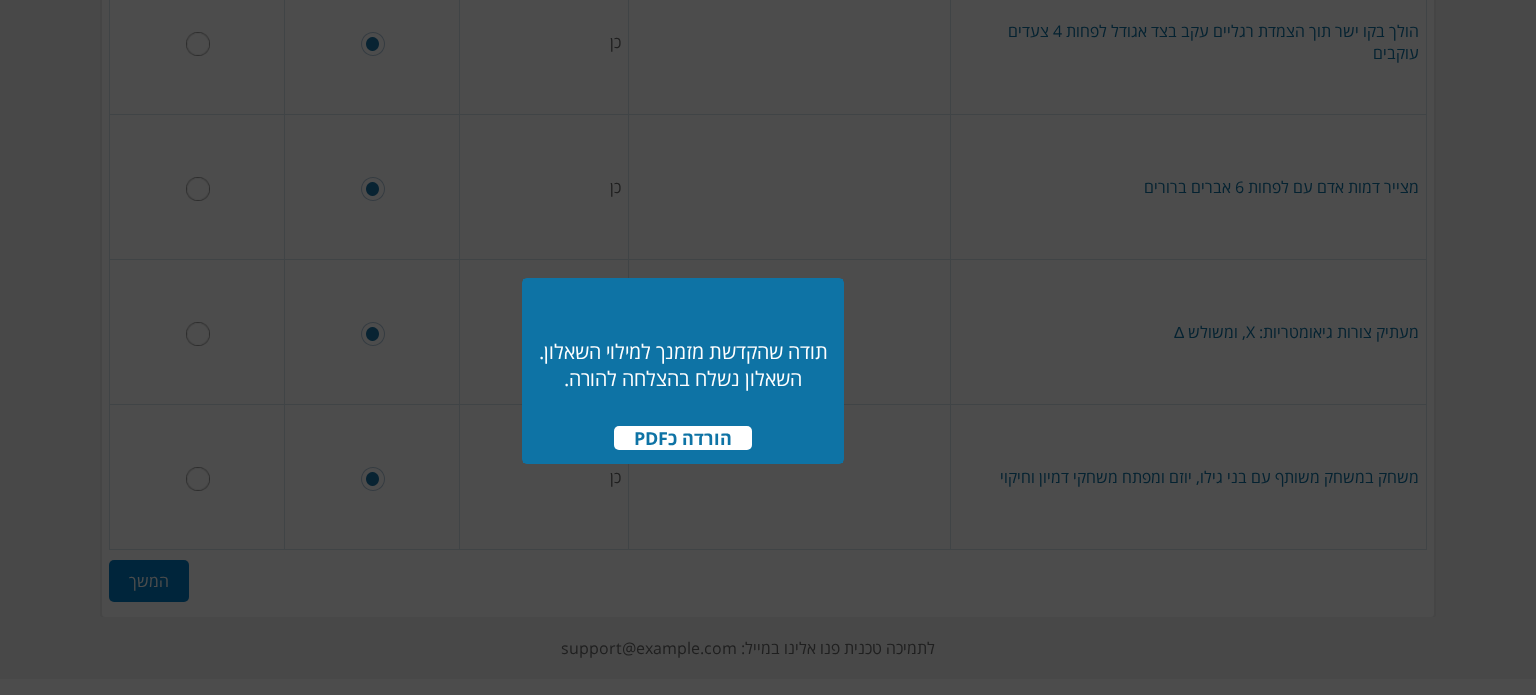 click on "הורדה כPDF" at bounding box center (683, 438) 